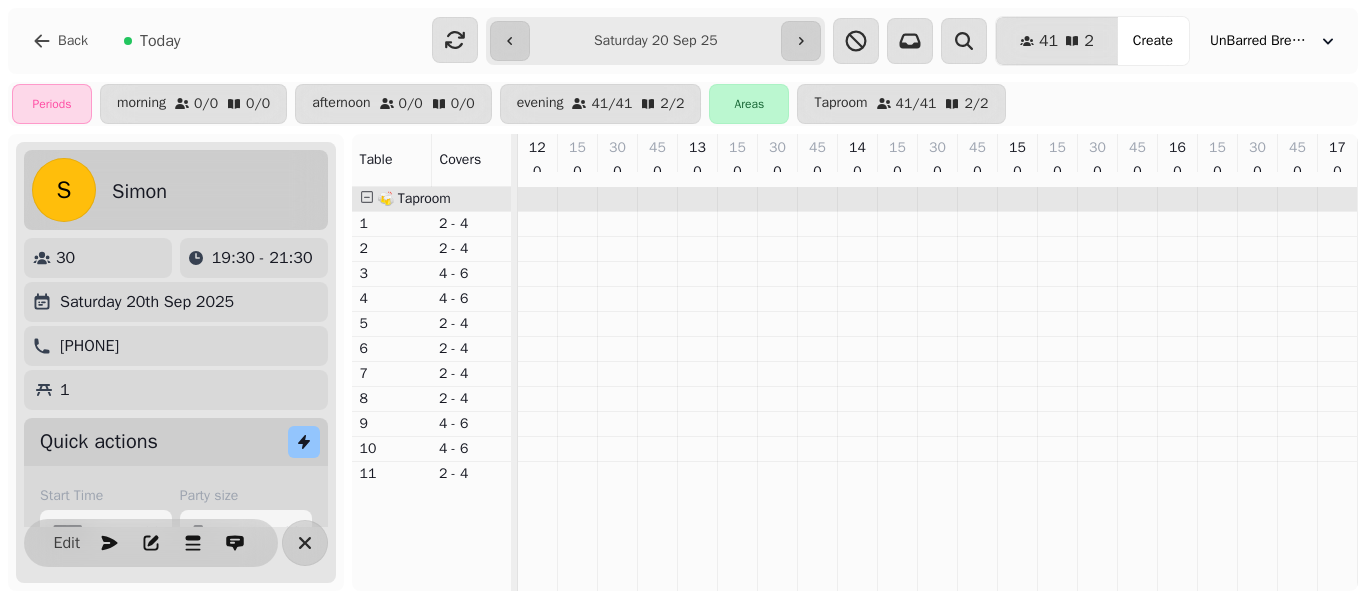 select on "**********" 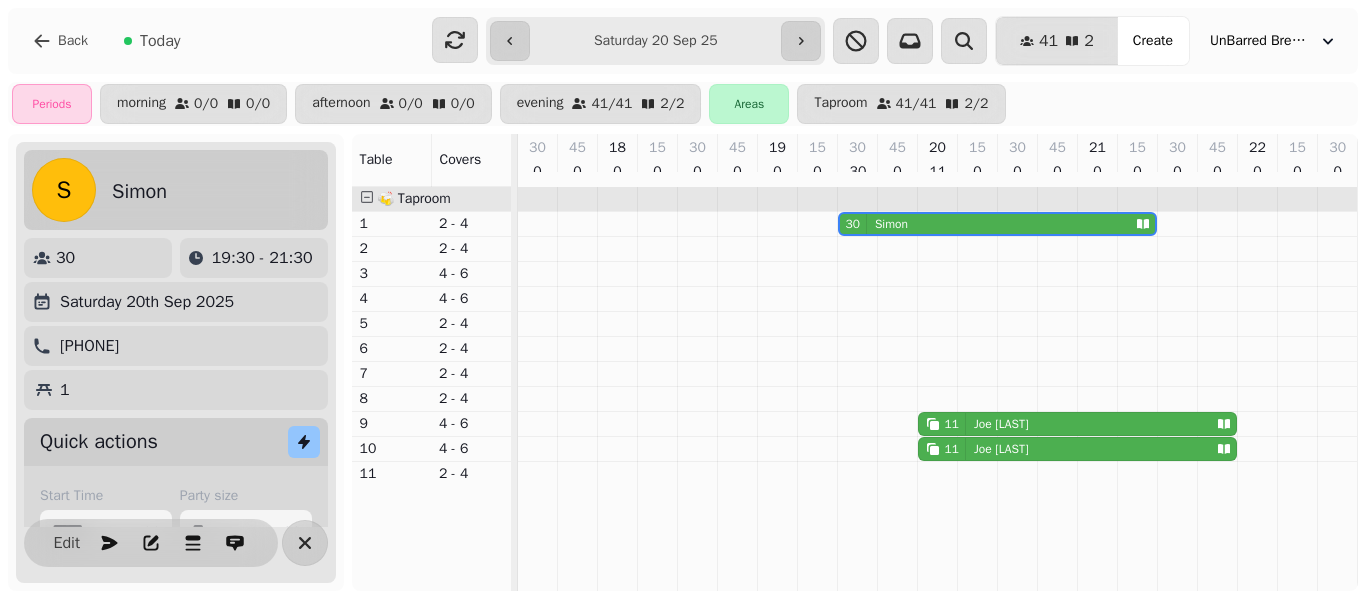 scroll, scrollTop: 0, scrollLeft: 0, axis: both 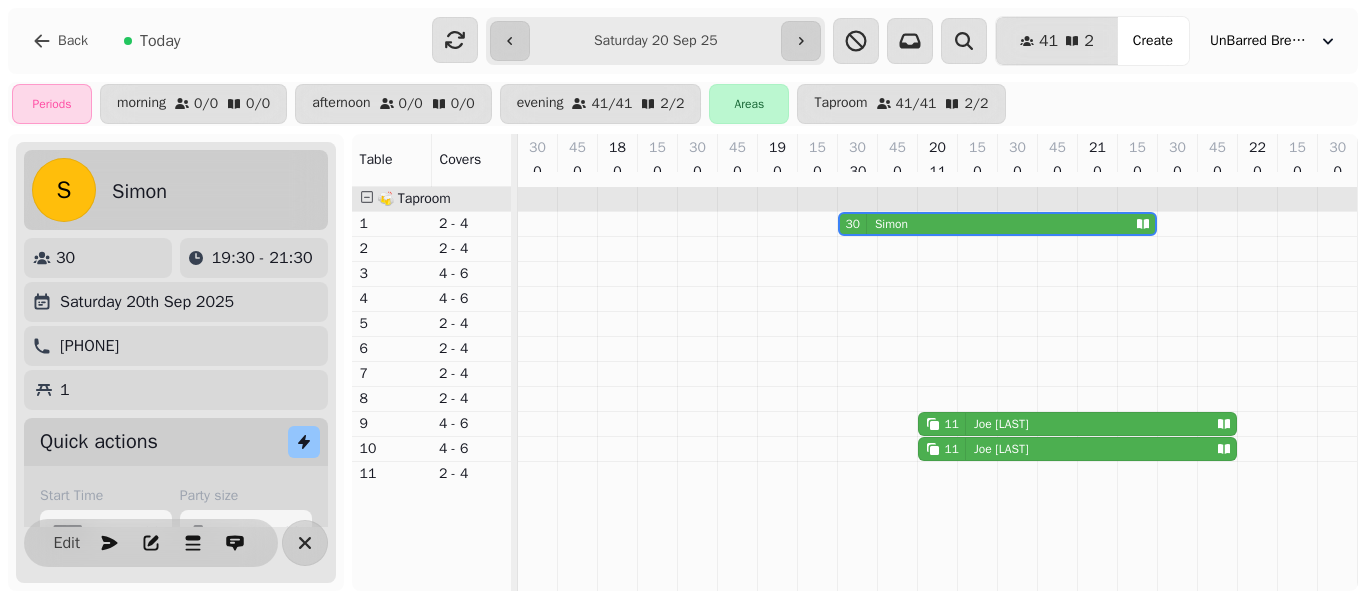 click on "**********" at bounding box center (655, 41) 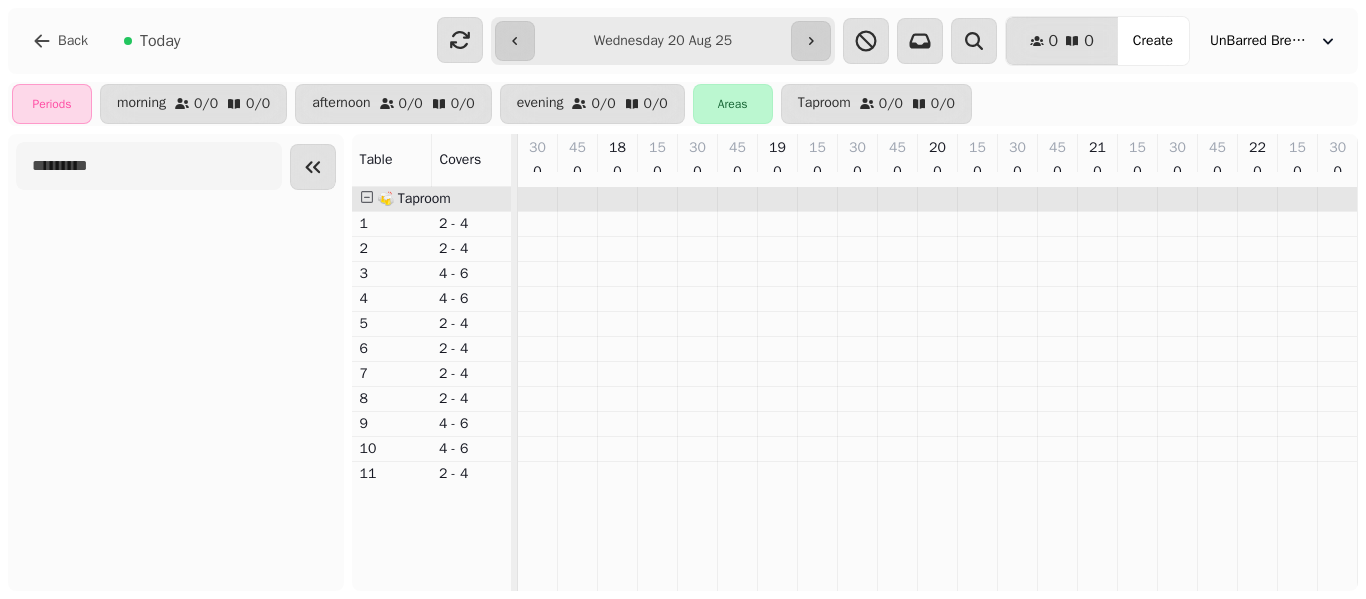 scroll, scrollTop: 0, scrollLeft: 0, axis: both 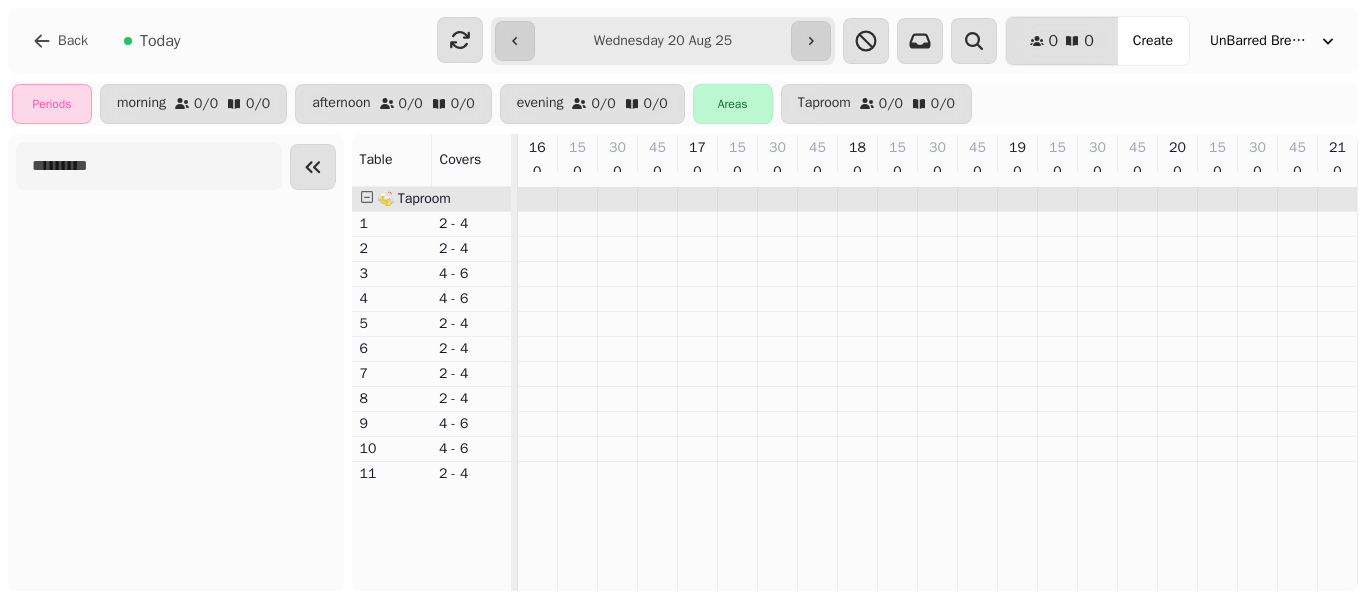 type on "**********" 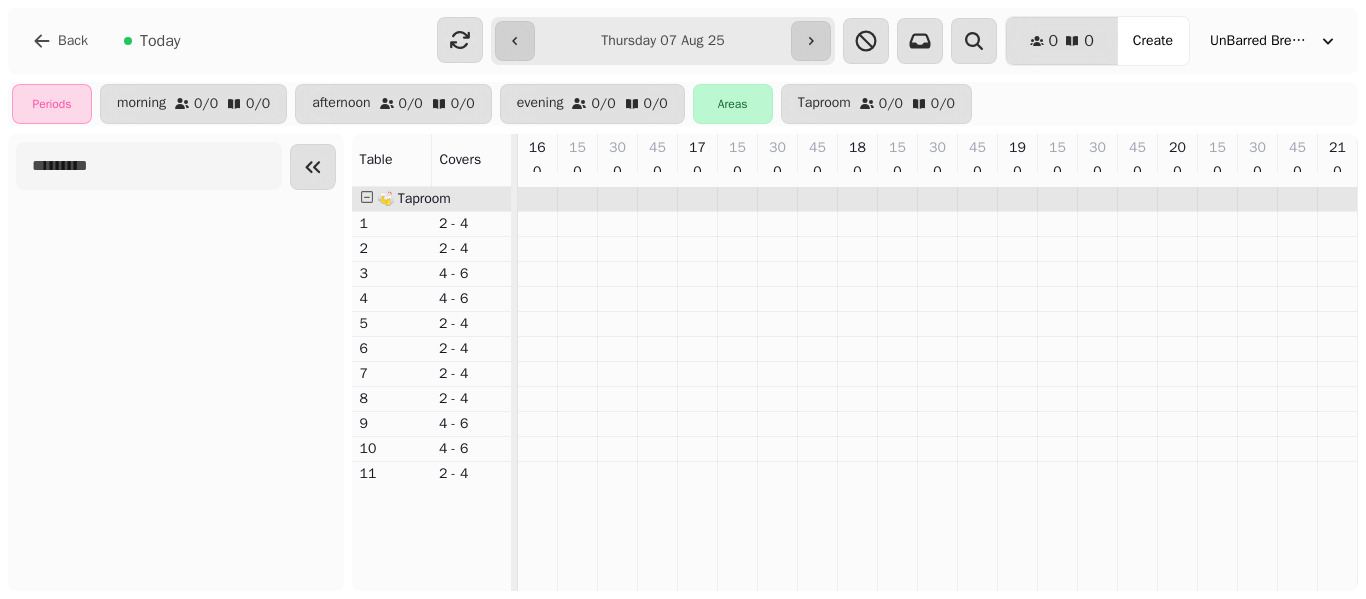 scroll, scrollTop: 0, scrollLeft: 136, axis: horizontal 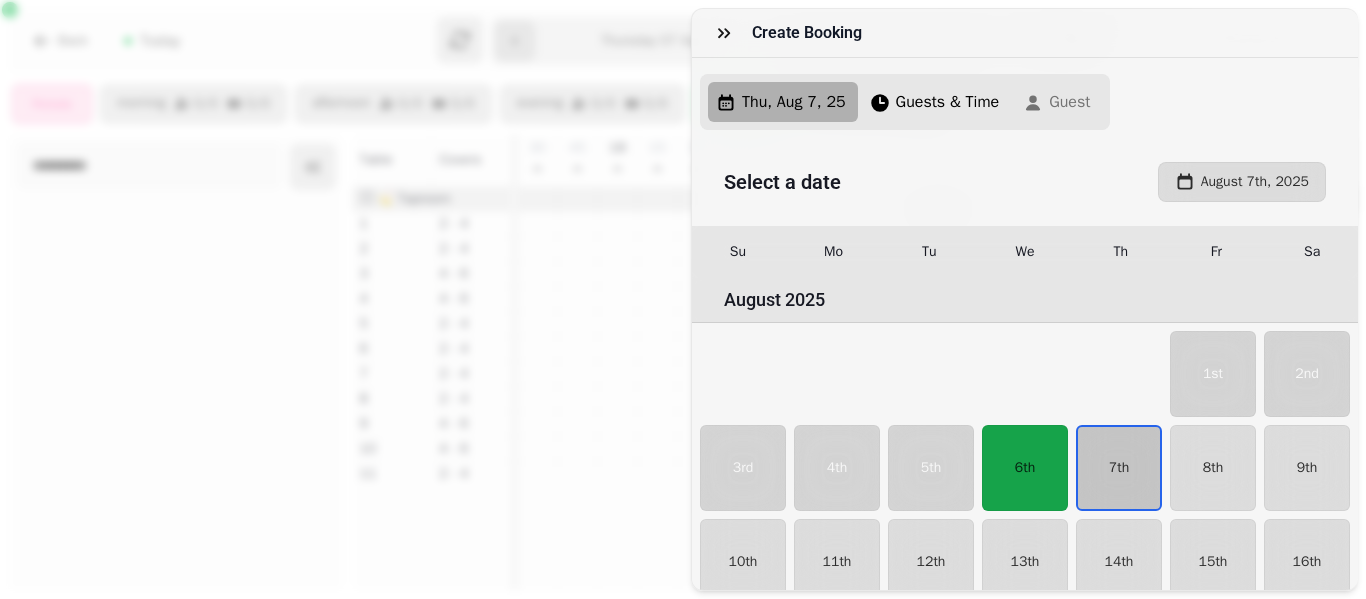 click on "Create Booking Thu, Aug 7, 25 Guests & Time Guest Select a date August 7th, 2025 Su Mo Tu We Th Fr Sa August 2025 1st 2nd 3rd 4th 5th 6th 7th 8th 9th 10th 11th 12th 13th 14th 15th 16th 17th 18th 19th 20th 21st 22nd 23rd 24th 25th 26th 27th 28th 29th 30th 31st September 2025 1st 2nd 3rd 4th 5th 6th 7th 8th 9th 10th 11th 12th 13th 14th 15th 16th 17th 18th 19th 20th 21st 22nd 23rd 24th 25th 26th 27th 28th 29th 30th October 2025 1st 2nd 3rd 4th 5th 6th 7th 8th 9th 10th 11th 12th 13th 14th 15th 16th 17th 18th 19th 20th 21st 22nd 23rd 24th 25th 26th 27th 28th 29th 30th 31st November 2025 1st 2nd 3rd 4th 5th 6th 7th 8th 9th 10th 11th 12th 13th 14th 15th 16th 17th 18th 19th 20th 21st 22nd 23rd 24th 25th 26th 27th 28th 29th 30th December 2025 1st 2nd 3rd 4th 5th 6th 7th 8th 9th 10th 11th 12th 13th 14th 15th 16th 17th 18th 19th 20th 21st 22nd 23rd 24th 25th 26th 27th 28th 29th 30th 31st January 2026 1st 2nd 3rd 4th 5th 6th 7th 8th 9th 10th 11th 12th 13th 14th 15th 16th 17th 18th 19th 20th 21st 22nd 23rd 24th 25th 26th" at bounding box center [683, 315] 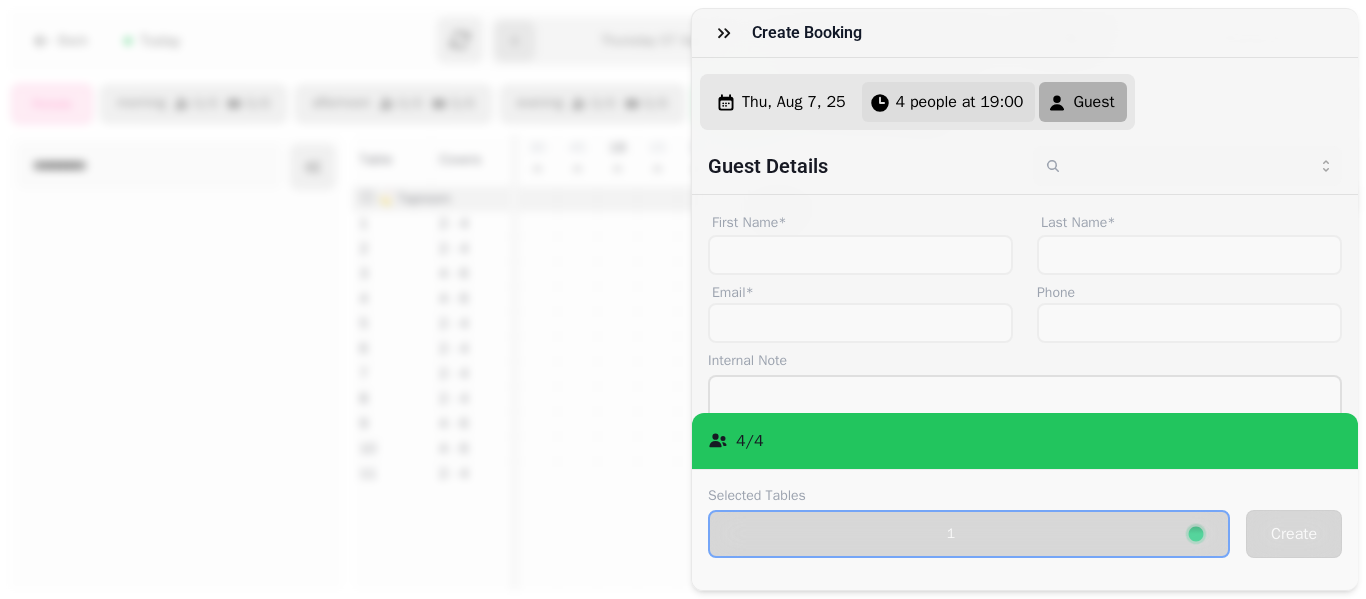 click on "4 people at 19:00" at bounding box center (960, 102) 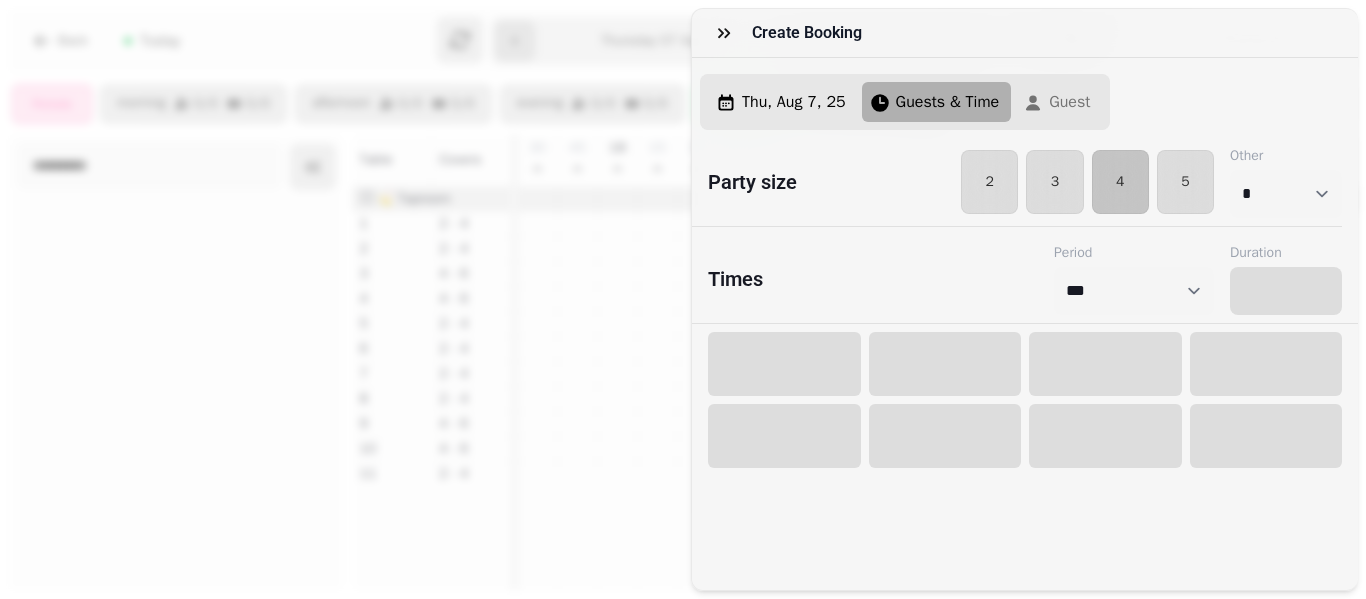 select on "****" 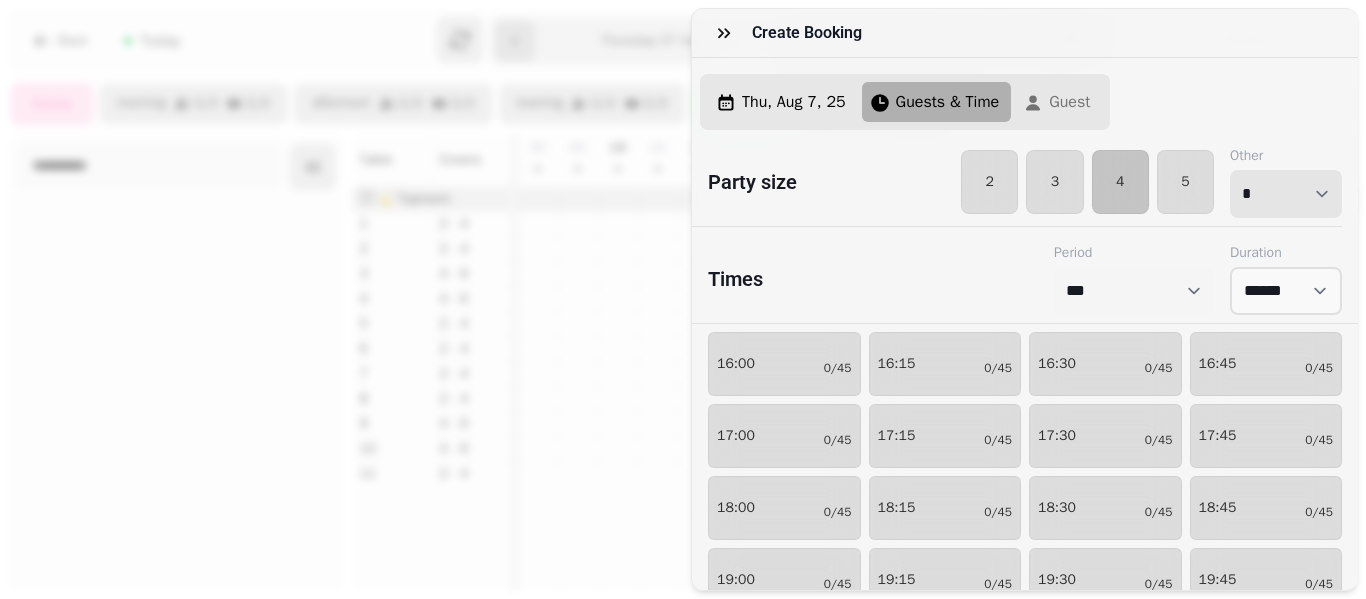 click on "* * * * * * * * * ** ** ** ** ** ** ** ** ** ** ** ** ** ** ** ** ** ** ** ** ** ** ** ** ** ** ** ** ** ** ** ** ** ** ** ** ** ** ** ** ** ** ** ** ** ** ** ** ** ** ** ** ** ** ** ** ** ** ** ** ** ** ** ** ** ** ** ** ** ** ** ** ** ** ** ** ** ** ** ** ** ** ** ** ** ** ** ** ** ** *** *** *** *** *** *** *** *** *** *** *** *** *** *** *** *** *** *** *** *** ***" at bounding box center (1286, 194) 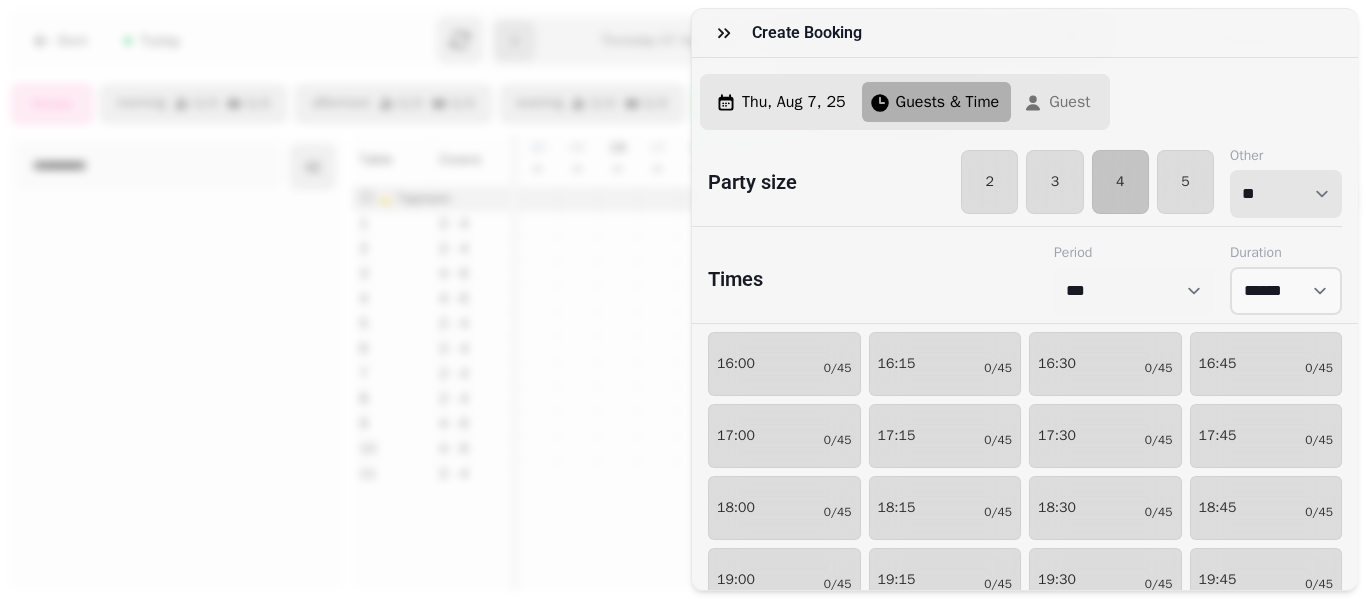click on "* * * * * * * * * ** ** ** ** ** ** ** ** ** ** ** ** ** ** ** ** ** ** ** ** ** ** ** ** ** ** ** ** ** ** ** ** ** ** ** ** ** ** ** ** ** ** ** ** ** ** ** ** ** ** ** ** ** ** ** ** ** ** ** ** ** ** ** ** ** ** ** ** ** ** ** ** ** ** ** ** ** ** ** ** ** ** ** ** ** ** ** ** ** ** *** *** *** *** *** *** *** *** *** *** *** *** *** *** *** *** *** *** *** *** ***" at bounding box center (1286, 194) 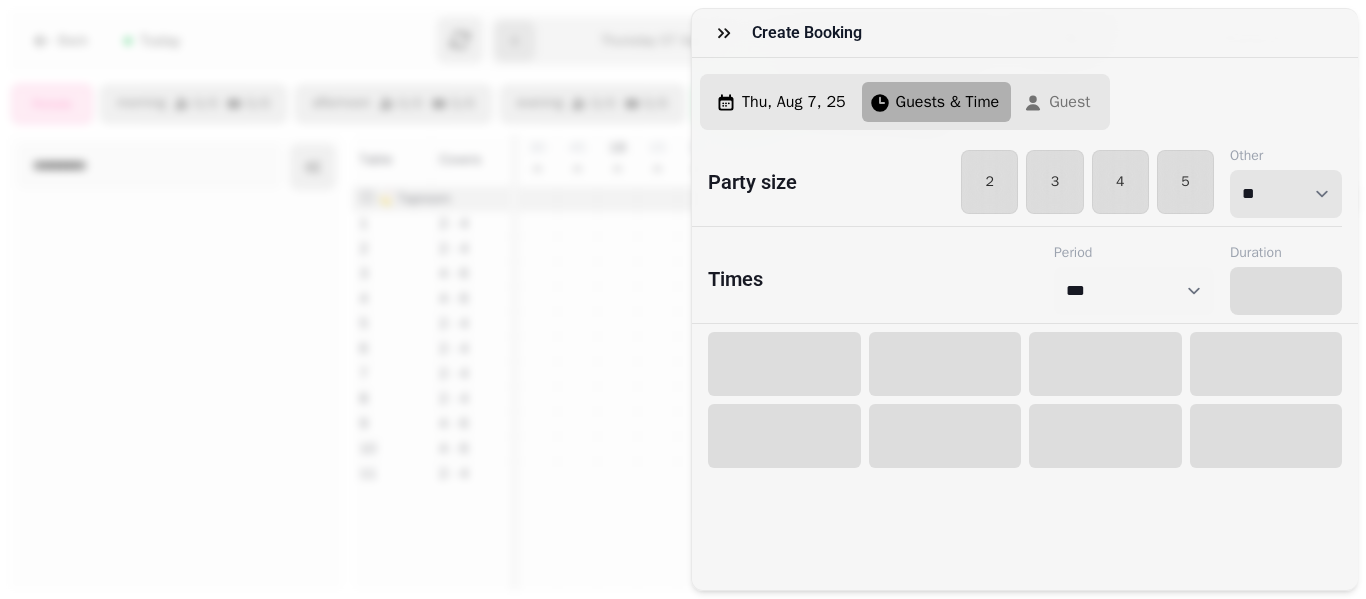select on "****" 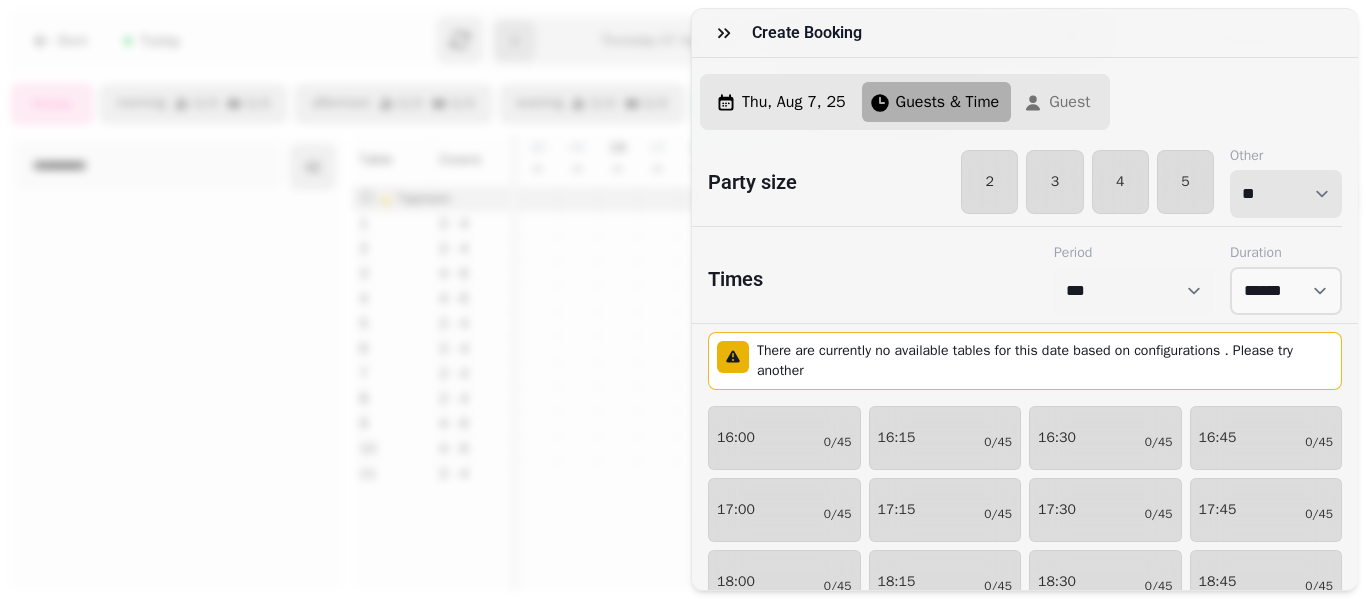 scroll, scrollTop: 330, scrollLeft: 0, axis: vertical 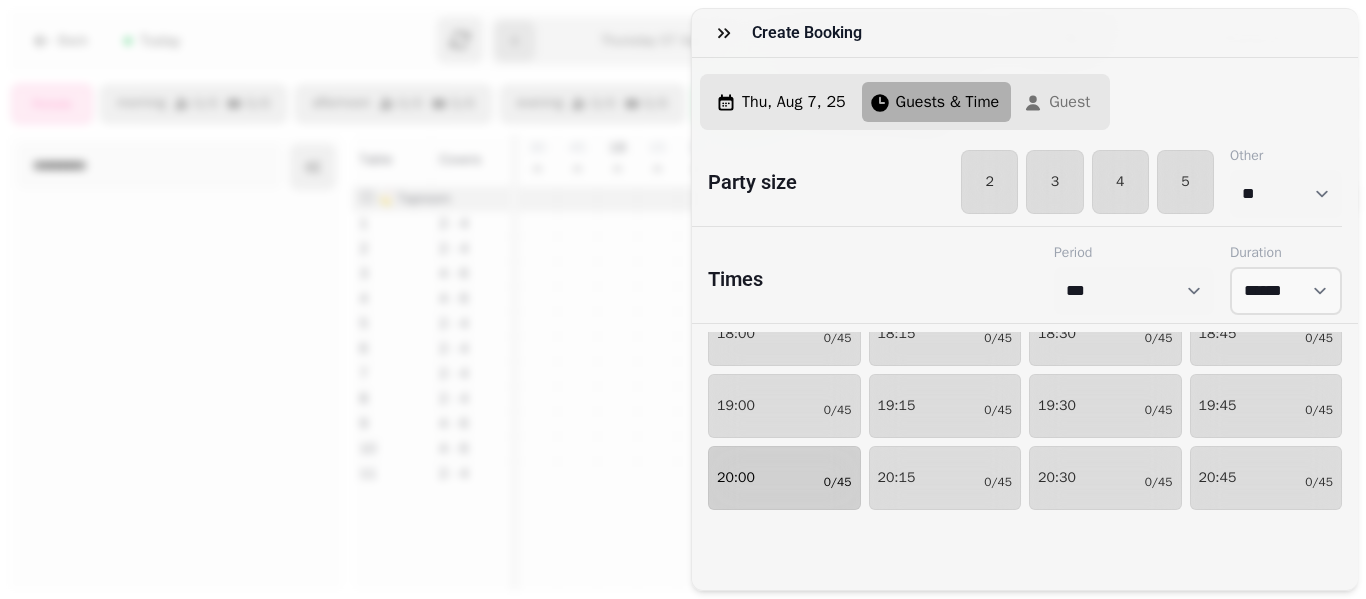 click on "[TIME] [NUMBER]/[NUMBER]" at bounding box center (784, 478) 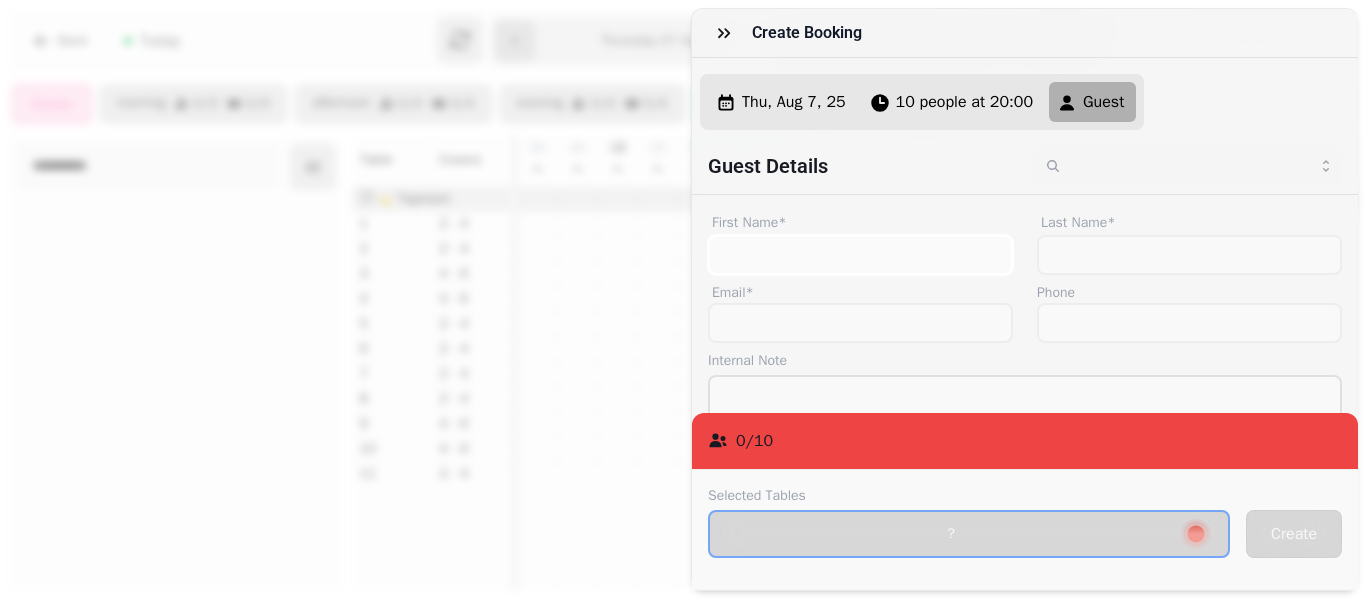 click on "First Name*" at bounding box center [860, 255] 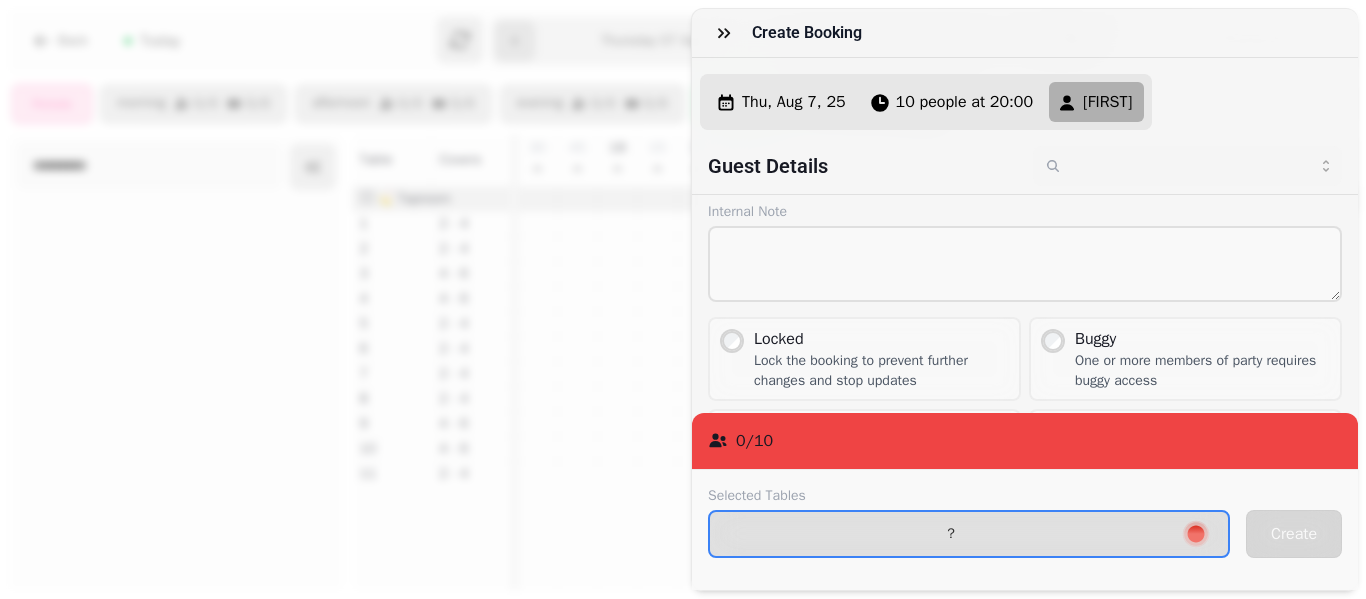 scroll, scrollTop: 154, scrollLeft: 0, axis: vertical 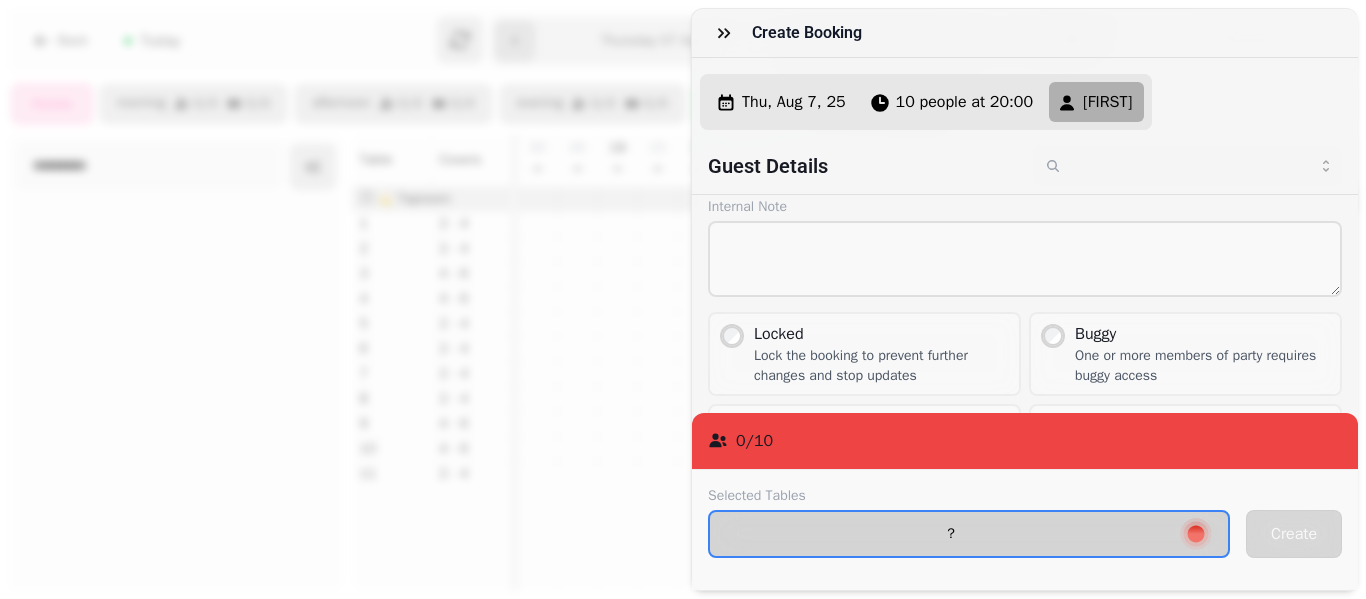 type on "*******" 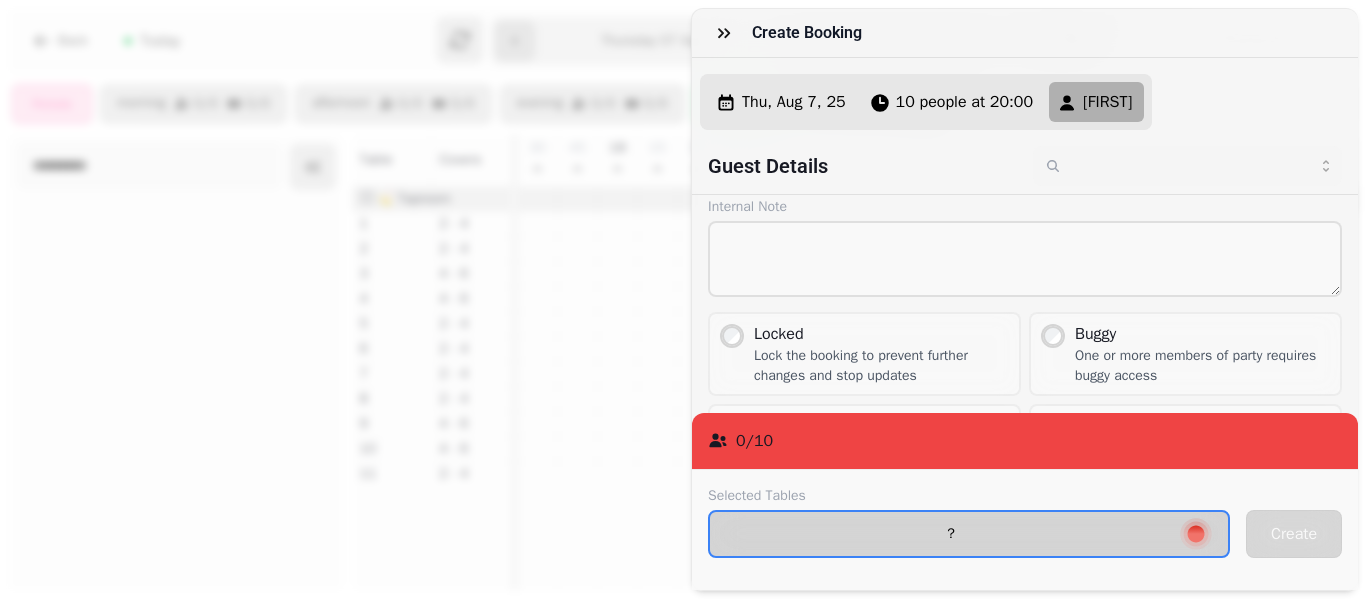 click on "?" at bounding box center [951, 534] 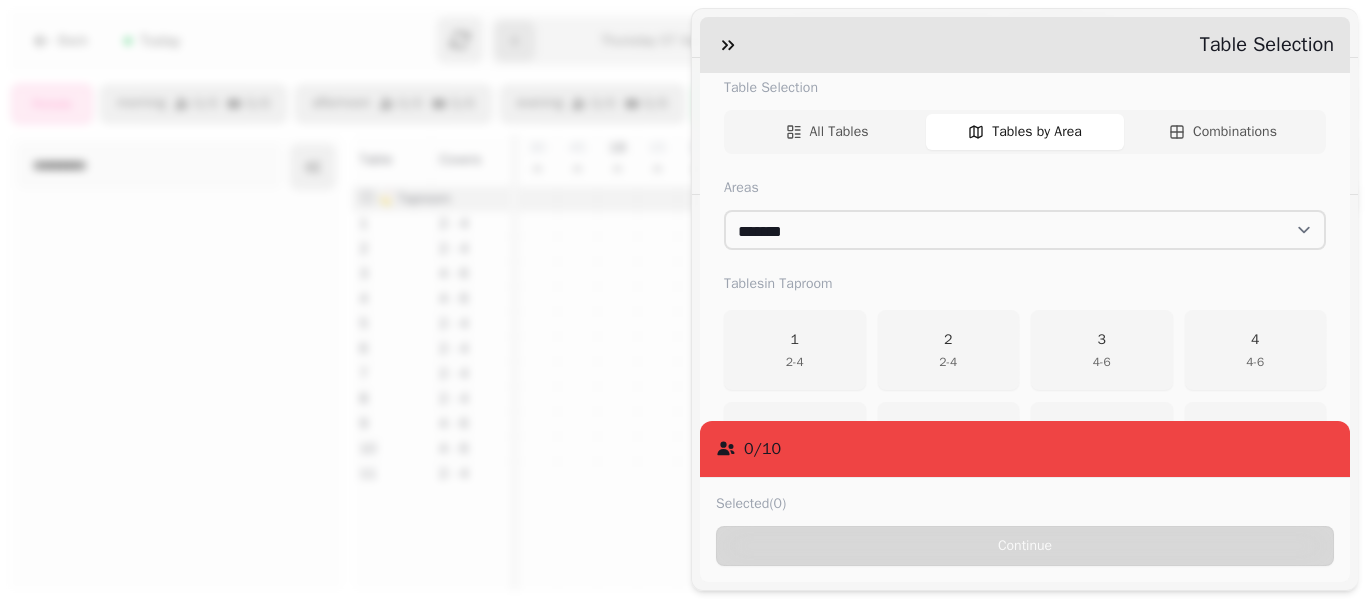 scroll, scrollTop: 211, scrollLeft: 0, axis: vertical 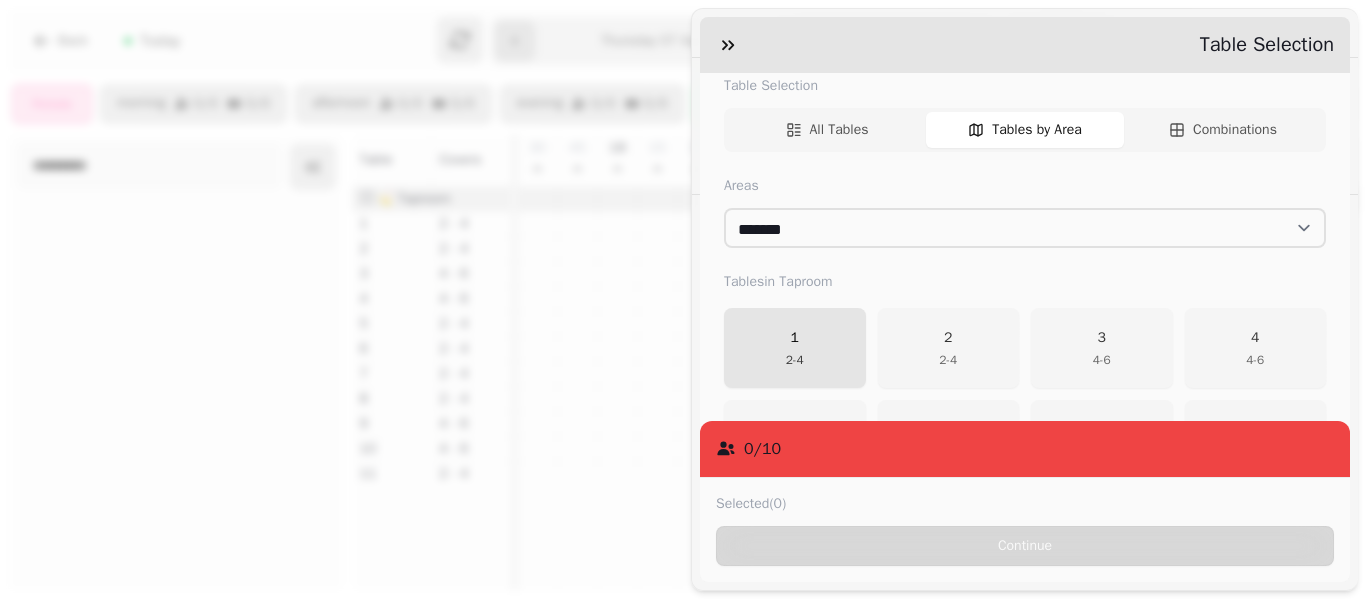 click on "[NUMBER] [NUMBER]  -  [NUMBER]" at bounding box center [795, 348] 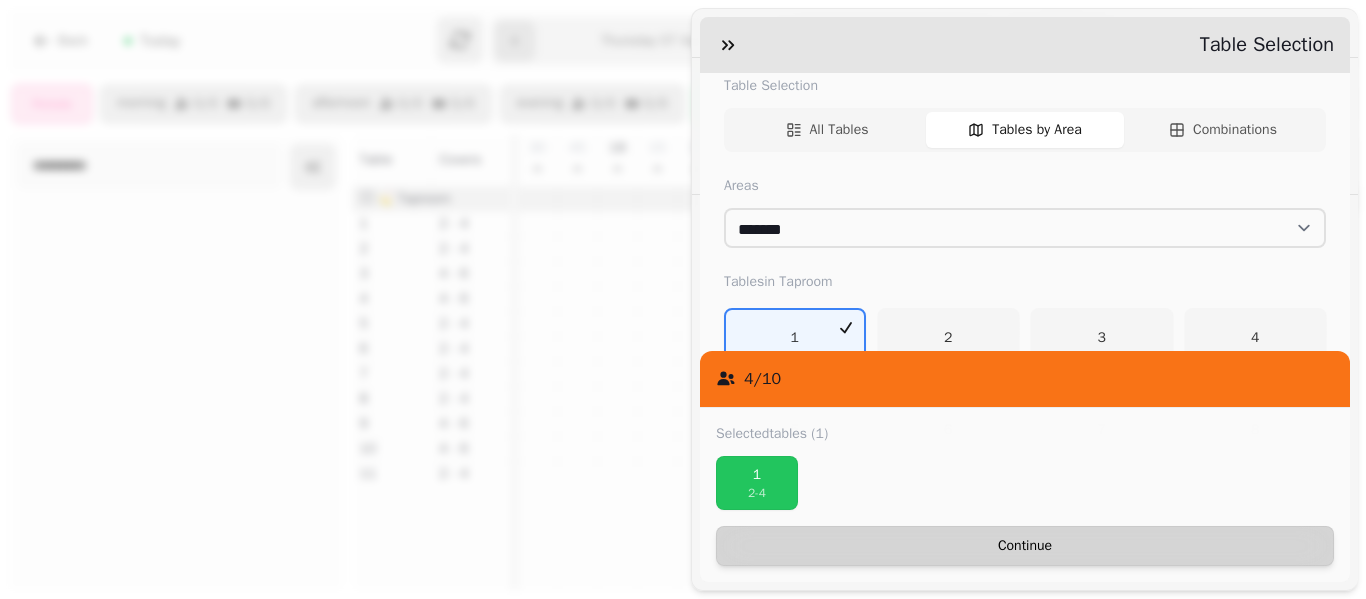 click on "Continue" at bounding box center [1025, 546] 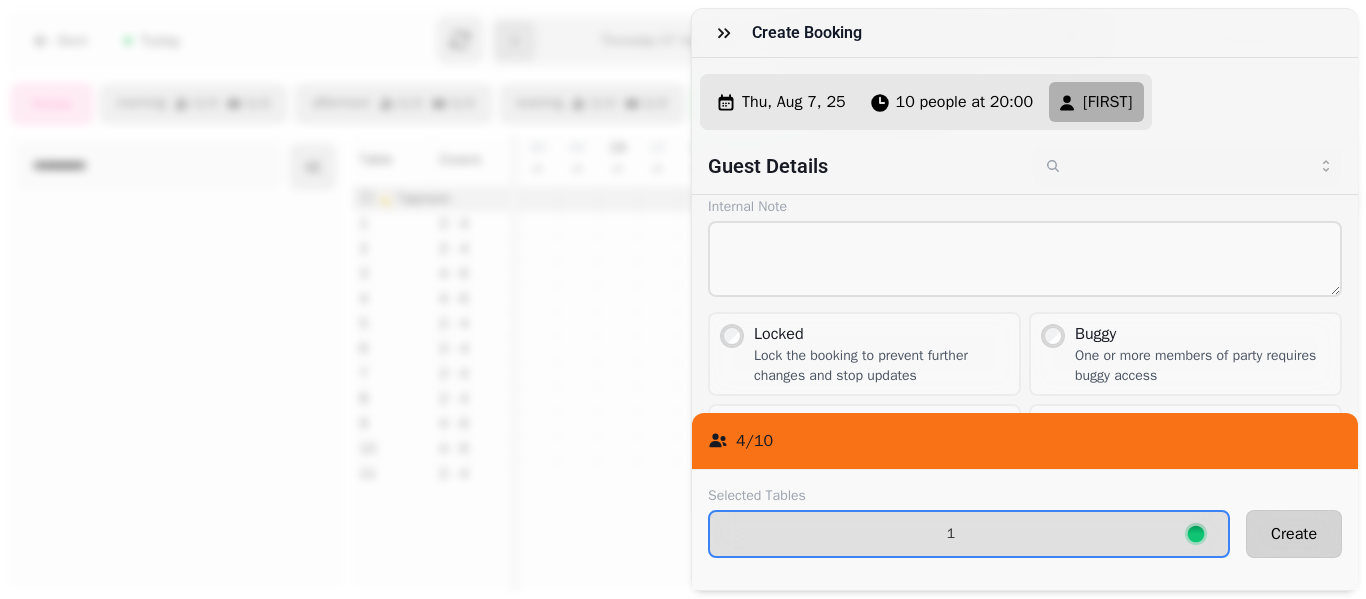 click on "Create" at bounding box center (1294, 534) 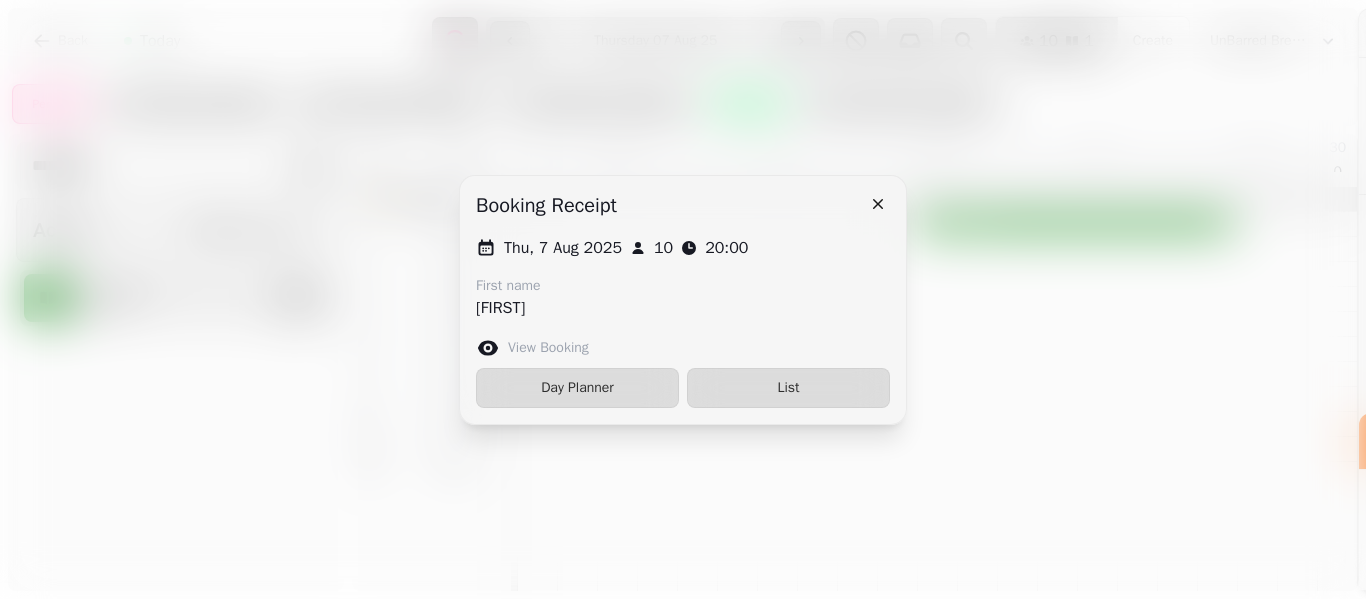 scroll, scrollTop: 40, scrollLeft: 0, axis: vertical 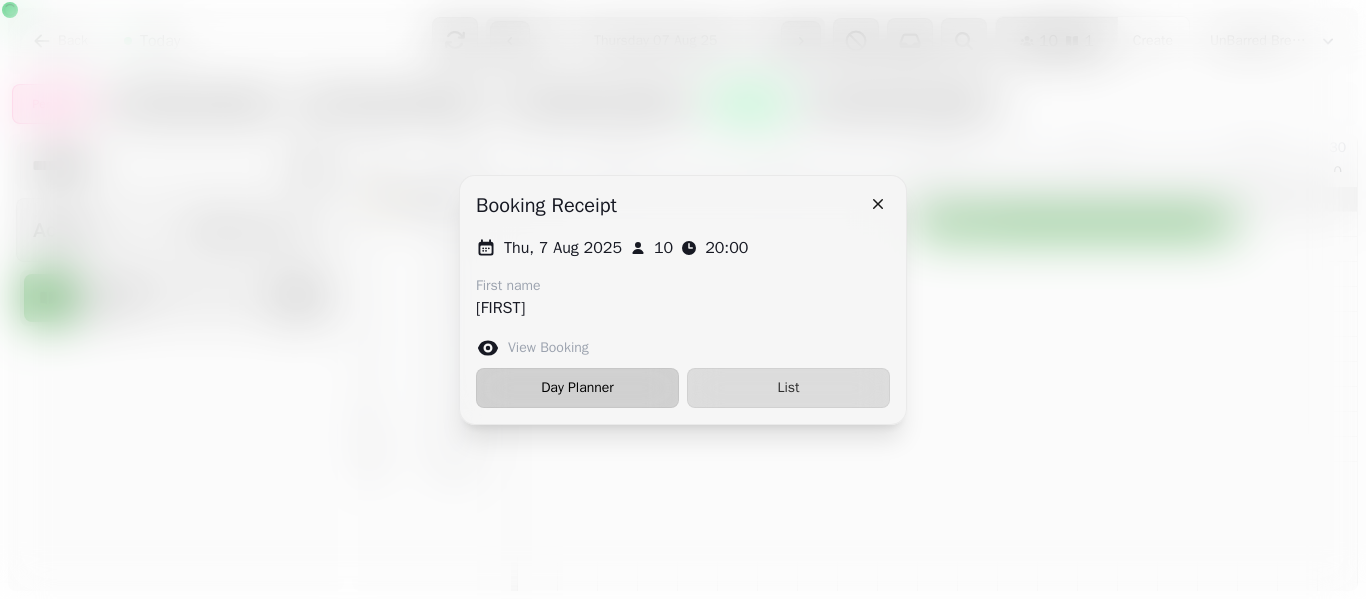 click on "Day Planner" at bounding box center (577, 388) 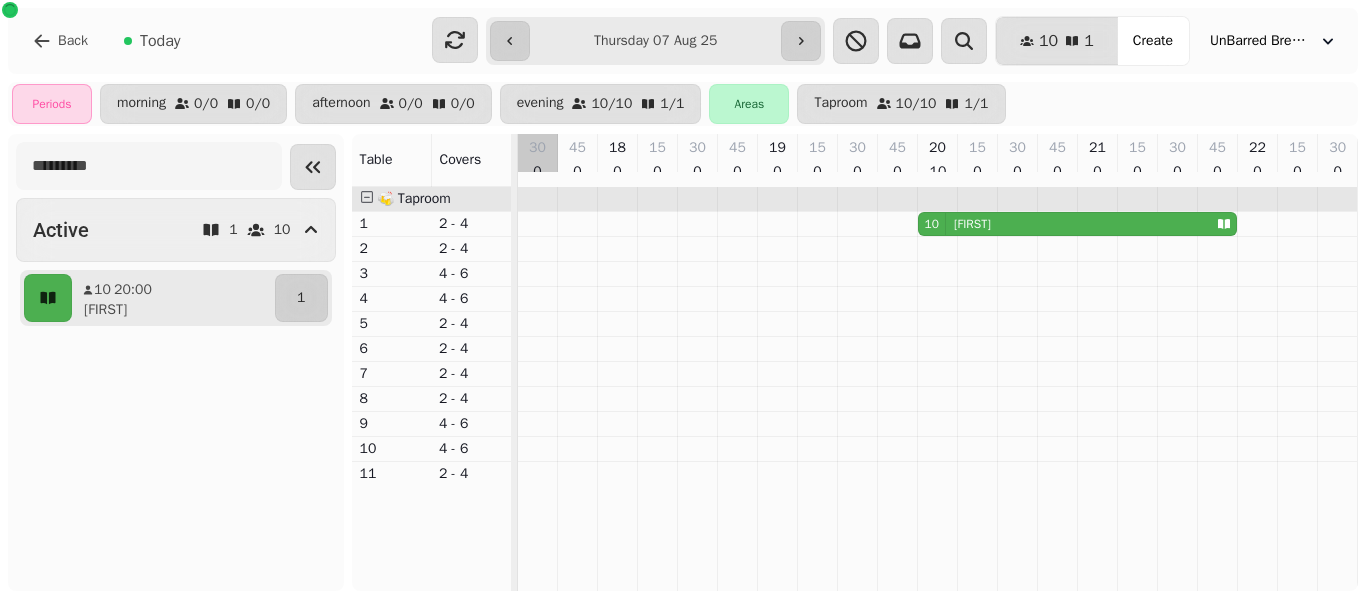 select on "**********" 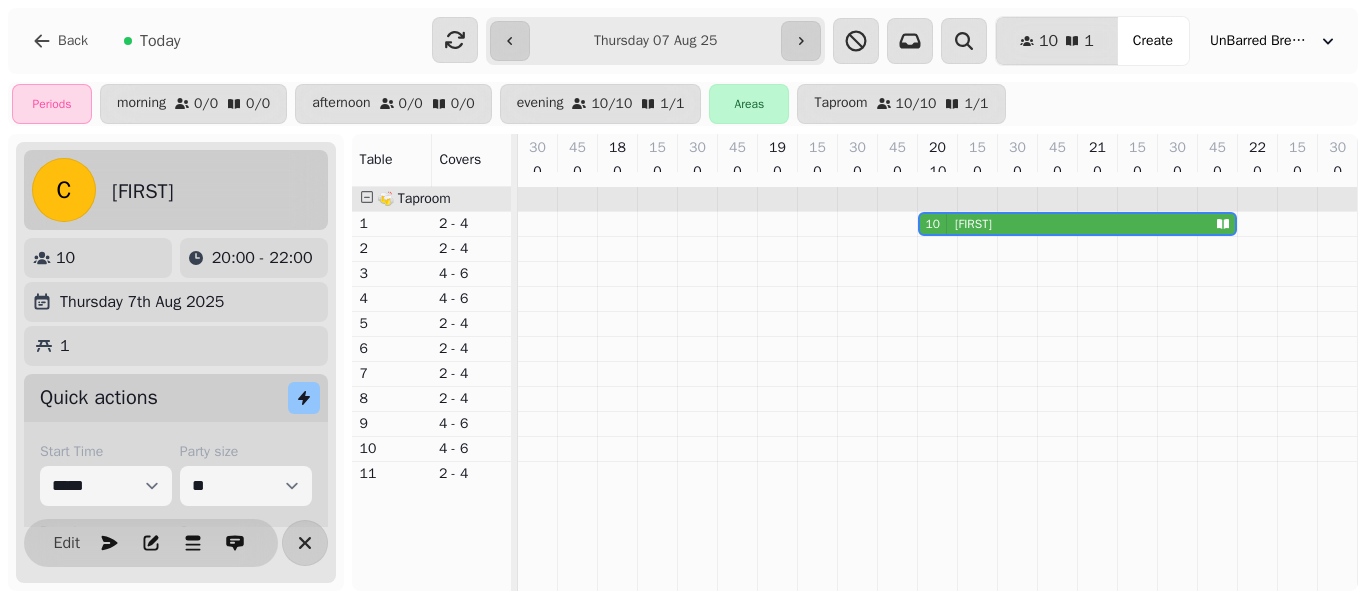 click on "**********" at bounding box center (655, 41) 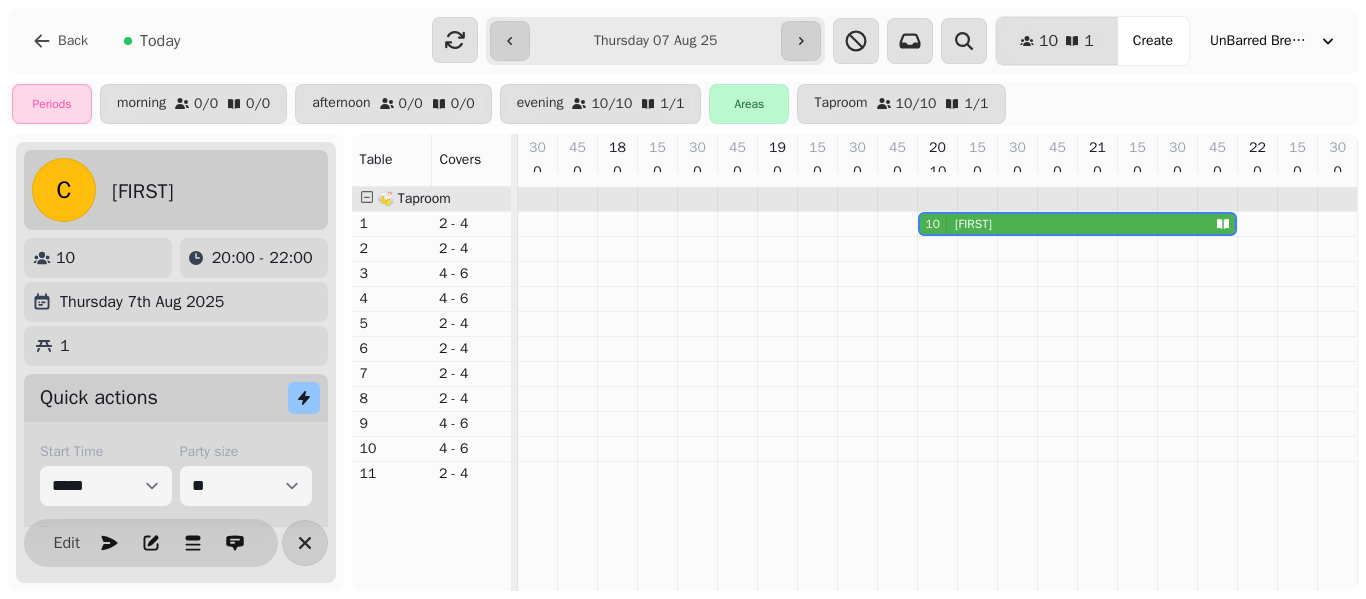 type on "**********" 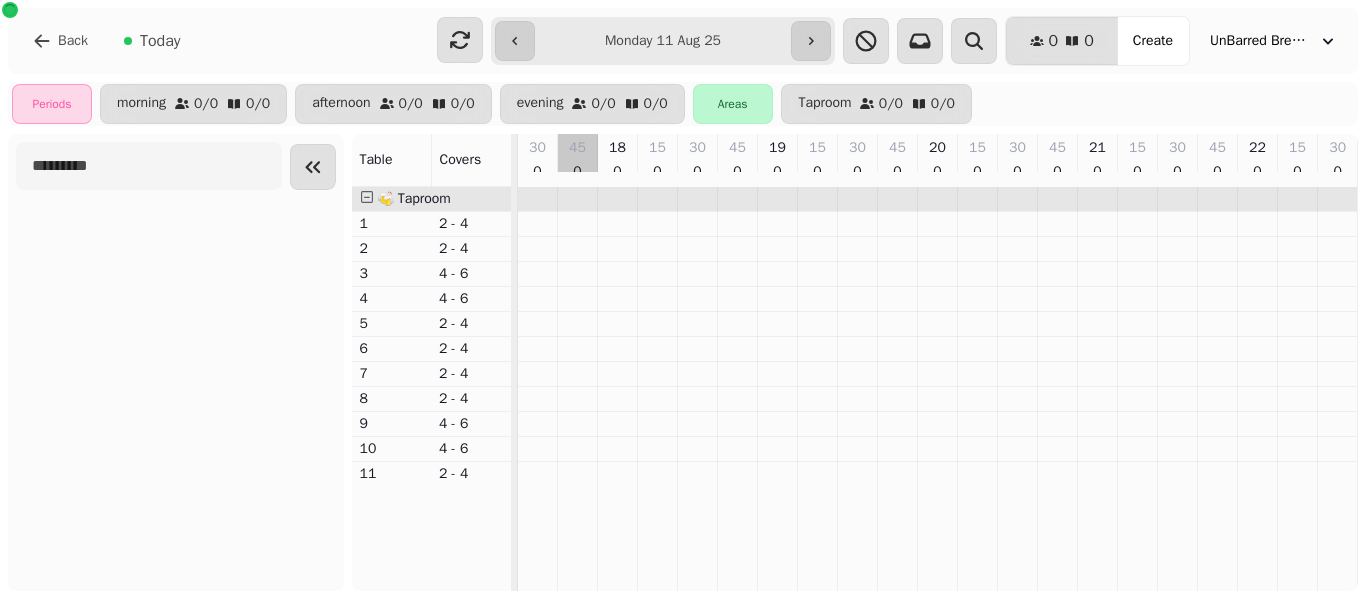 scroll, scrollTop: 0, scrollLeft: 0, axis: both 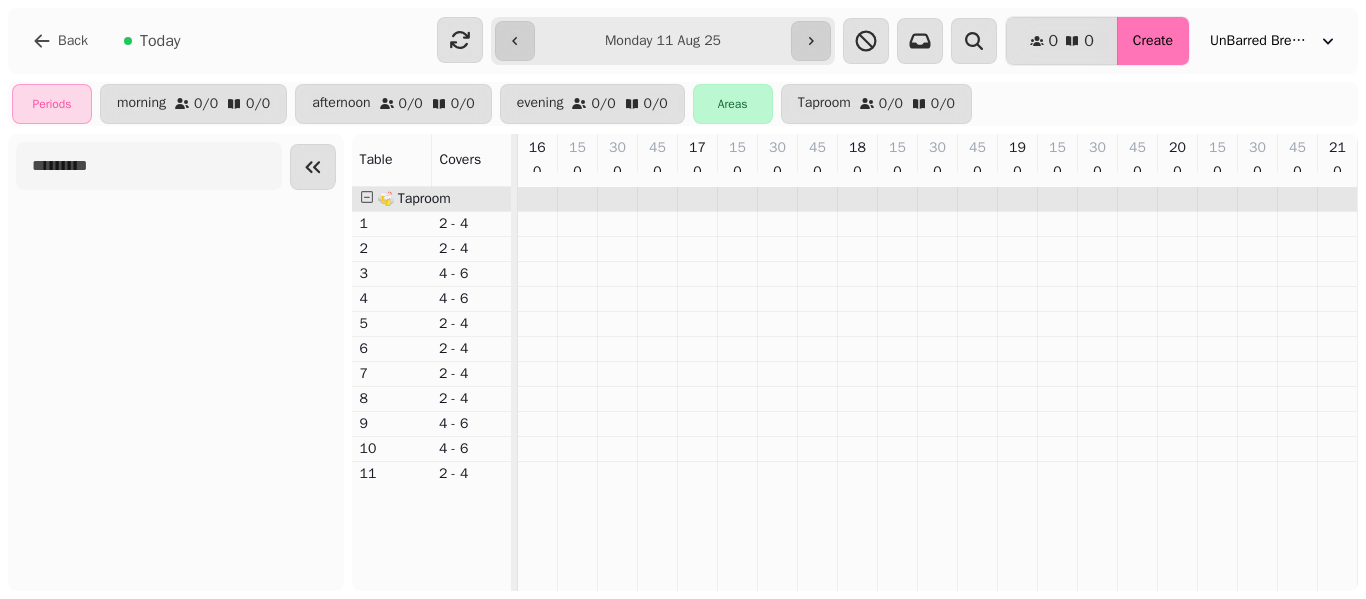 click on "Create" at bounding box center (1153, 41) 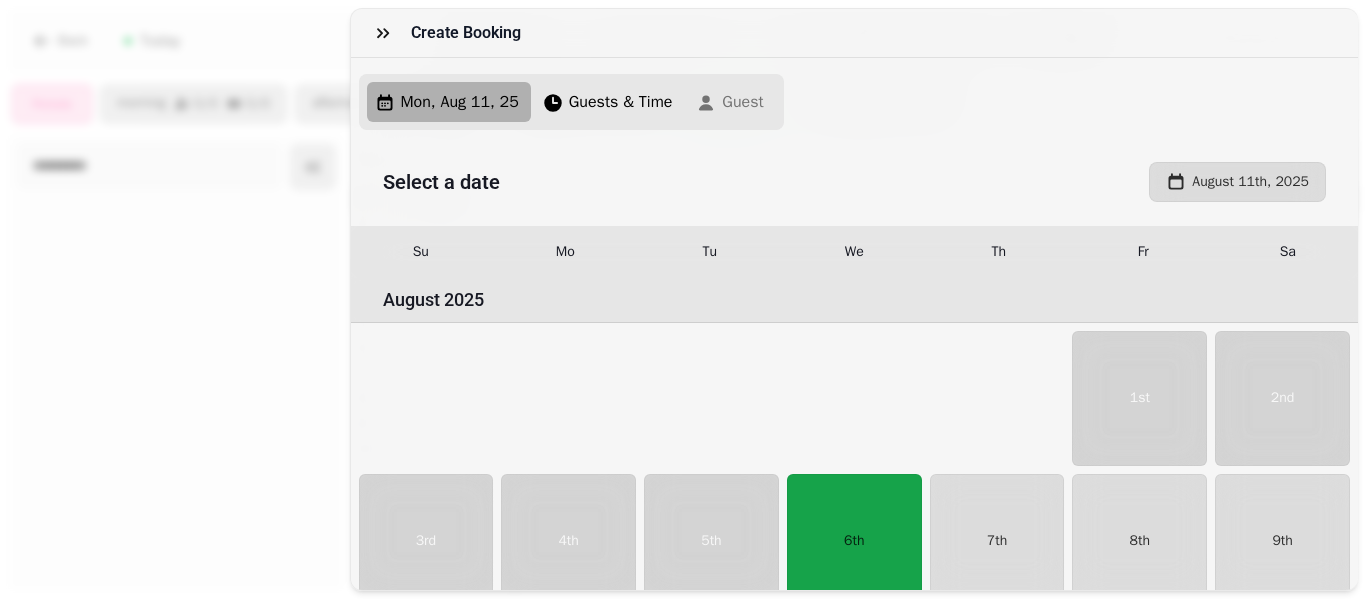 scroll, scrollTop: 288, scrollLeft: 0, axis: vertical 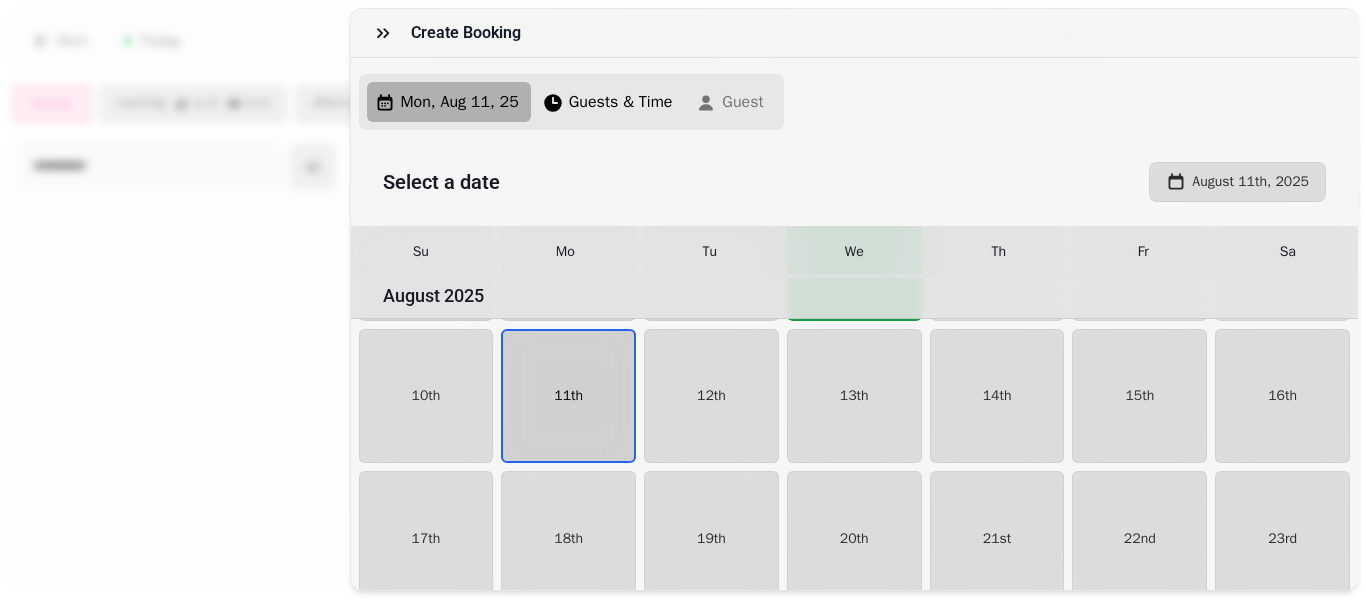 click on "11th" at bounding box center (568, 396) 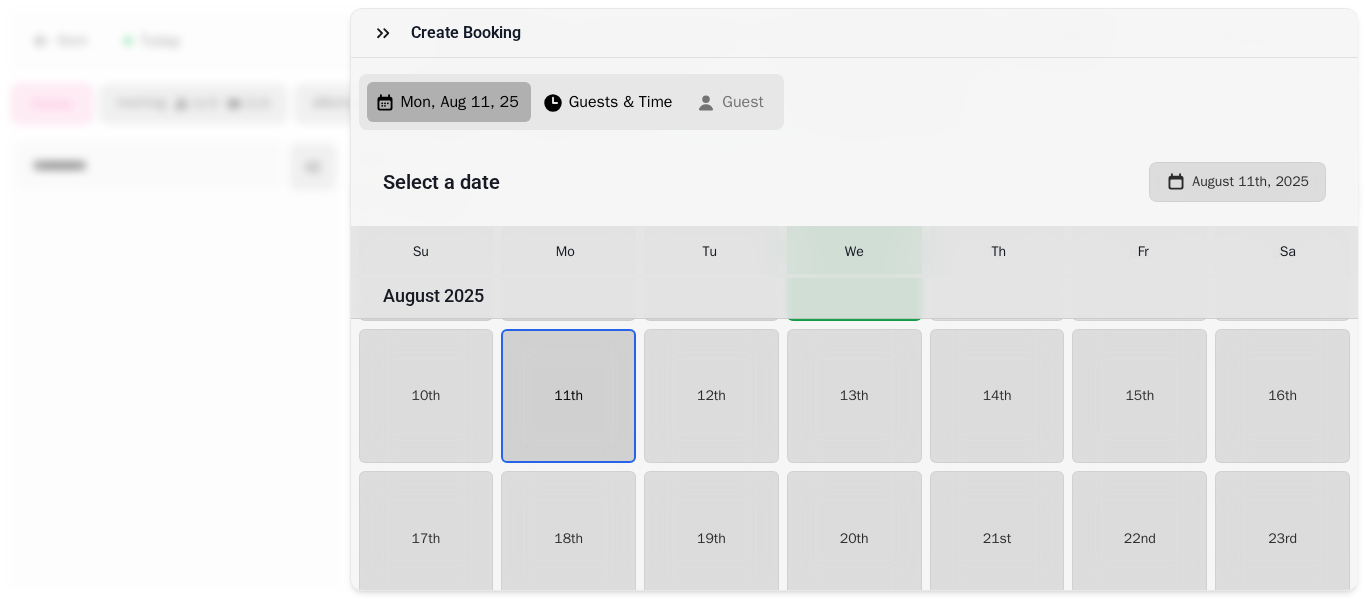 select on "*" 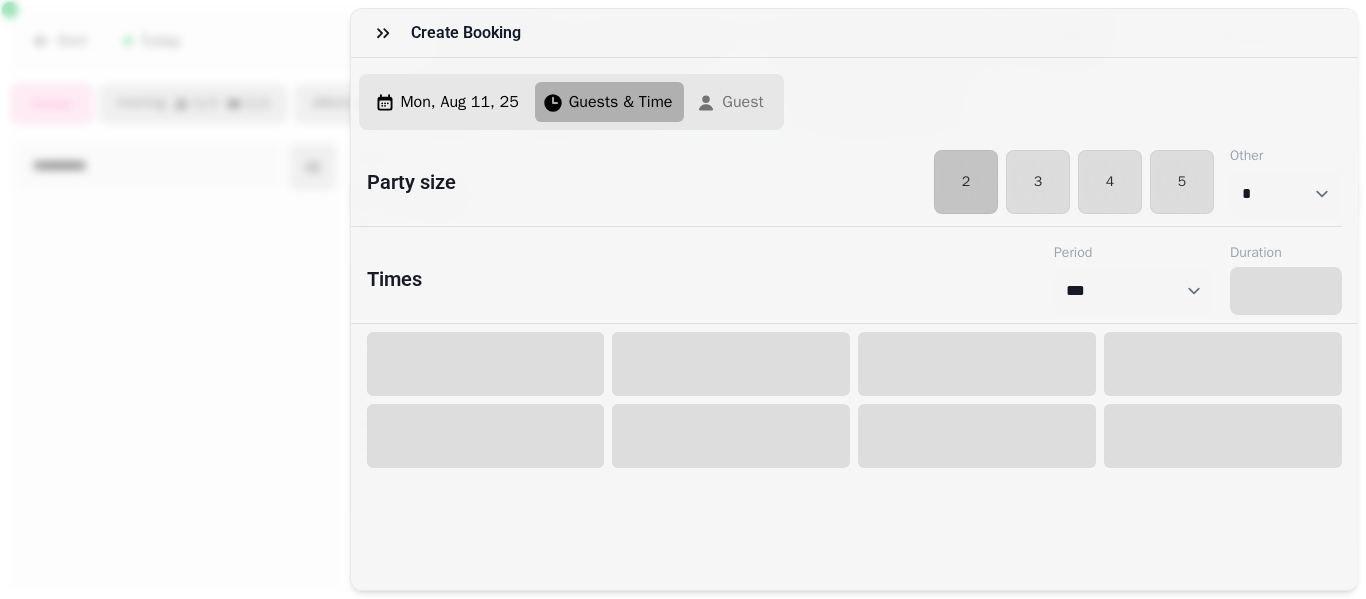 select on "****" 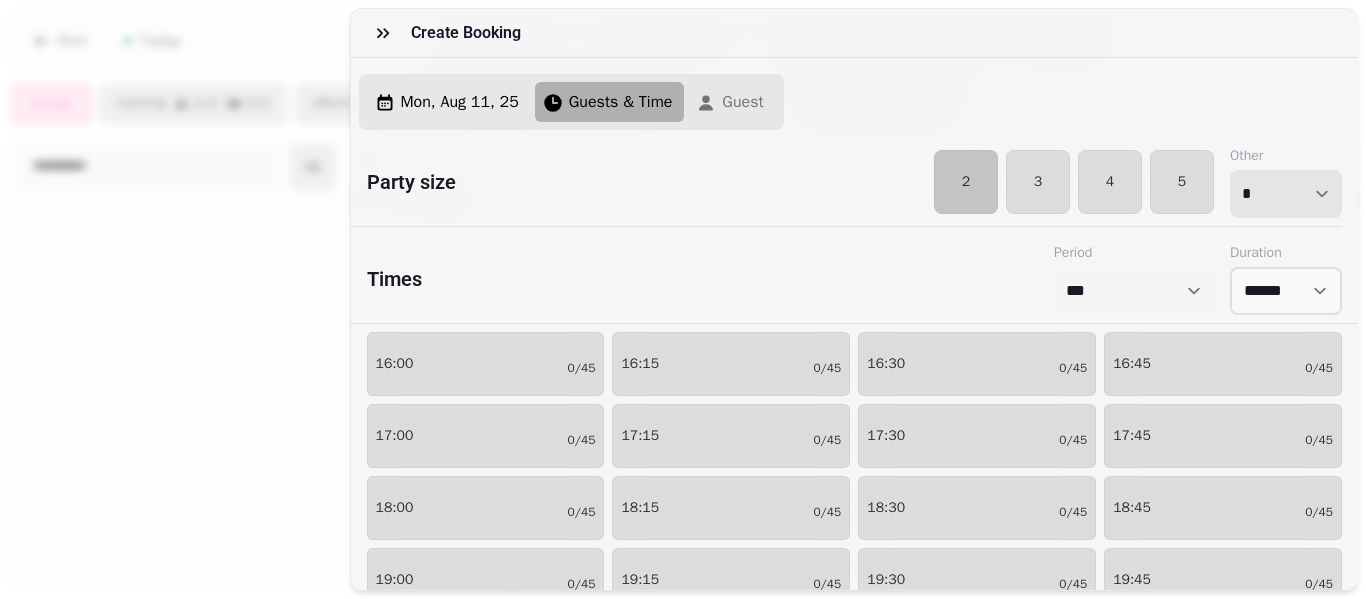 click on "* * * * * * * * * ** ** ** ** ** ** ** ** ** ** ** ** ** ** ** ** ** ** ** ** ** ** ** ** ** ** ** ** ** ** ** ** ** ** ** ** ** ** ** ** ** ** ** ** ** ** ** ** ** ** ** ** ** ** ** ** ** ** ** ** ** ** ** ** ** ** ** ** ** ** ** ** ** ** ** ** ** ** ** ** ** ** ** ** ** ** ** ** ** ** *** *** *** *** *** *** *** *** *** *** *** *** *** *** *** *** *** *** *** *** ***" at bounding box center (1286, 194) 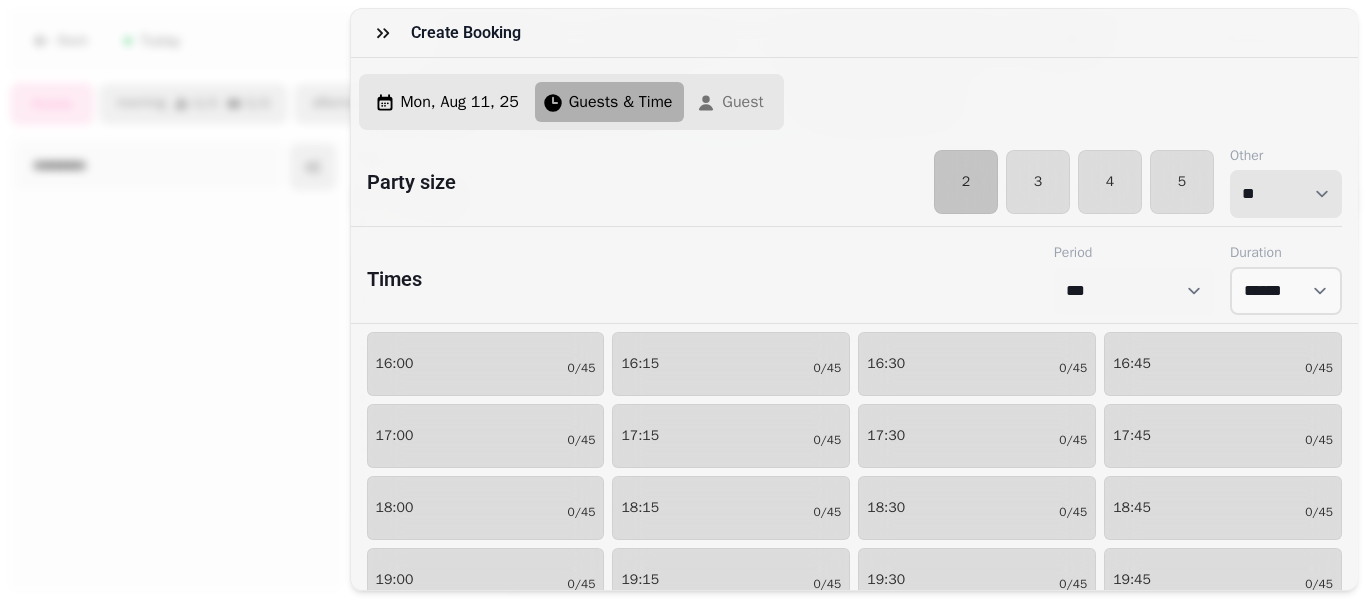 click on "* * * * * * * * * ** ** ** ** ** ** ** ** ** ** ** ** ** ** ** ** ** ** ** ** ** ** ** ** ** ** ** ** ** ** ** ** ** ** ** ** ** ** ** ** ** ** ** ** ** ** ** ** ** ** ** ** ** ** ** ** ** ** ** ** ** ** ** ** ** ** ** ** ** ** ** ** ** ** ** ** ** ** ** ** ** ** ** ** ** ** ** ** ** ** *** *** *** *** *** *** *** *** *** *** *** *** *** *** *** *** *** *** *** *** ***" at bounding box center [1286, 194] 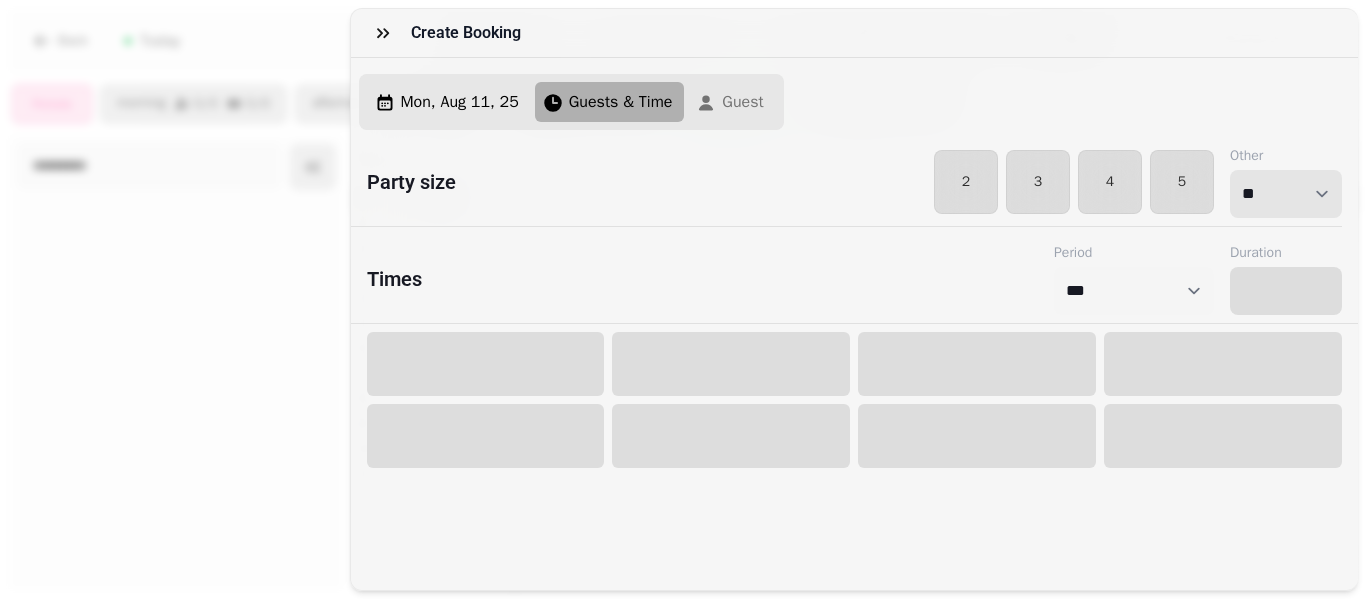 select on "****" 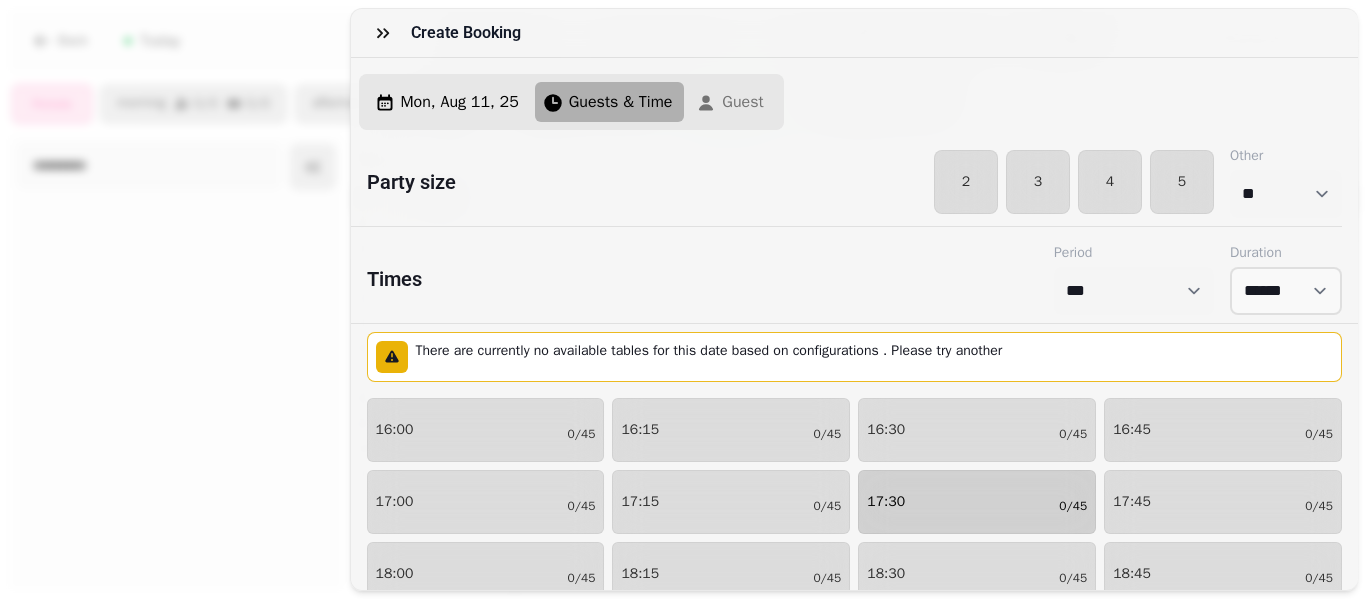 click on "[TIME] [NUMBER]/[NUMBER]" at bounding box center (977, 502) 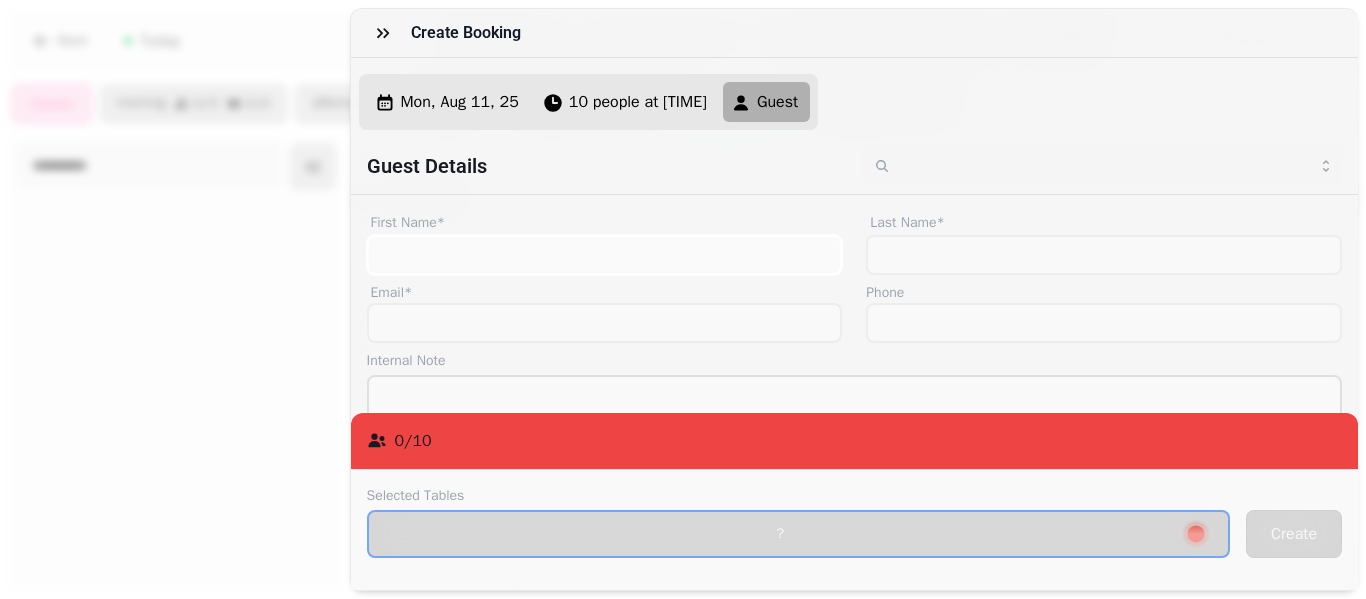 click on "First Name*" at bounding box center (605, 255) 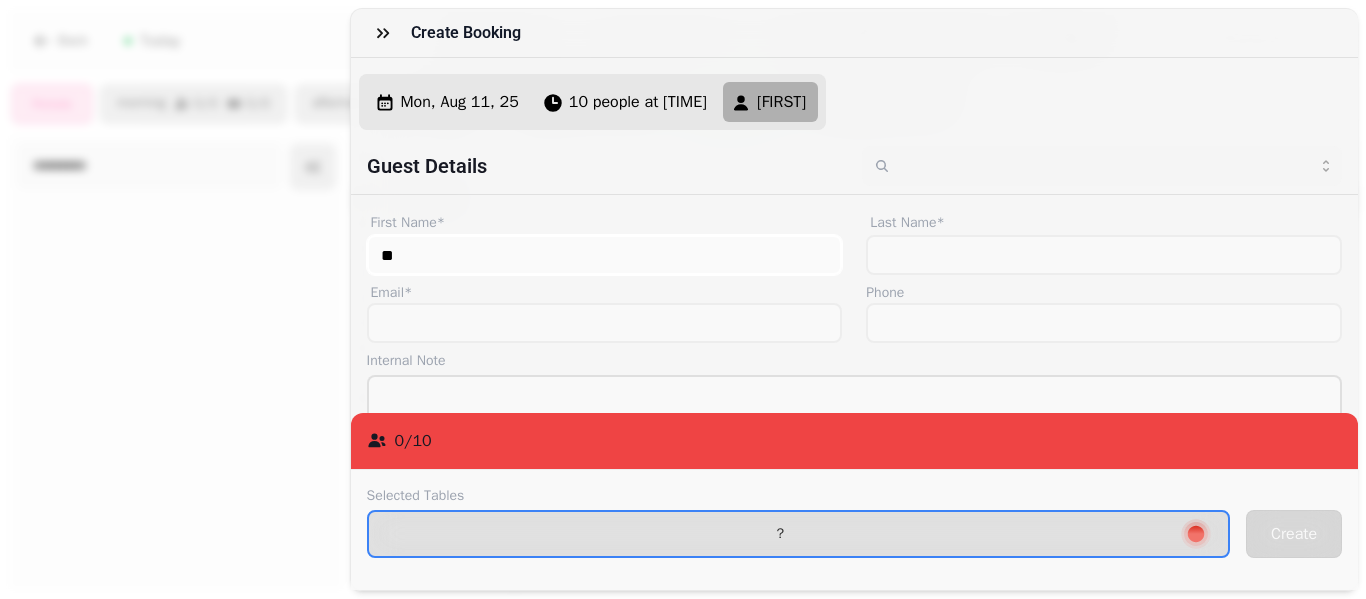 type on "*" 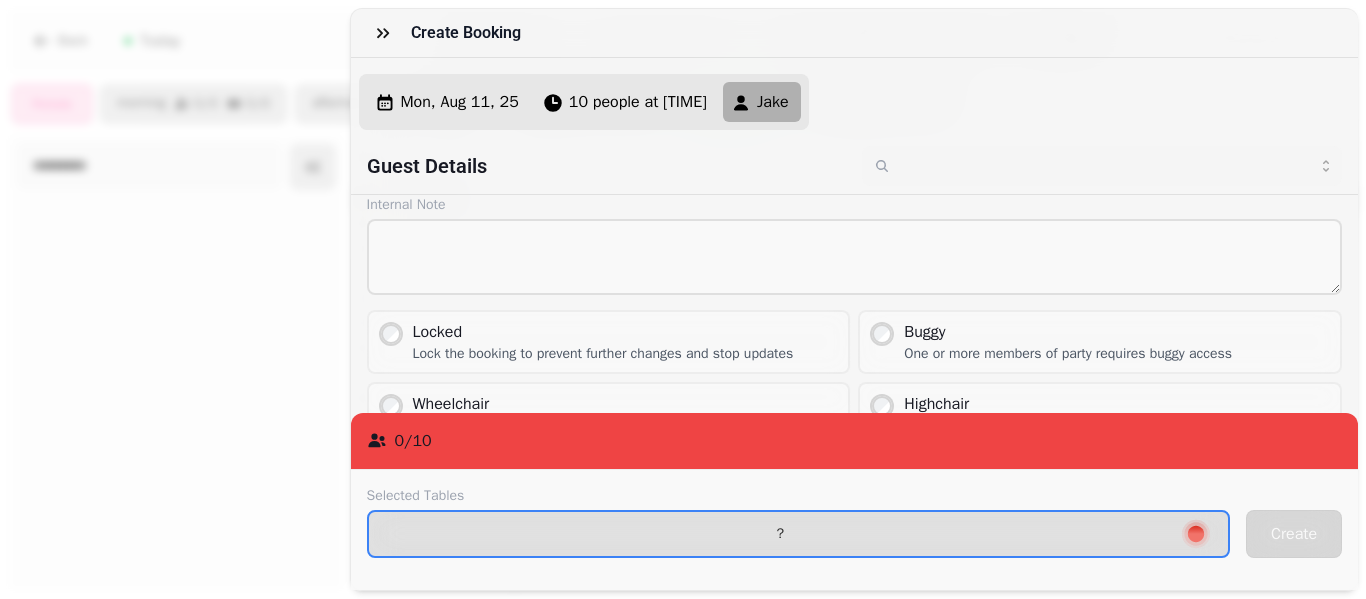 scroll, scrollTop: 0, scrollLeft: 0, axis: both 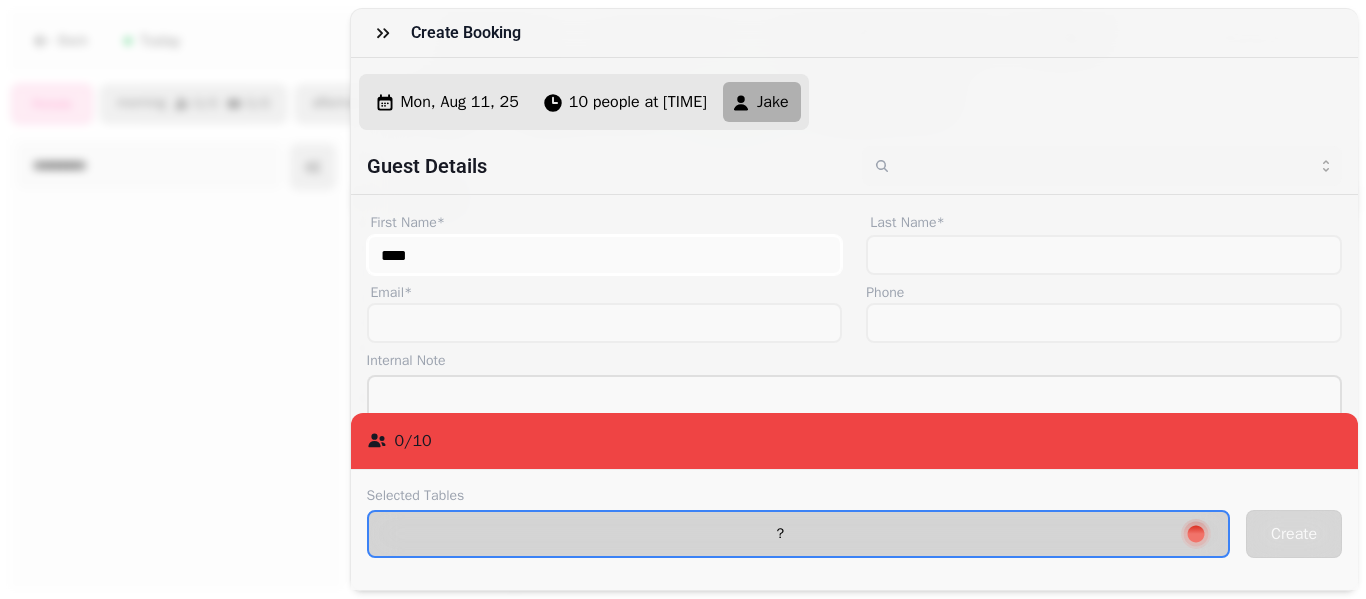 type on "****" 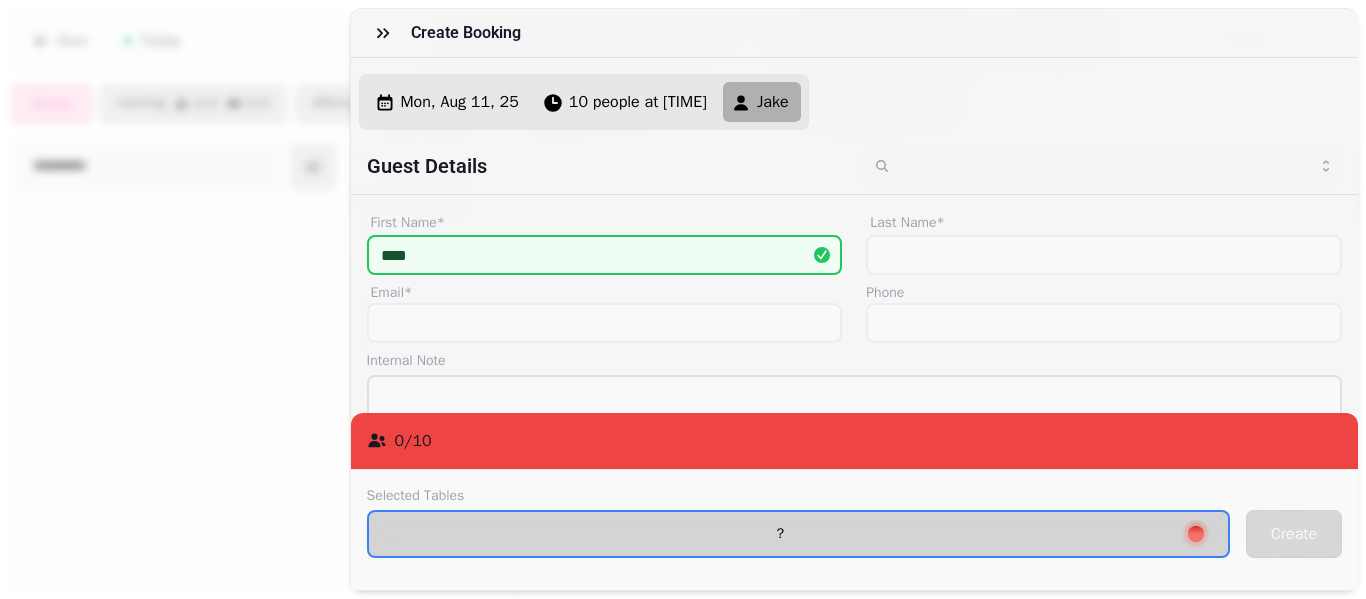 click on "?" at bounding box center [781, 534] 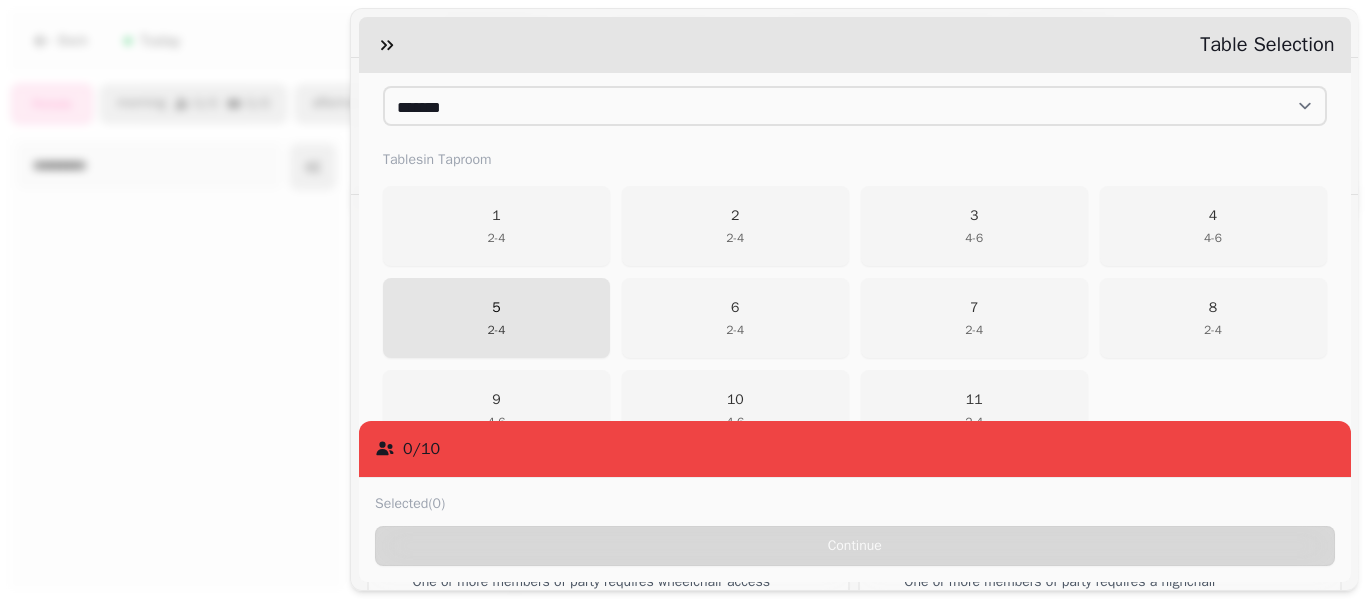 scroll, scrollTop: 334, scrollLeft: 0, axis: vertical 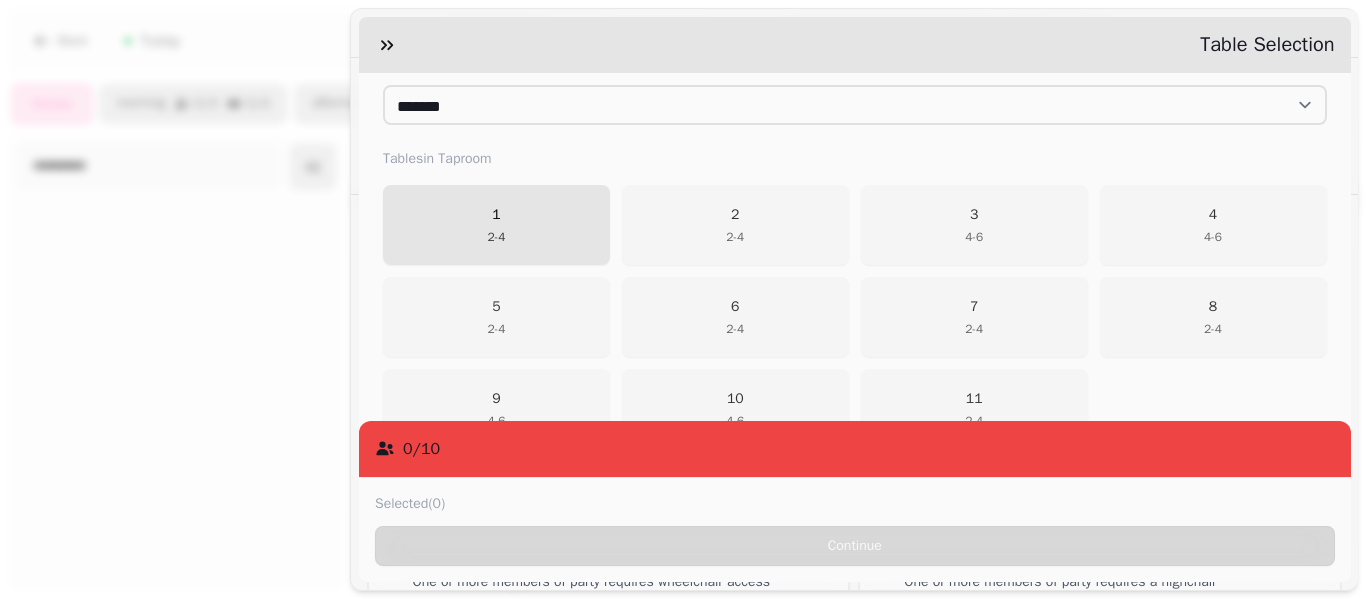 click on "2  -  4" at bounding box center (496, 237) 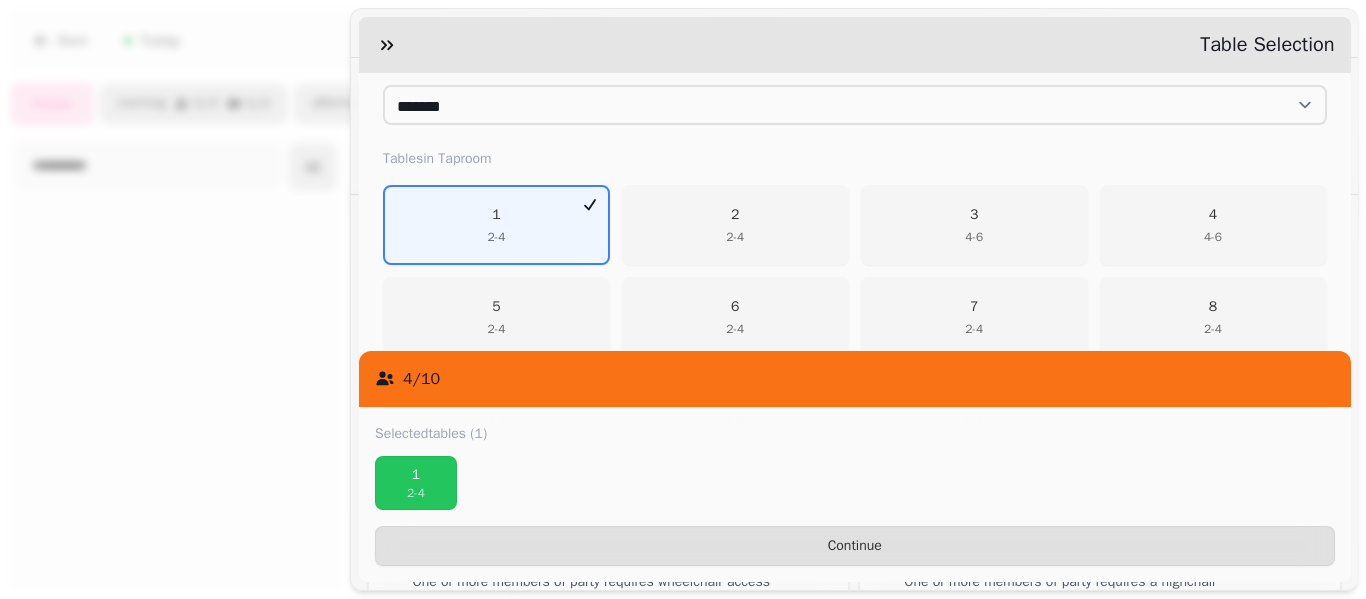 scroll, scrollTop: 422, scrollLeft: 0, axis: vertical 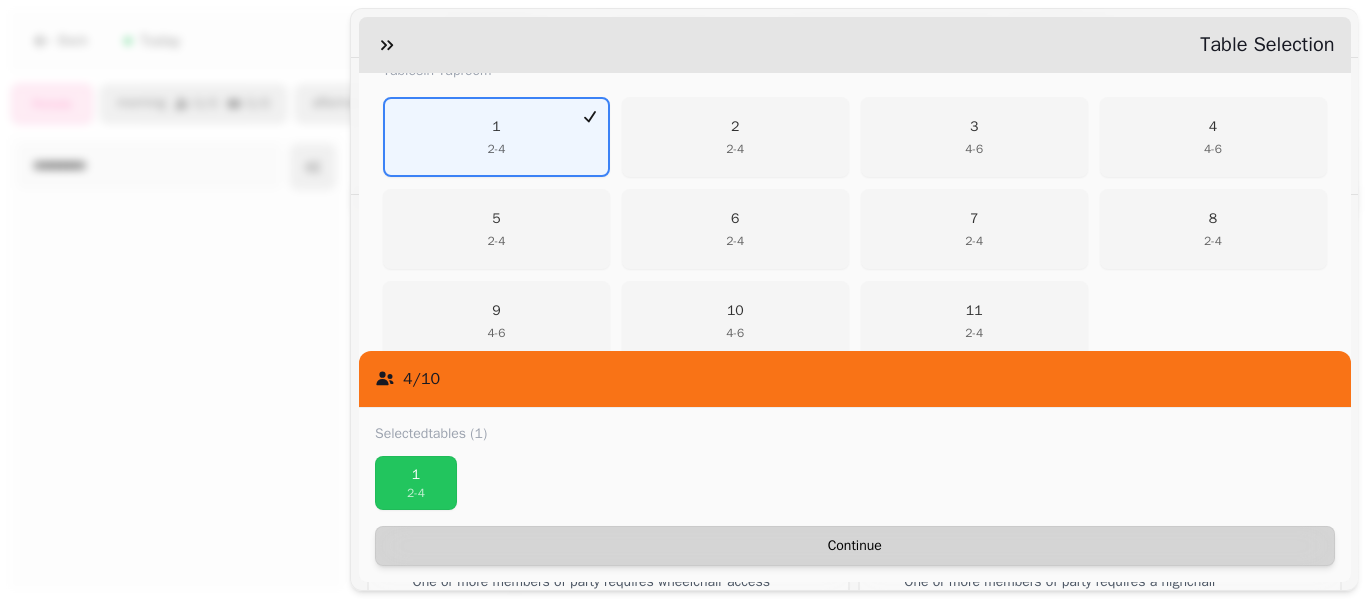 click on "Continue" at bounding box center [855, 546] 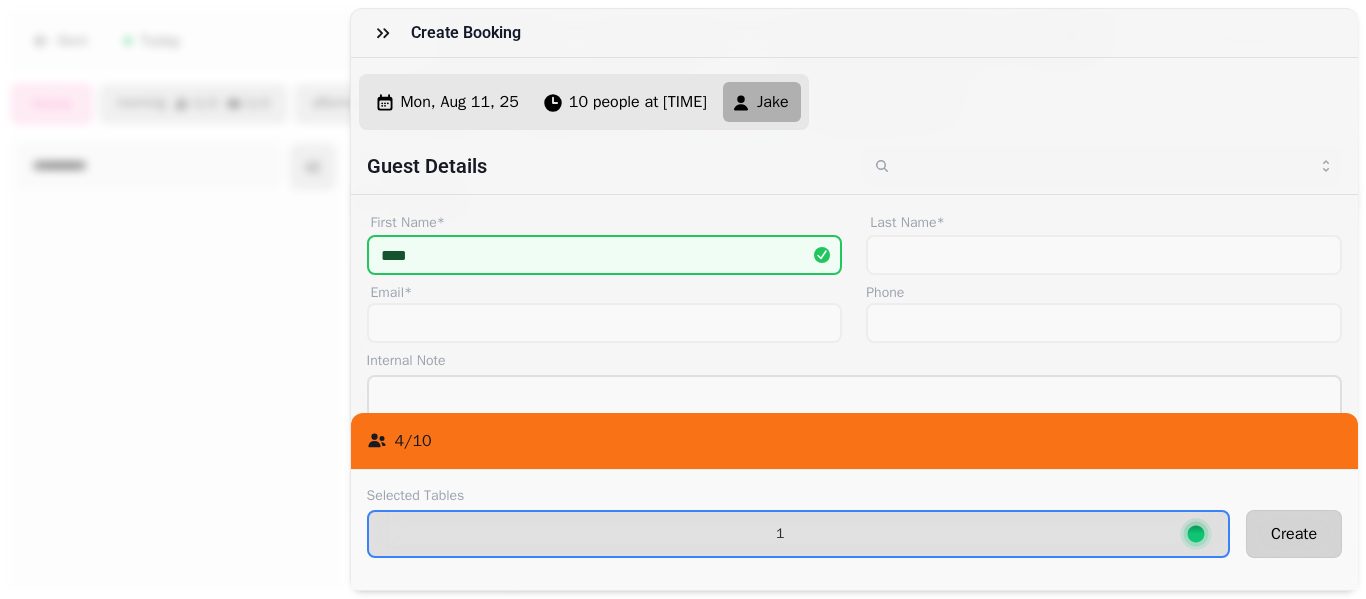 click on "Create" at bounding box center [1294, 534] 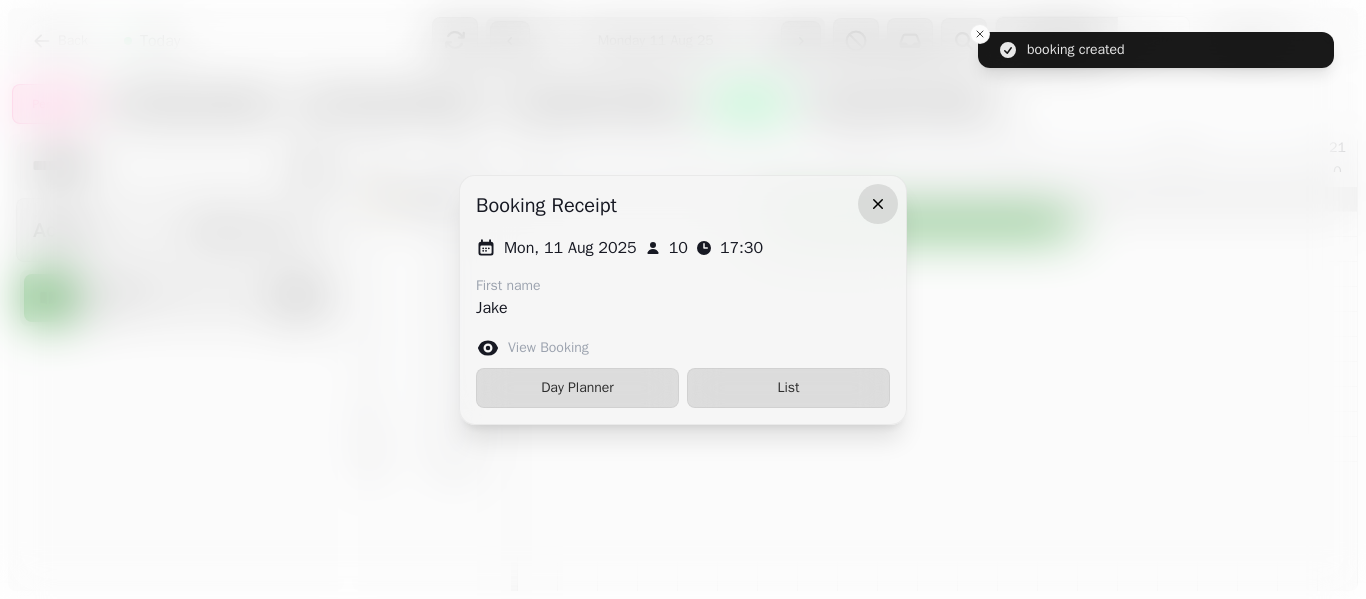click 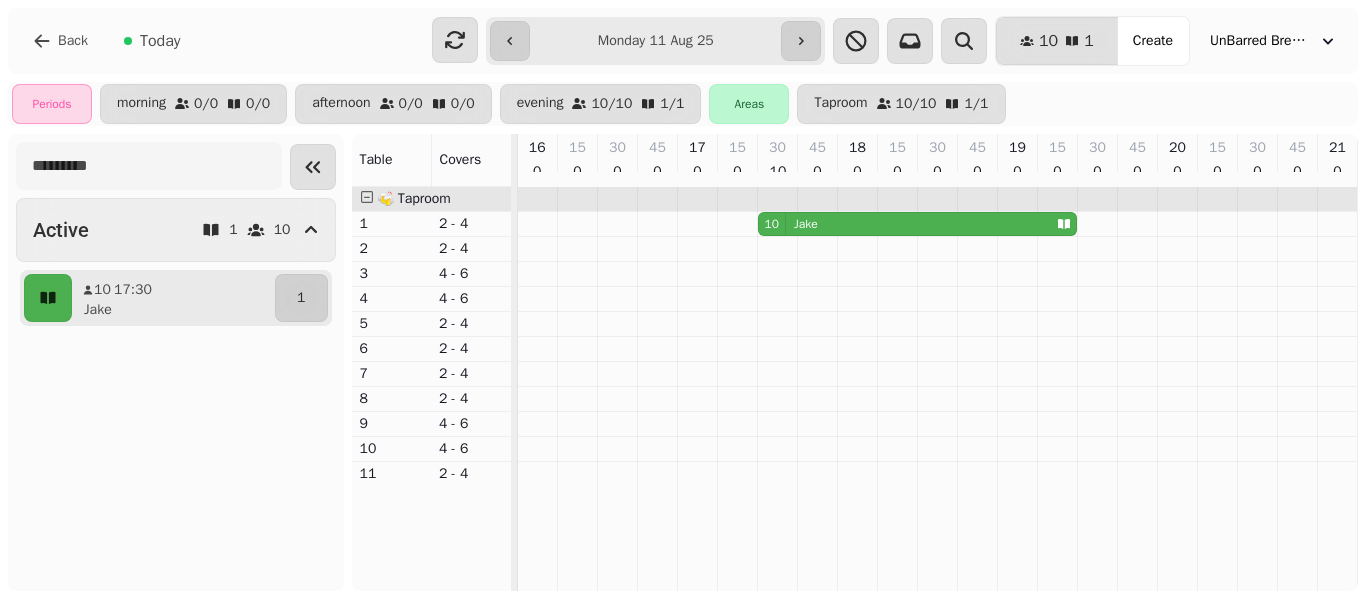 click on "**********" at bounding box center [655, 41] 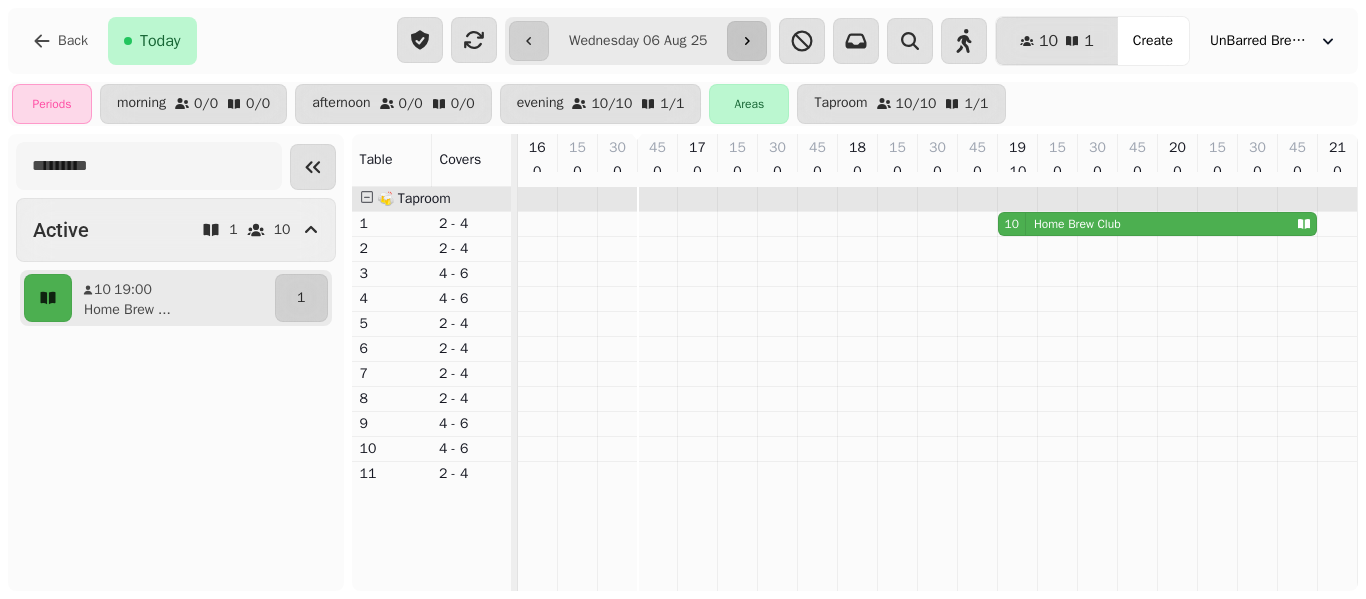 click at bounding box center (747, 41) 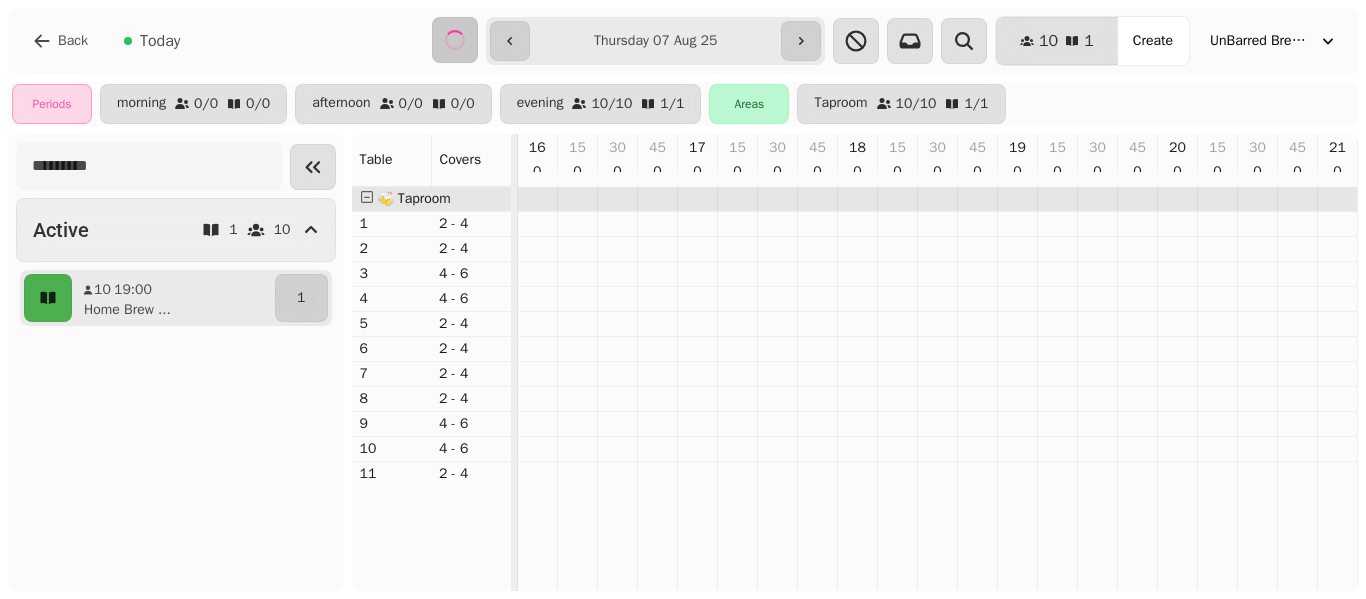 select on "**********" 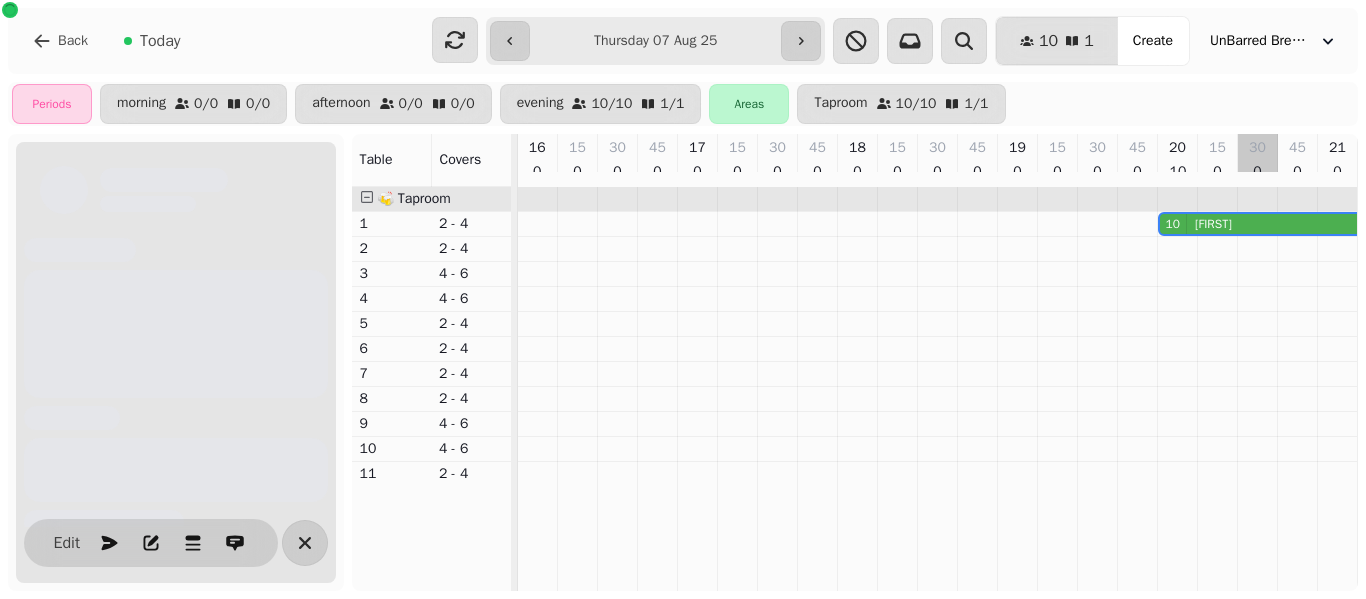 click on "10 [FIRST]" at bounding box center (518, 224) 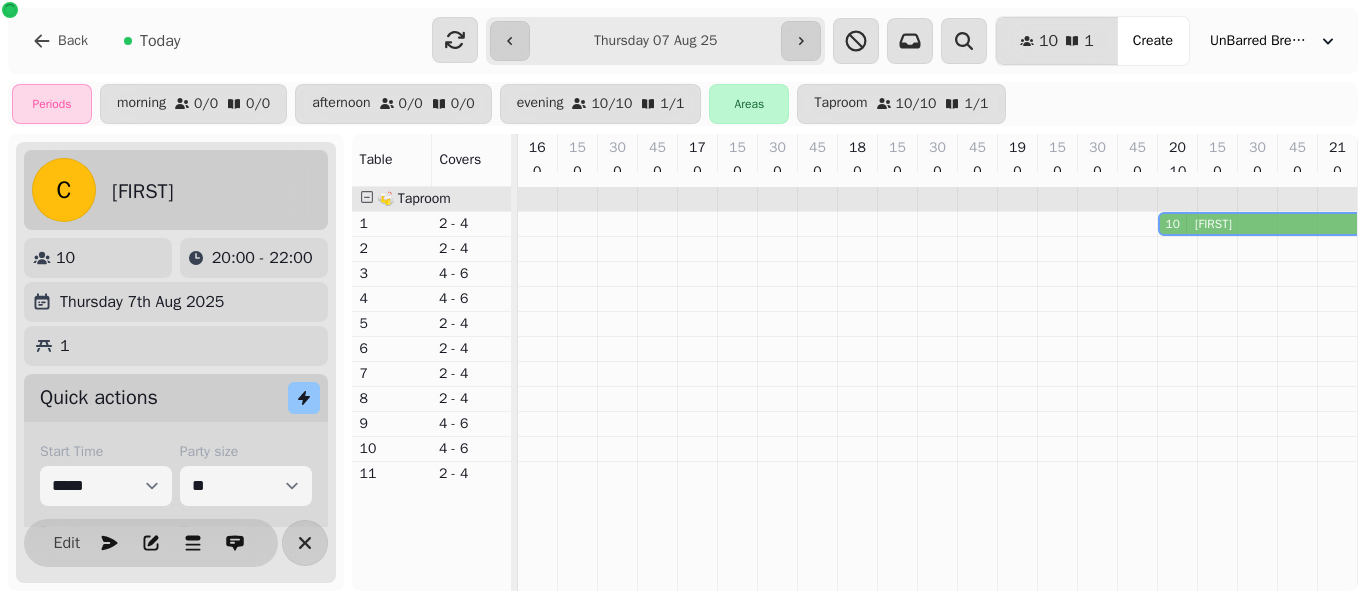 click on "[FIRST]" at bounding box center (1213, 224) 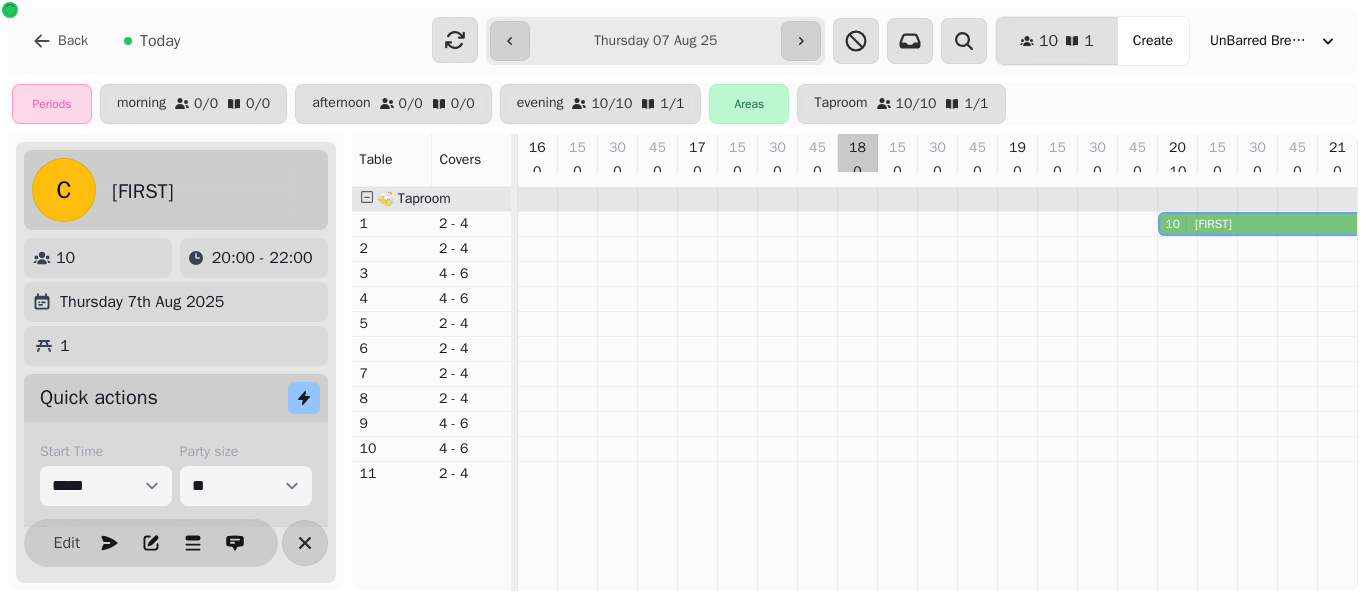 click on "10" at bounding box center (98, 258) 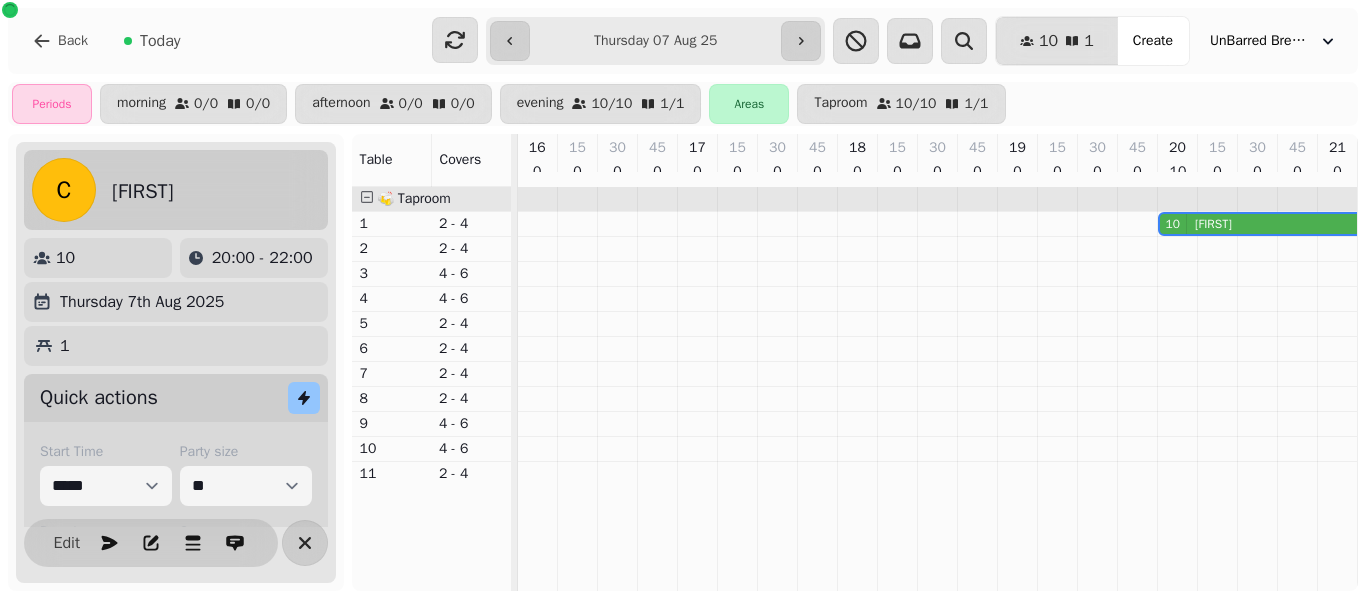 scroll, scrollTop: 0, scrollLeft: 240, axis: horizontal 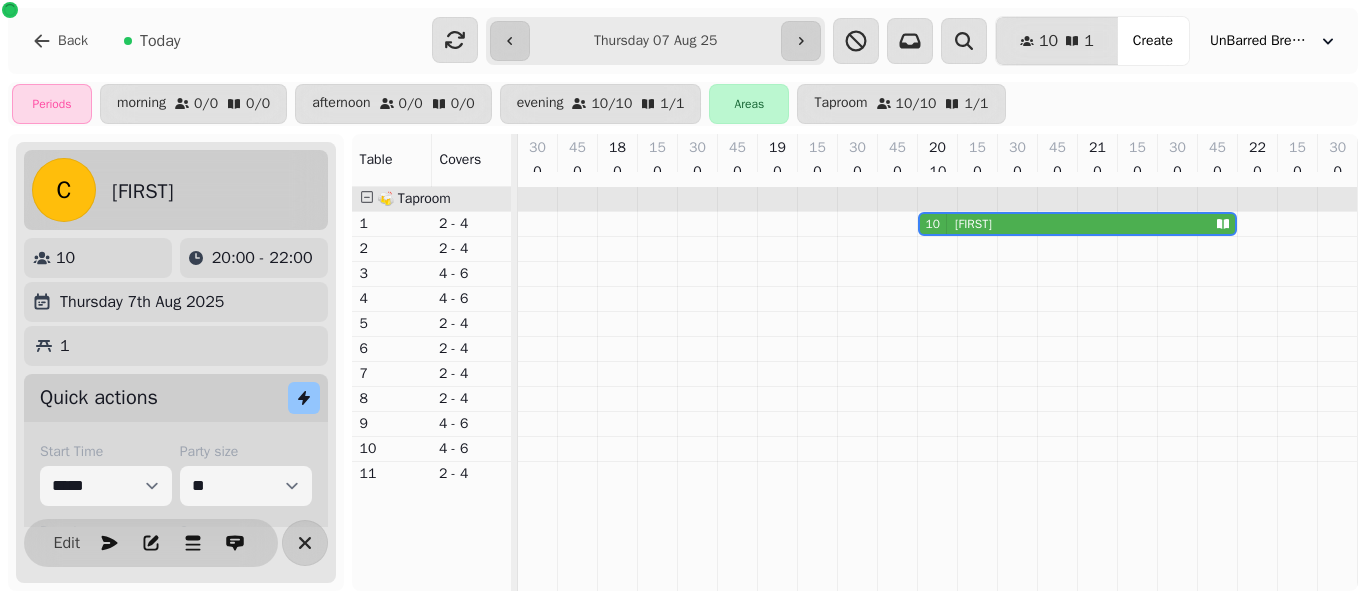 click on "10" at bounding box center (65, 258) 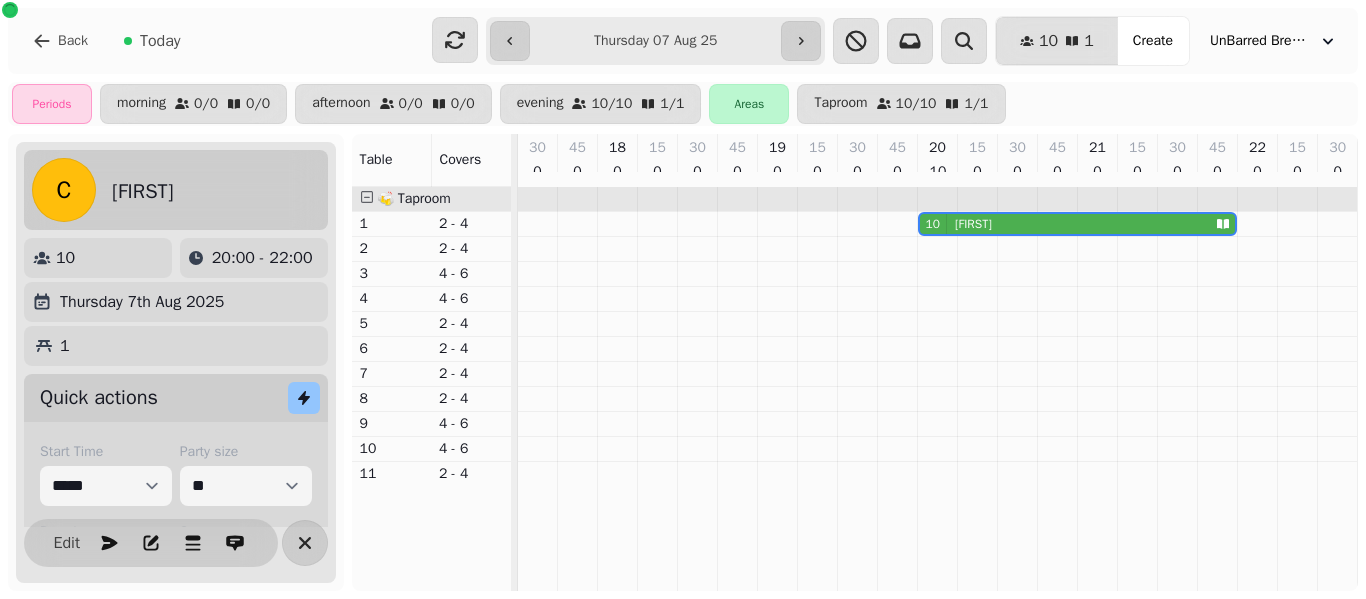 click on "10 [FIRST]" at bounding box center (1063, 224) 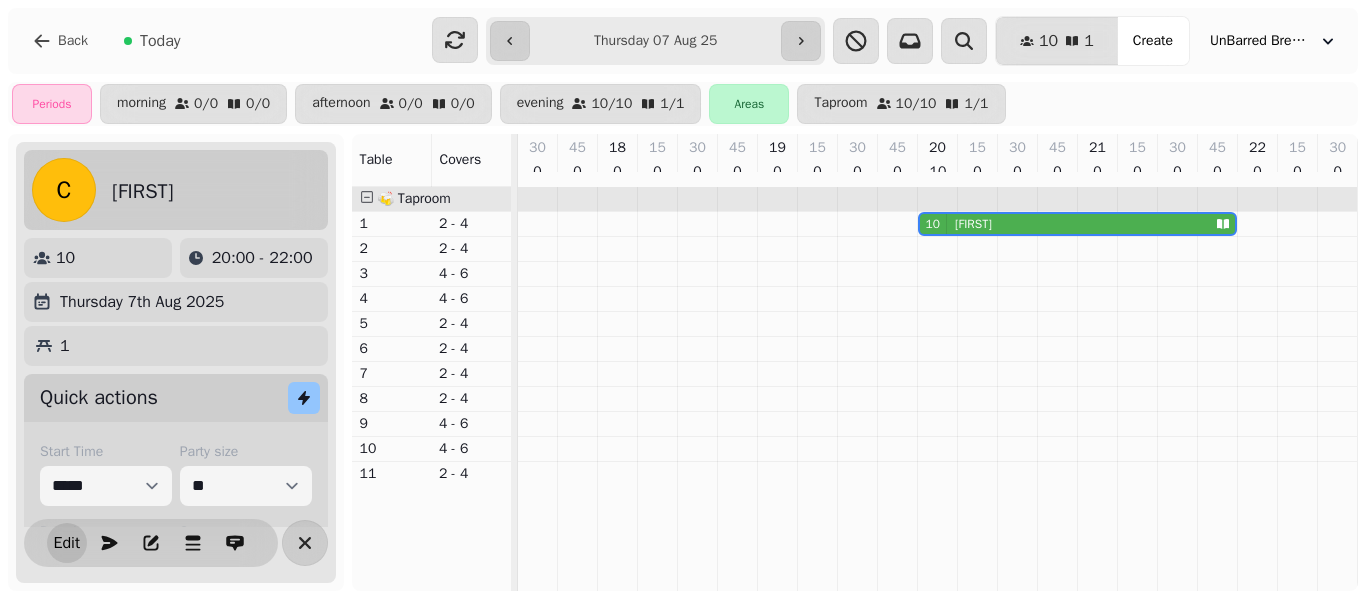 click on "Edit" at bounding box center (67, 543) 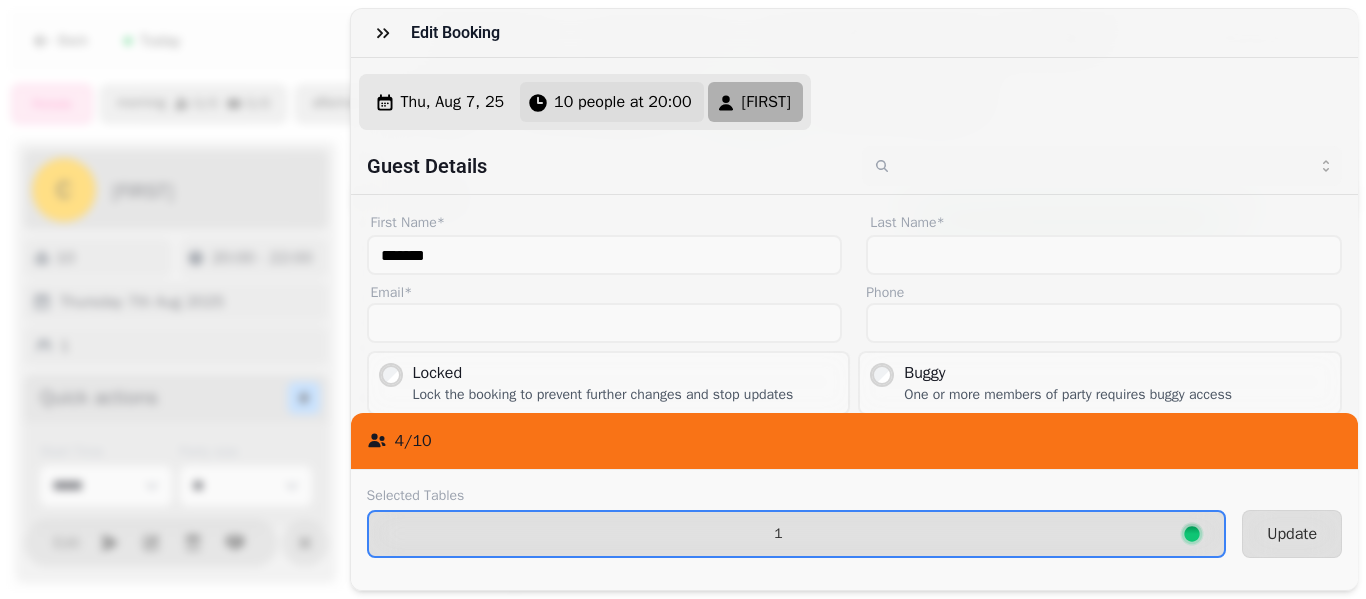 click on "10 people at 20:00" at bounding box center [622, 102] 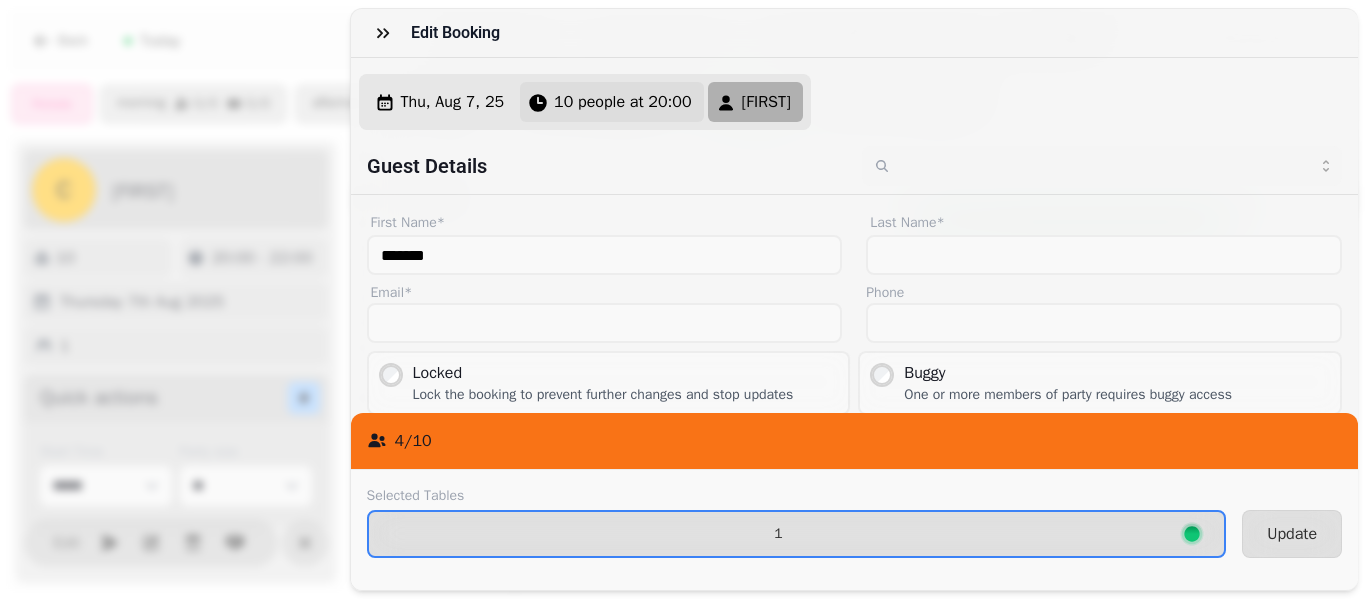 select on "**" 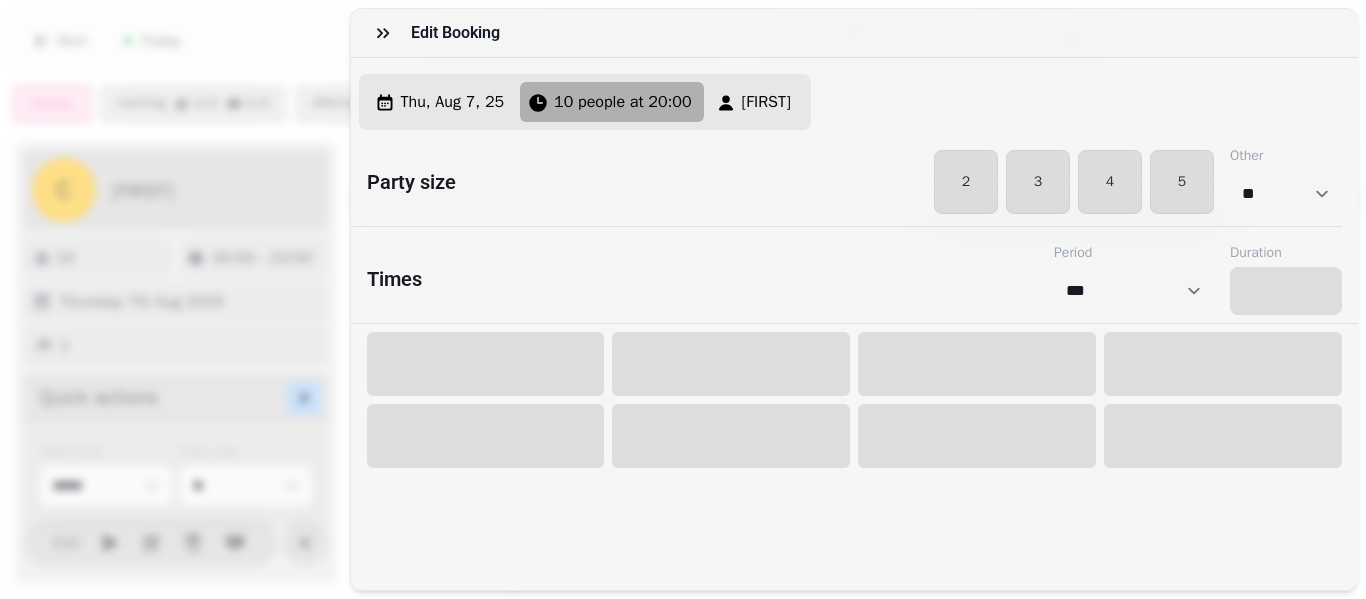 select on "****" 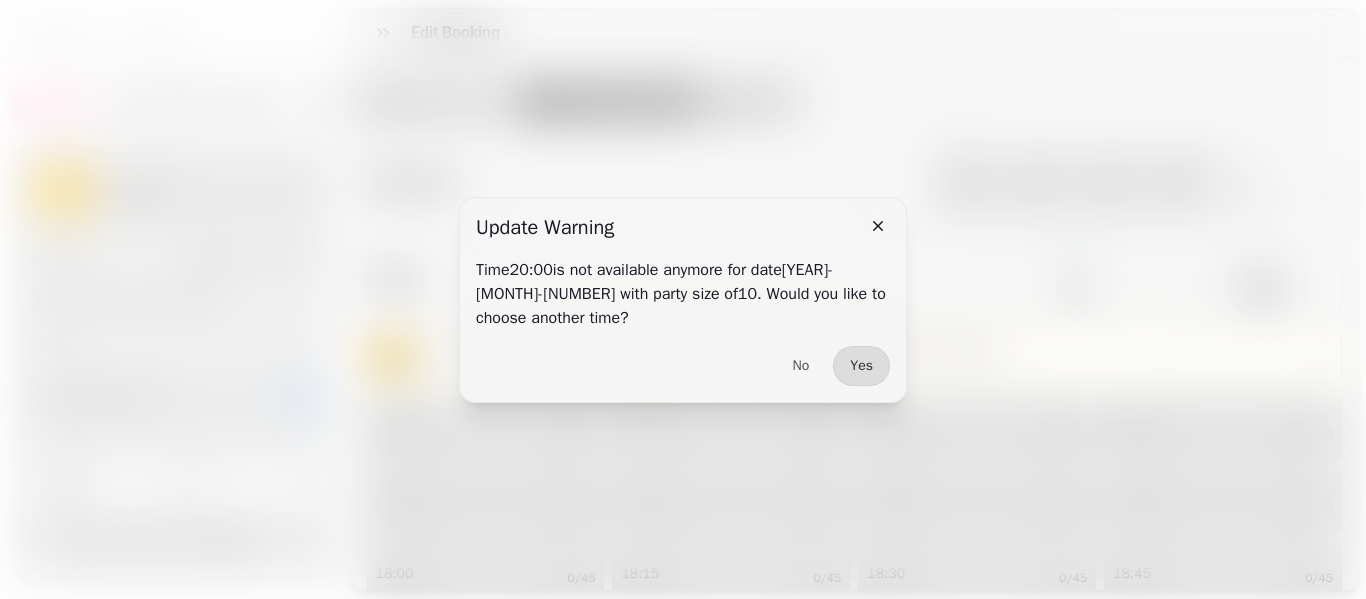 click at bounding box center (683, 299) 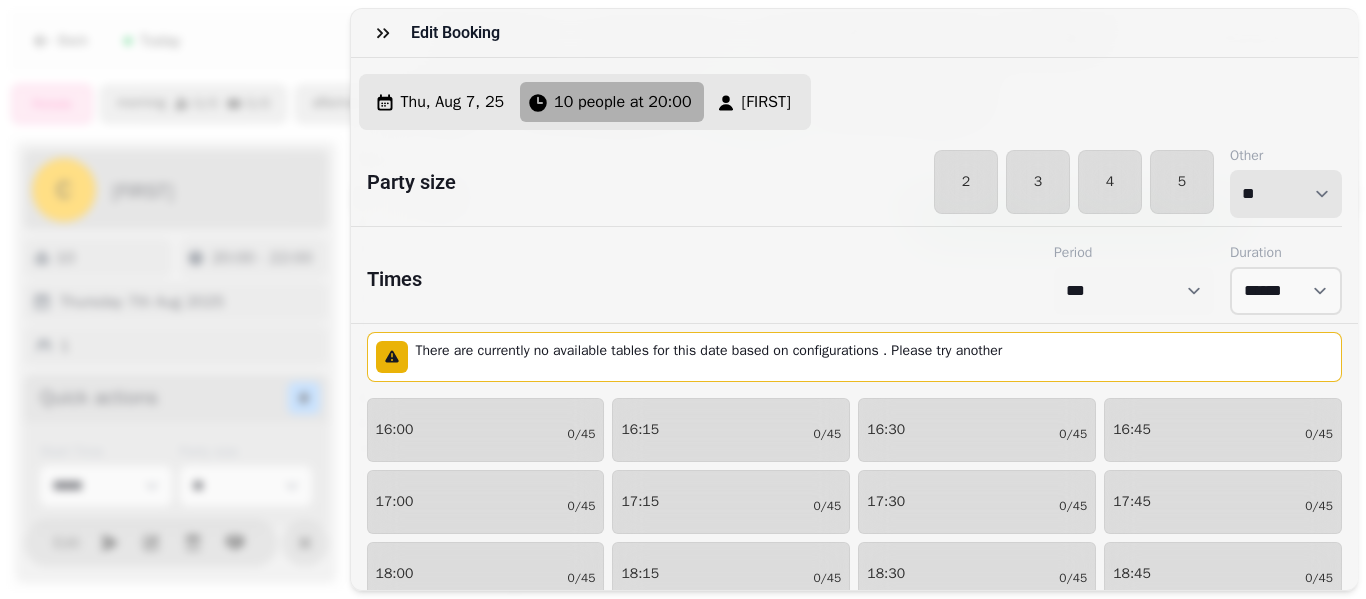 click on "* * * * * * * * * ** ** ** ** ** ** ** ** ** ** ** ** ** ** ** ** ** ** ** ** ** ** ** ** ** ** ** ** ** ** ** ** ** ** ** ** ** ** ** ** ** ** ** ** ** ** ** ** ** ** ** ** ** ** ** ** ** ** ** ** ** ** ** ** ** ** ** ** ** ** ** ** ** ** ** ** ** ** ** ** ** ** ** ** ** ** ** ** ** ** *** *** *** *** *** *** *** *** *** *** *** *** *** *** *** *** *** *** *** *** ***" at bounding box center (1286, 194) 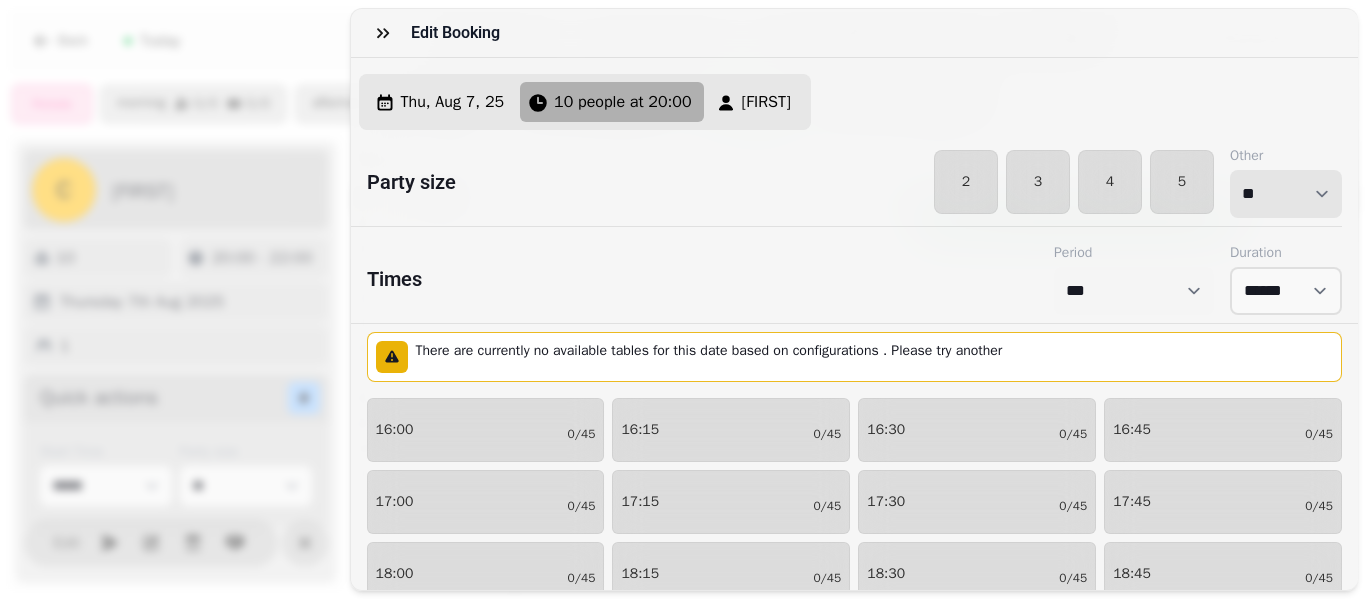 select on "*" 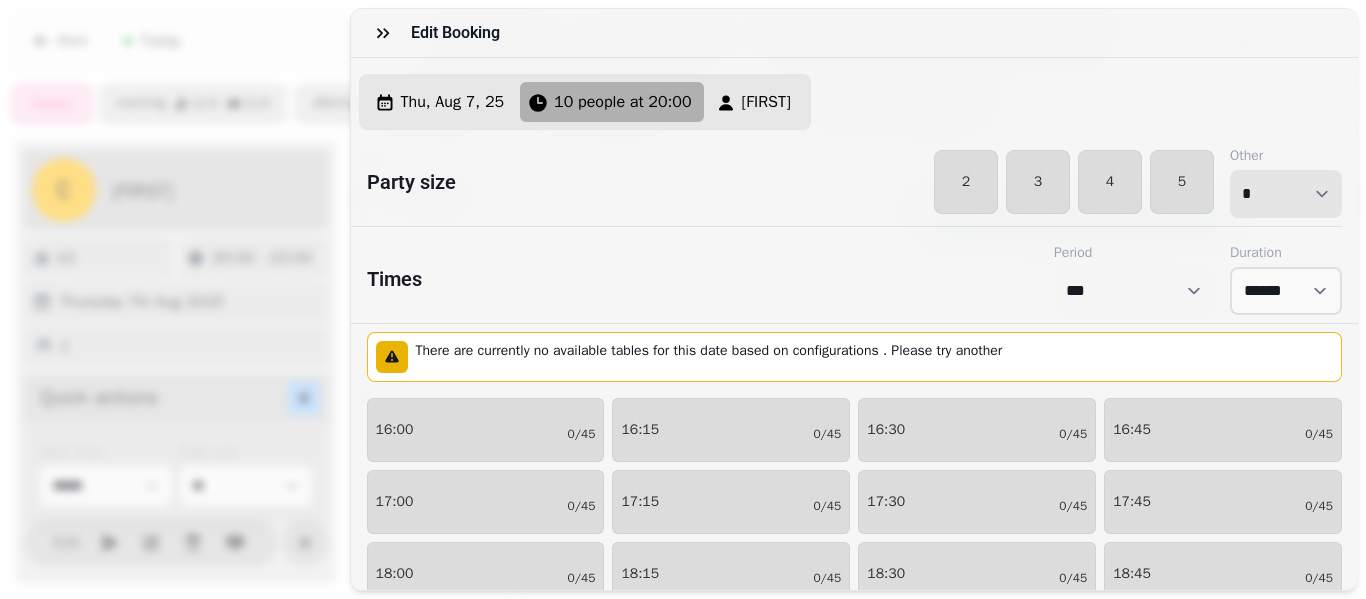 click on "* * * * * * * * * ** ** ** ** ** ** ** ** ** ** ** ** ** ** ** ** ** ** ** ** ** ** ** ** ** ** ** ** ** ** ** ** ** ** ** ** ** ** ** ** ** ** ** ** ** ** ** ** ** ** ** ** ** ** ** ** ** ** ** ** ** ** ** ** ** ** ** ** ** ** ** ** ** ** ** ** ** ** ** ** ** ** ** ** ** ** ** ** ** ** *** *** *** *** *** *** *** *** *** *** *** *** *** *** *** *** *** *** *** *** ***" at bounding box center [1286, 194] 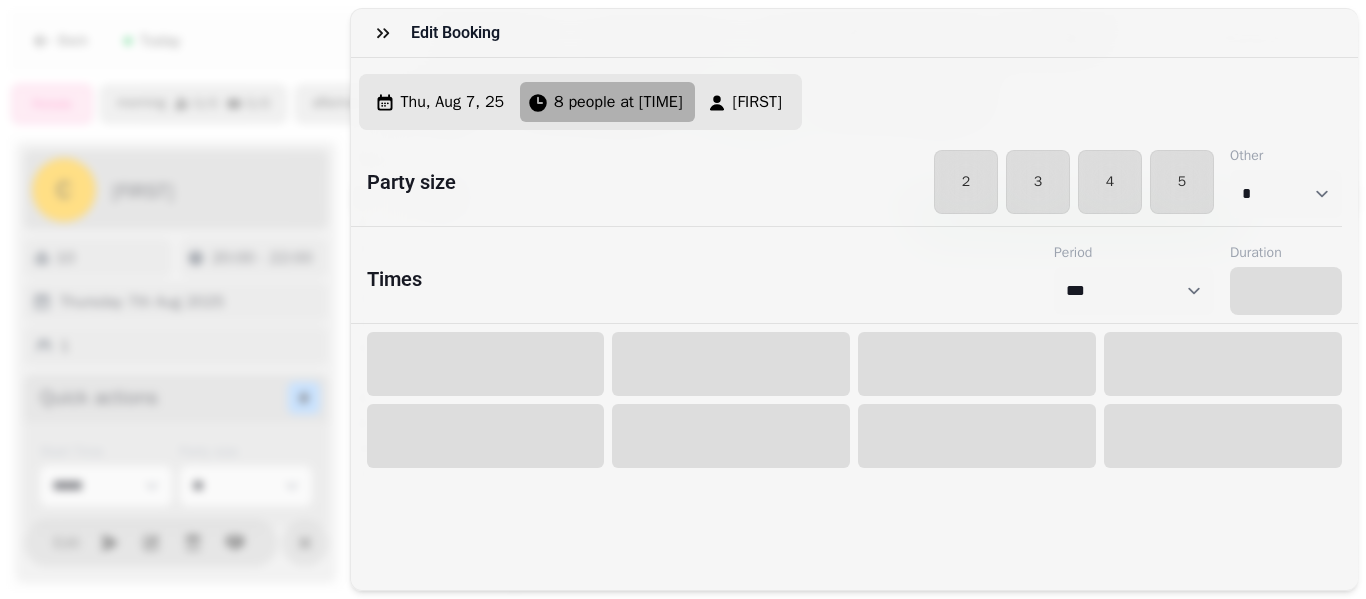 select on "****" 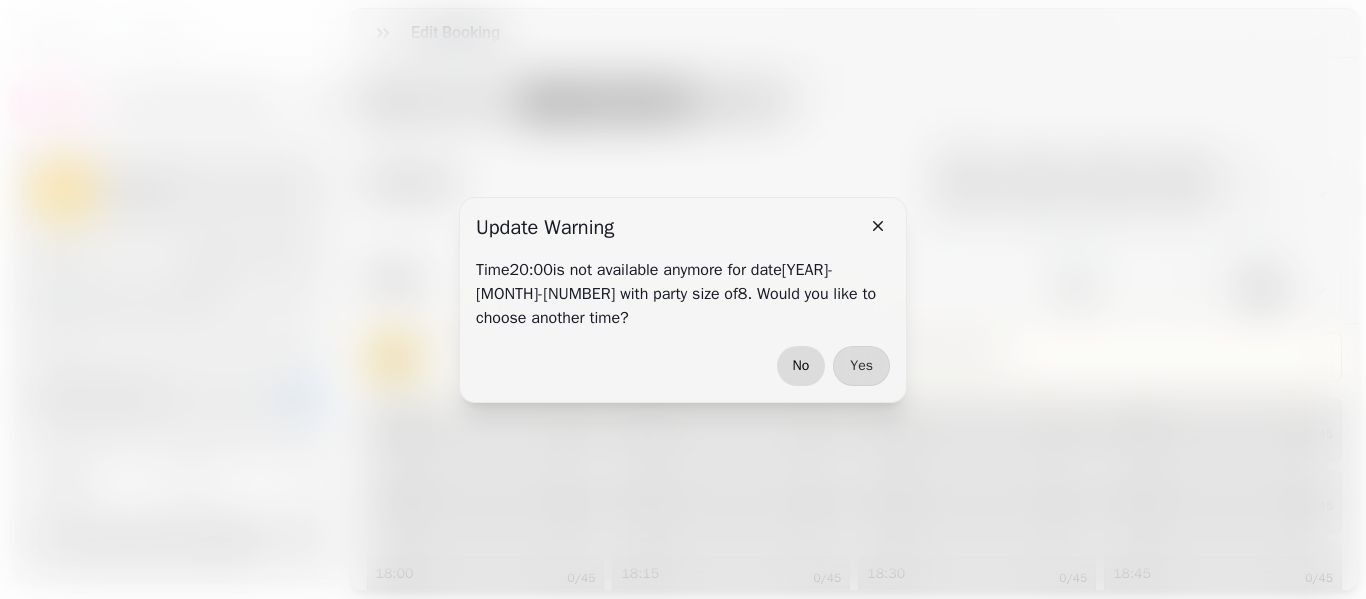drag, startPoint x: 829, startPoint y: 376, endPoint x: 798, endPoint y: 373, distance: 31.144823 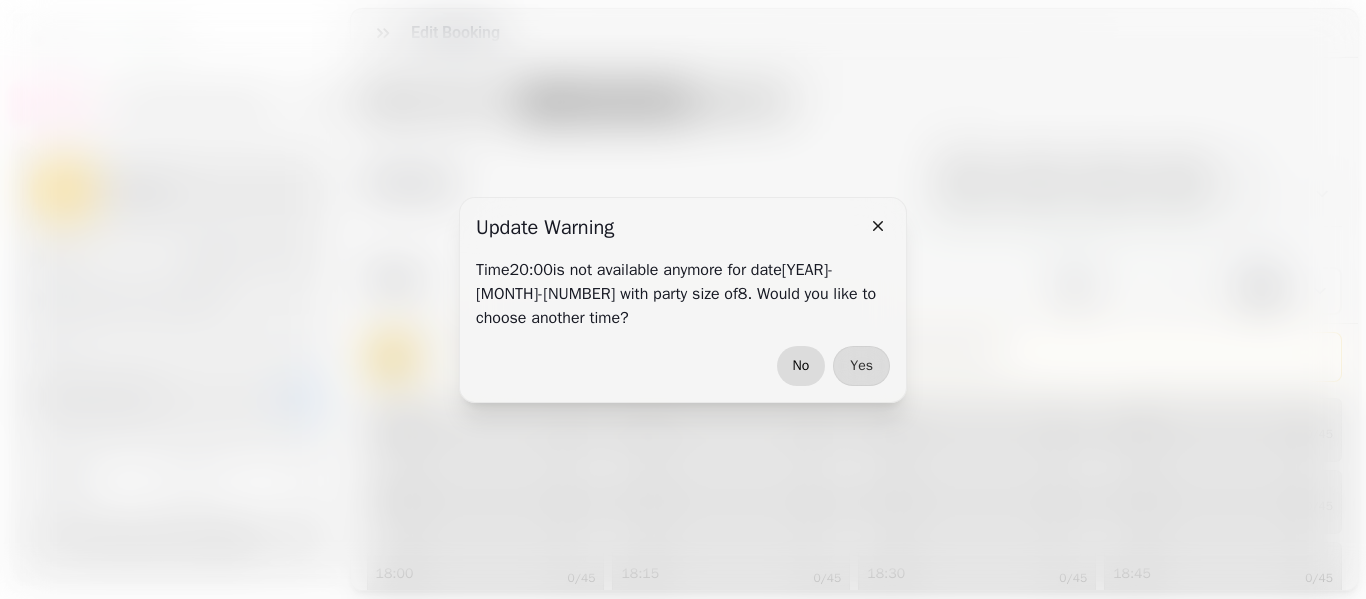 click on "No Yes" at bounding box center (683, 366) 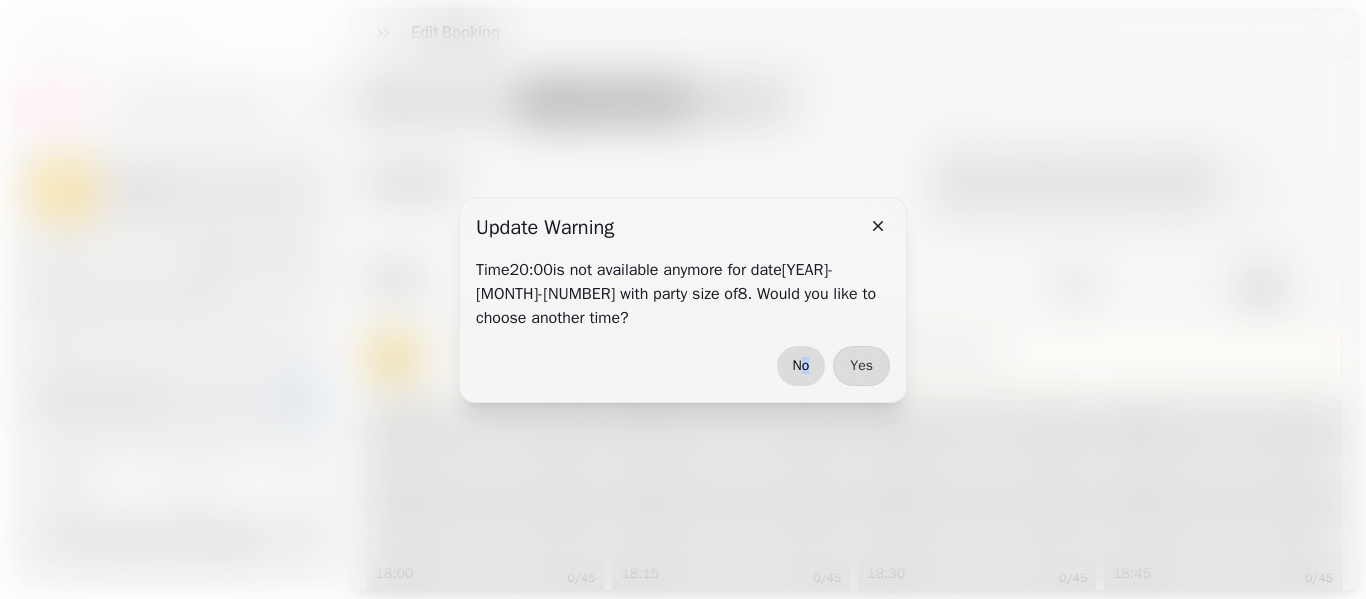 click on "No" at bounding box center [801, 366] 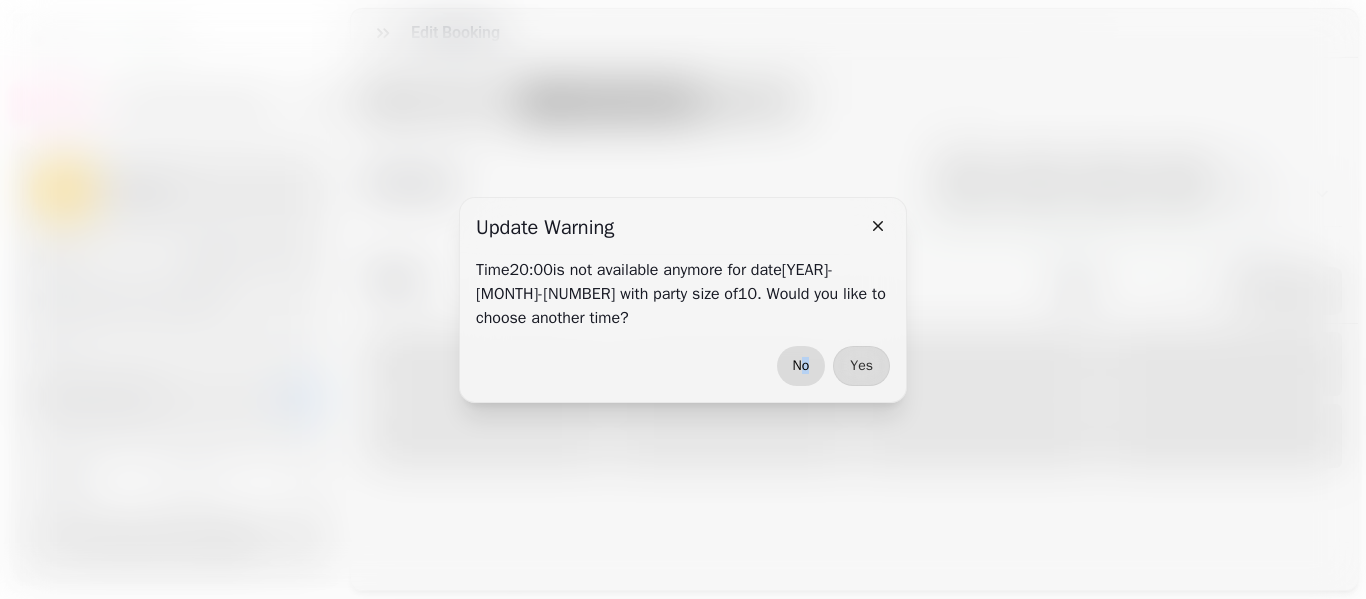 select on "****" 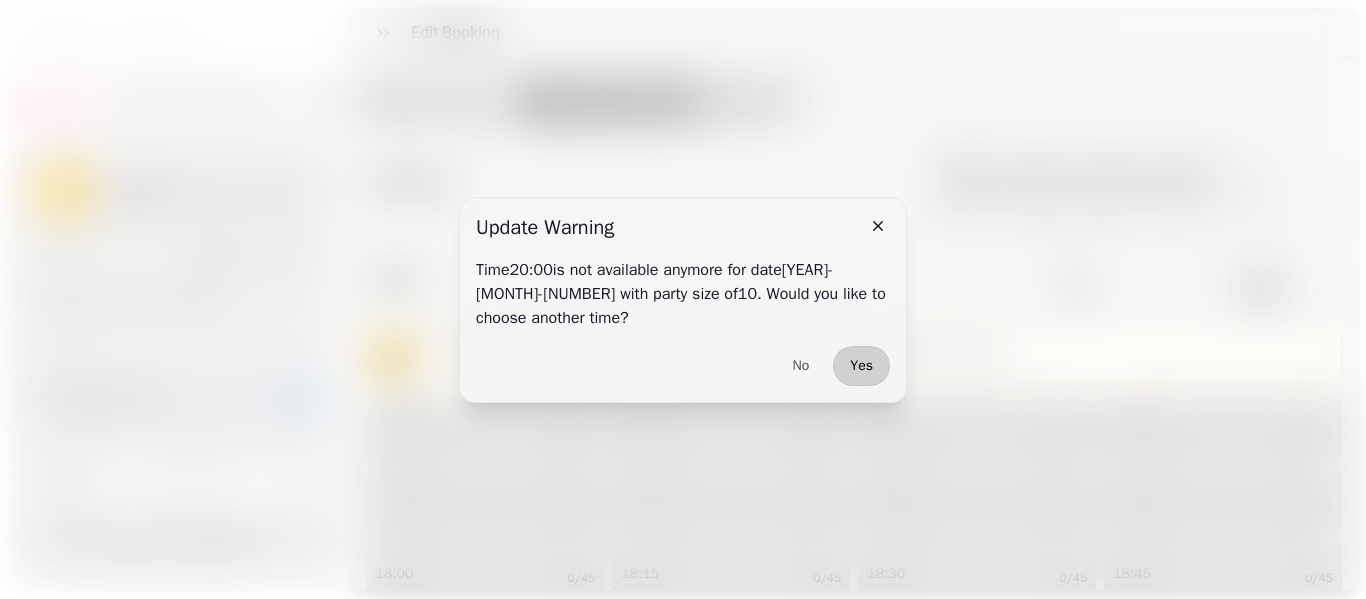 click on "Yes" at bounding box center (861, 366) 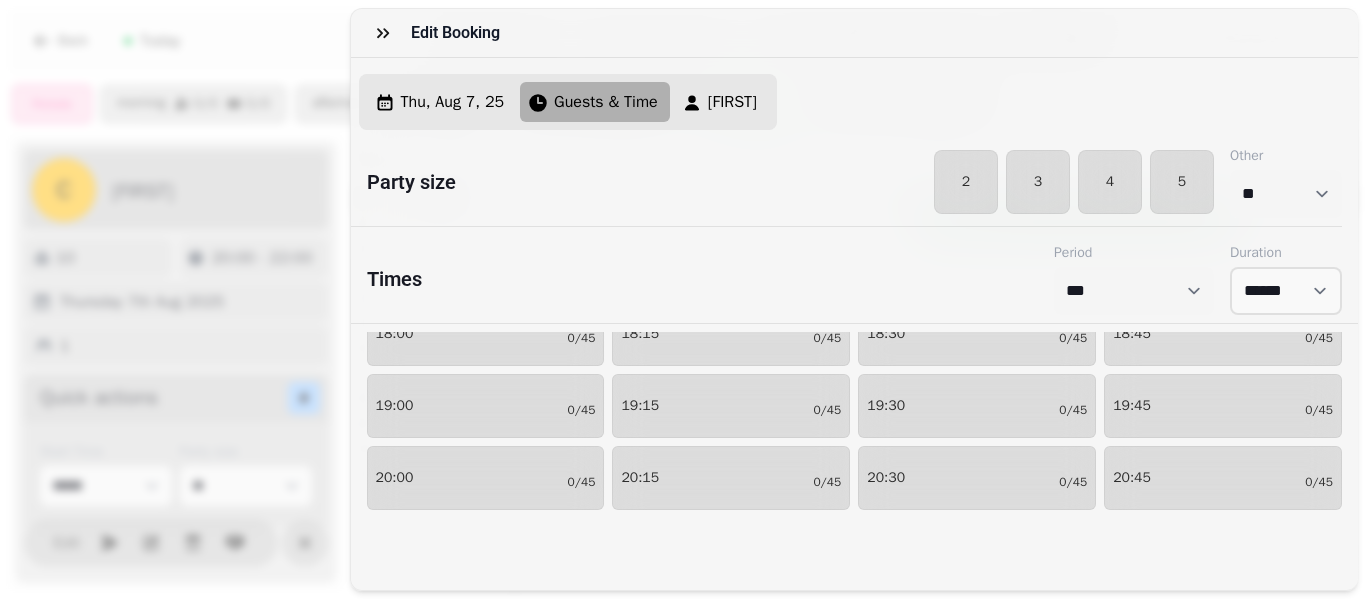scroll, scrollTop: 322, scrollLeft: 0, axis: vertical 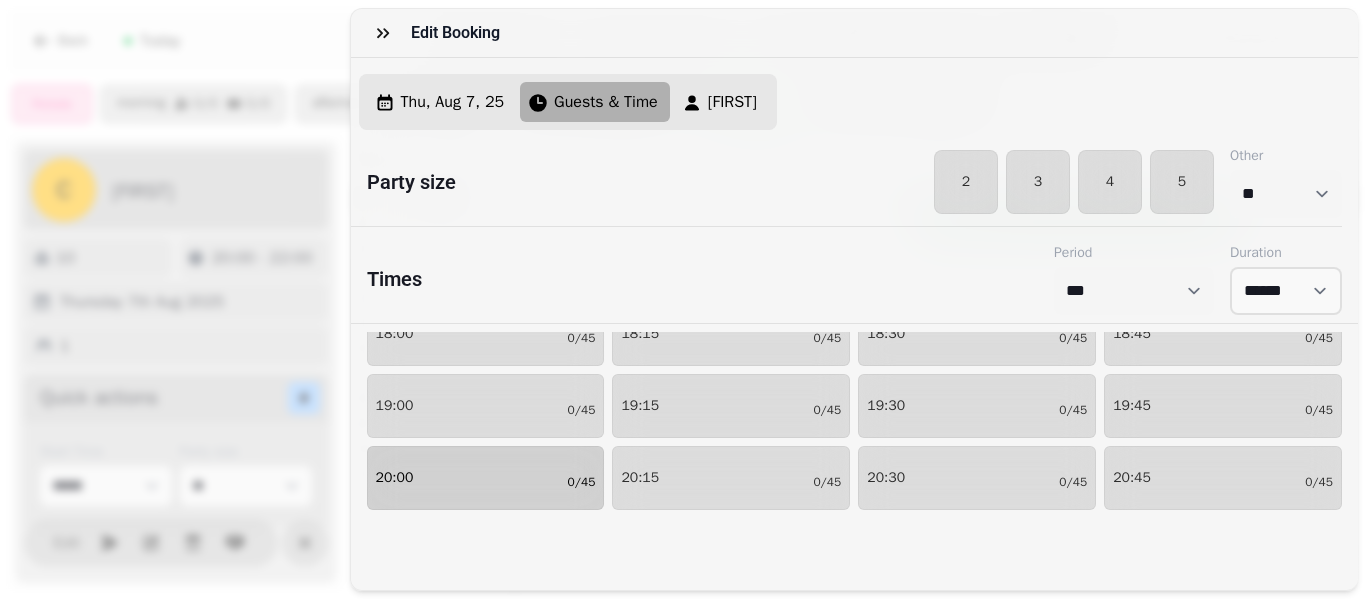 click on "[TIME] [NUMBER]/[NUMBER]" at bounding box center [486, 478] 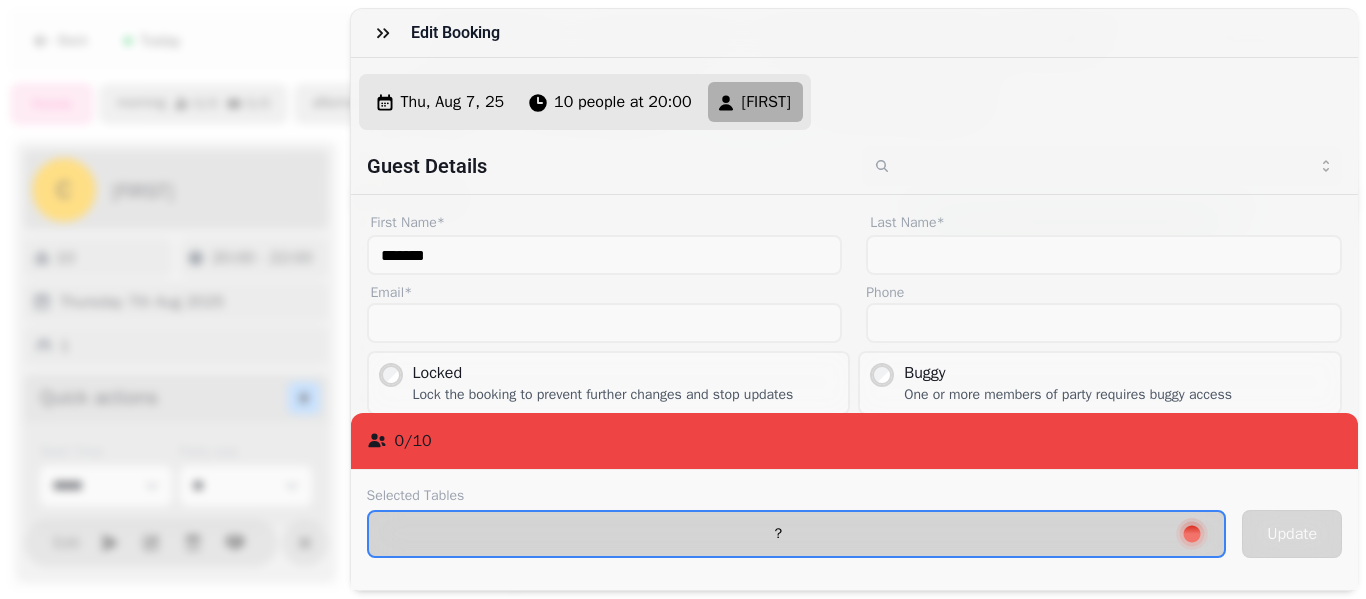 click on "?" at bounding box center [779, 534] 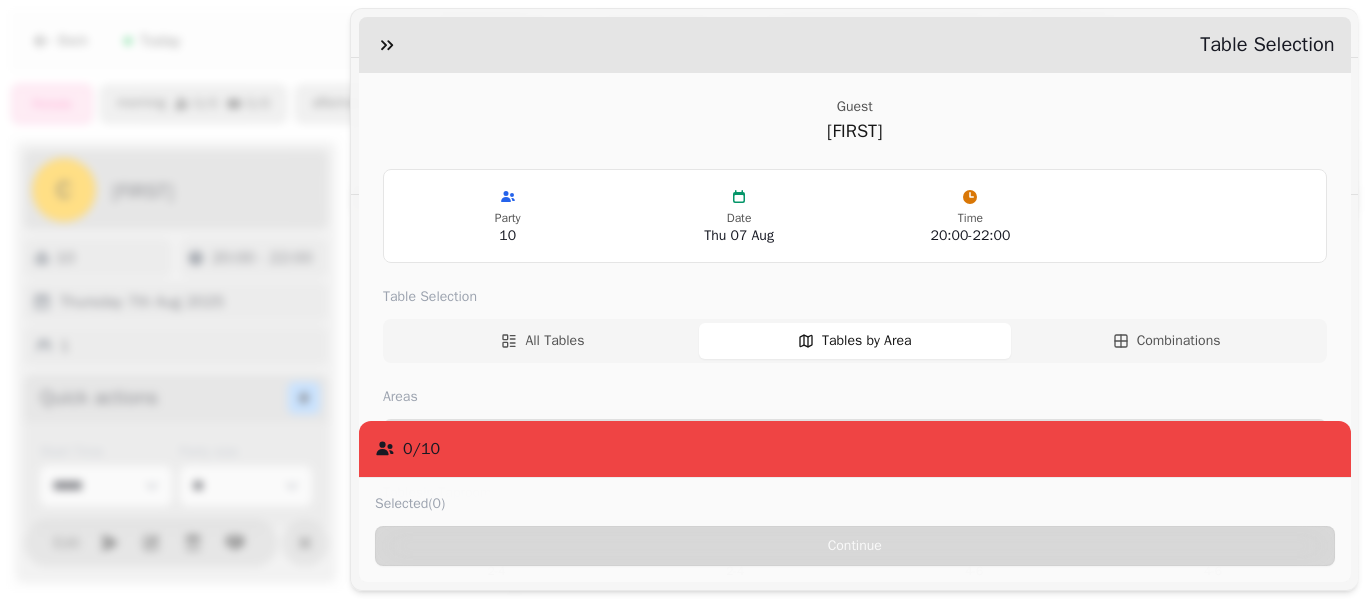 scroll, scrollTop: 207, scrollLeft: 0, axis: vertical 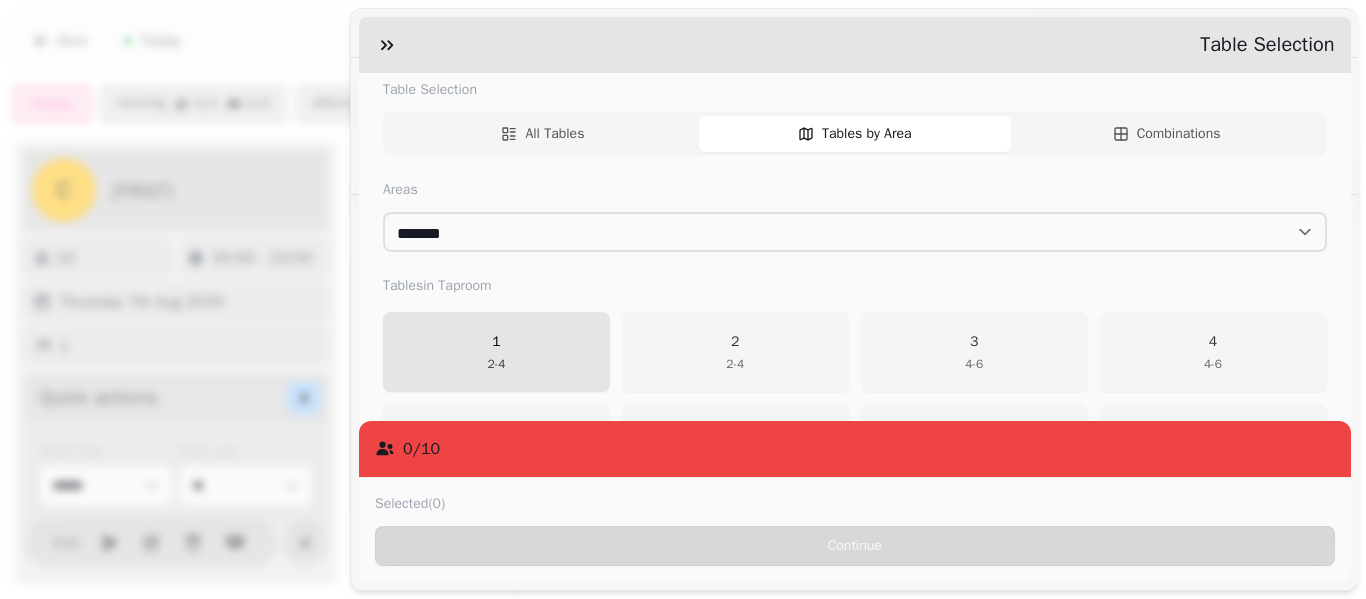 click on "[NUMBER] [NUMBER]  -  [NUMBER]" at bounding box center [496, 352] 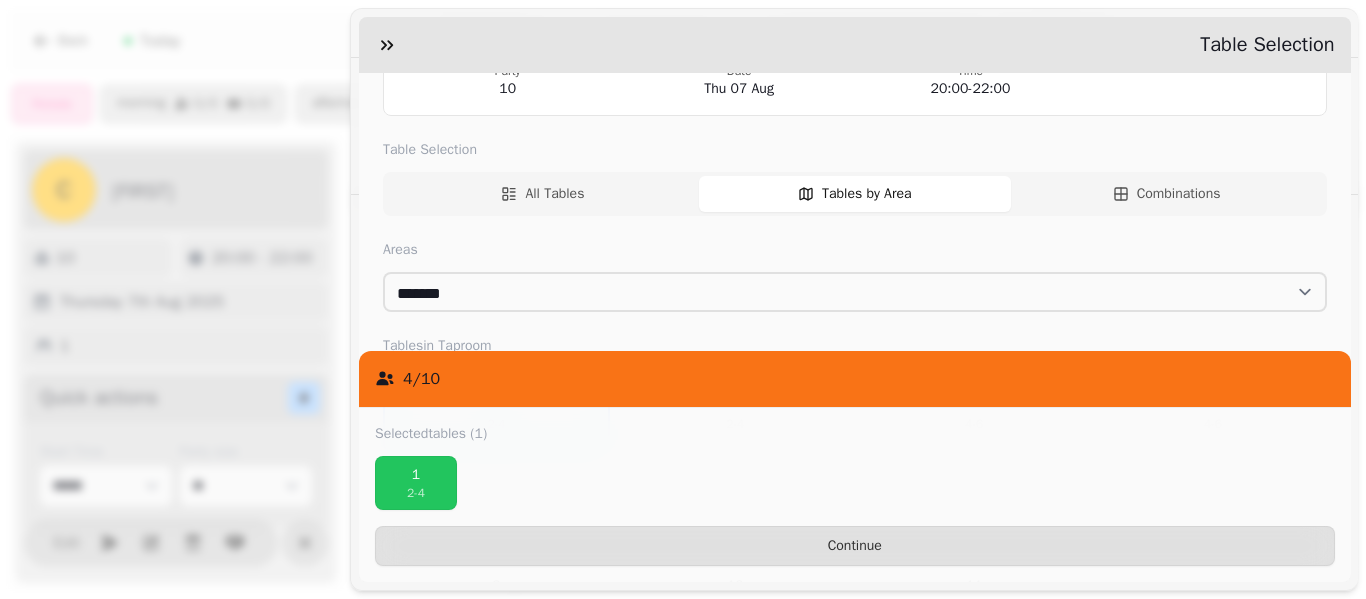 scroll, scrollTop: 155, scrollLeft: 0, axis: vertical 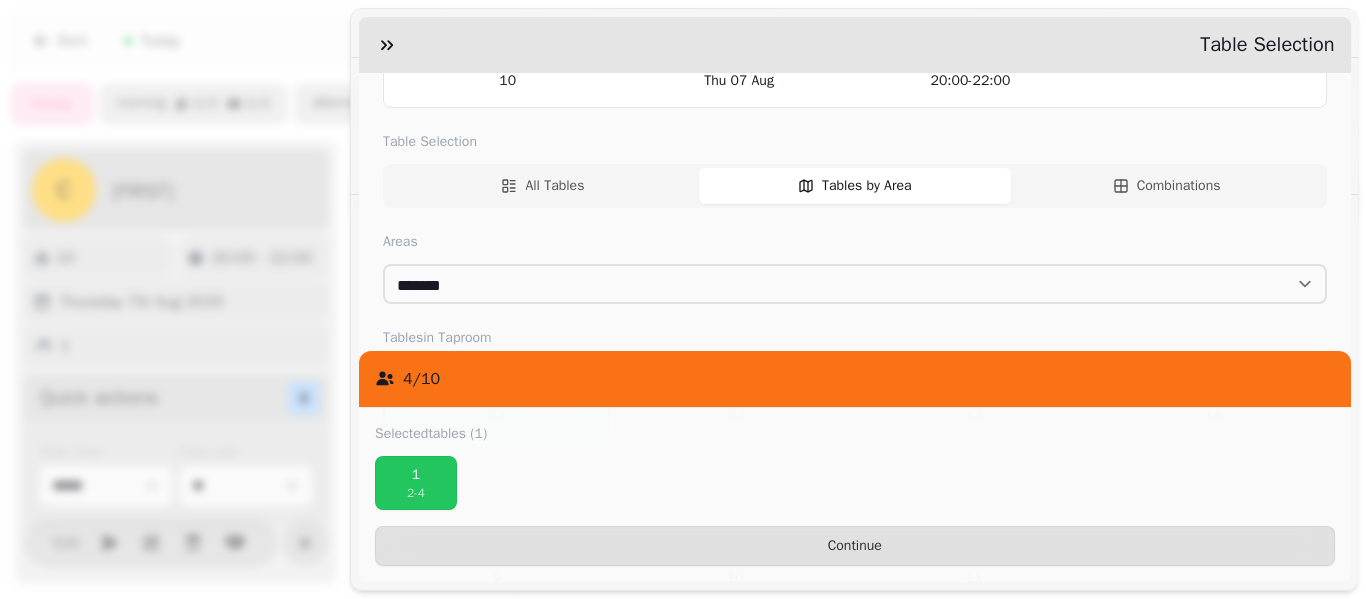 click on "10" at bounding box center (507, 81) 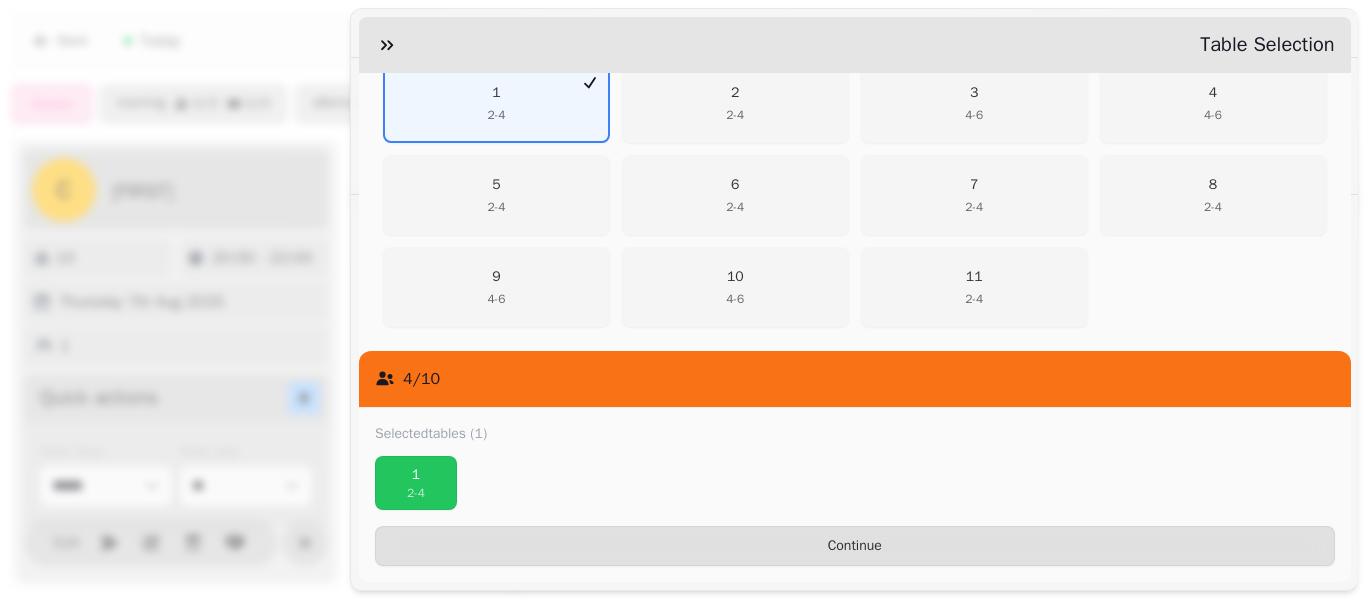 scroll, scrollTop: 0, scrollLeft: 0, axis: both 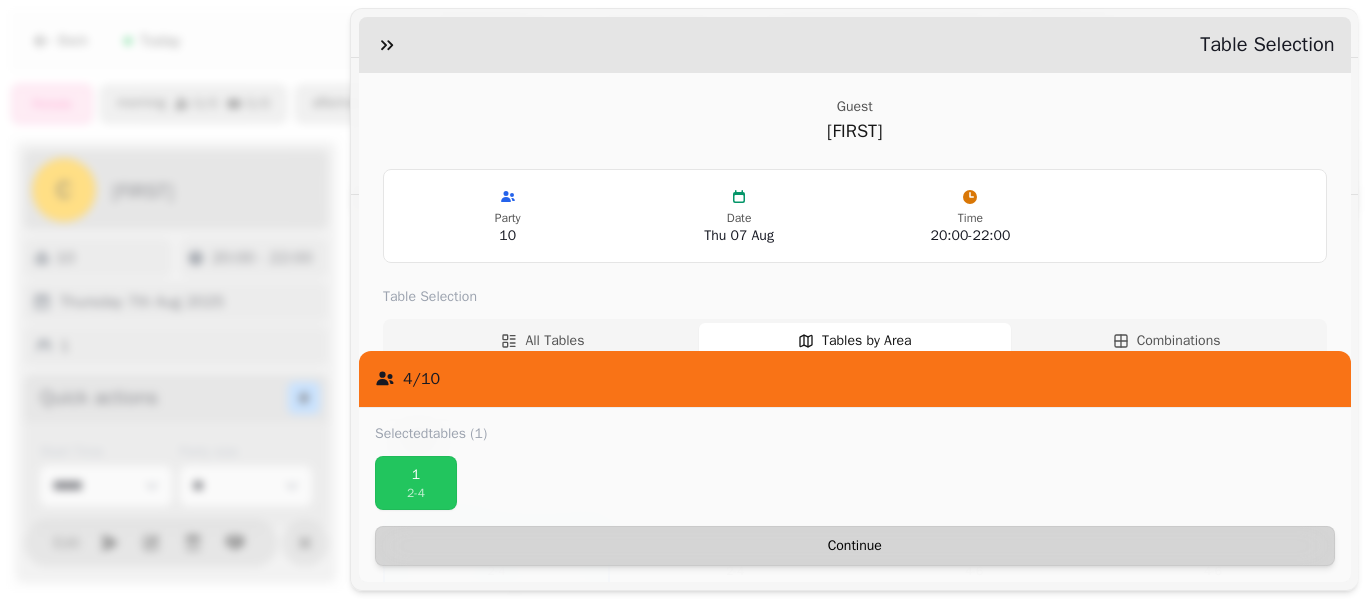 click on "Continue" at bounding box center [855, 546] 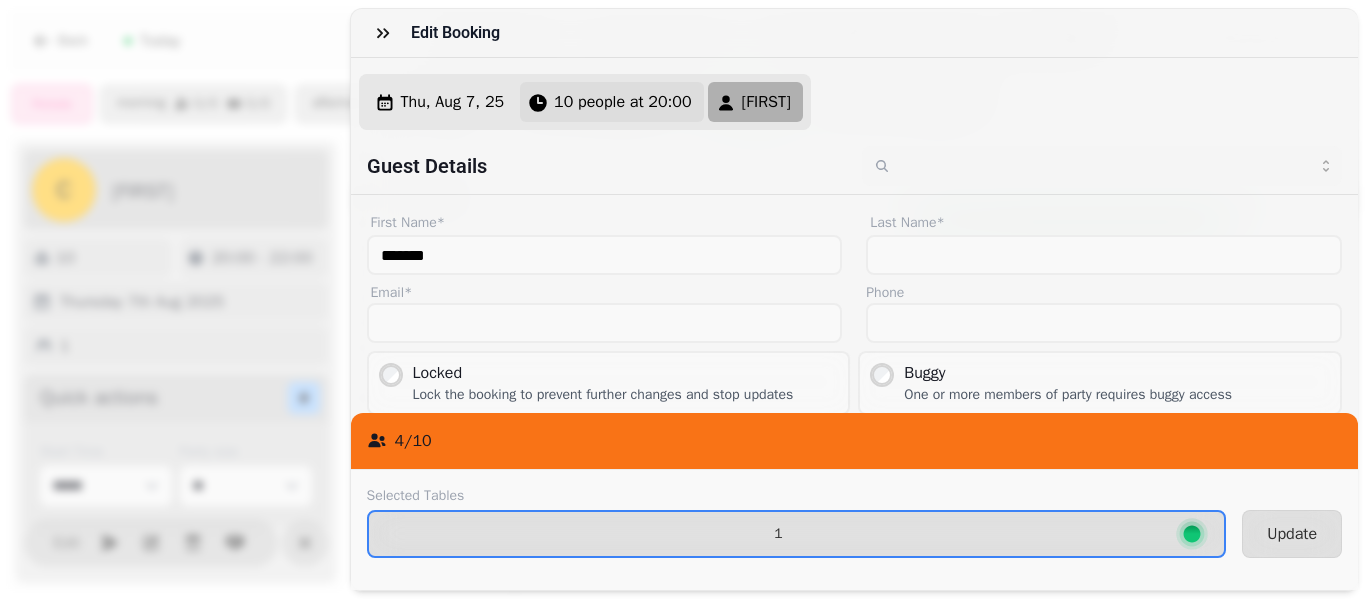 click on "10 people at 20:00" at bounding box center (622, 102) 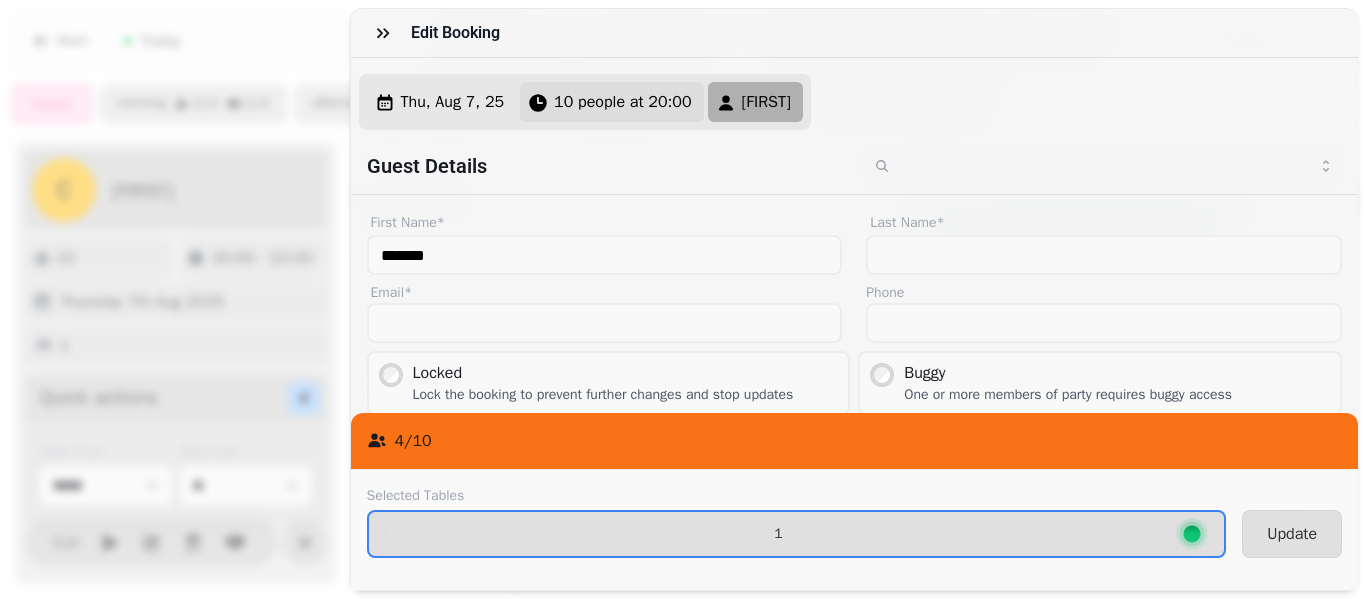 select on "**" 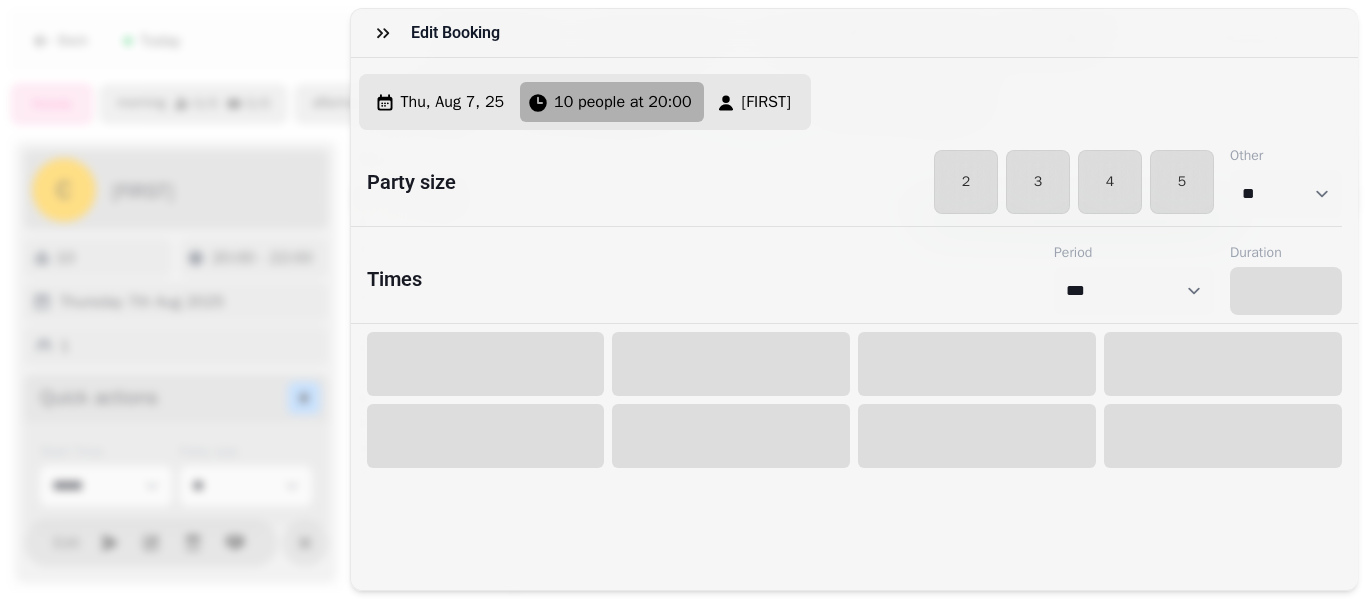 select on "****" 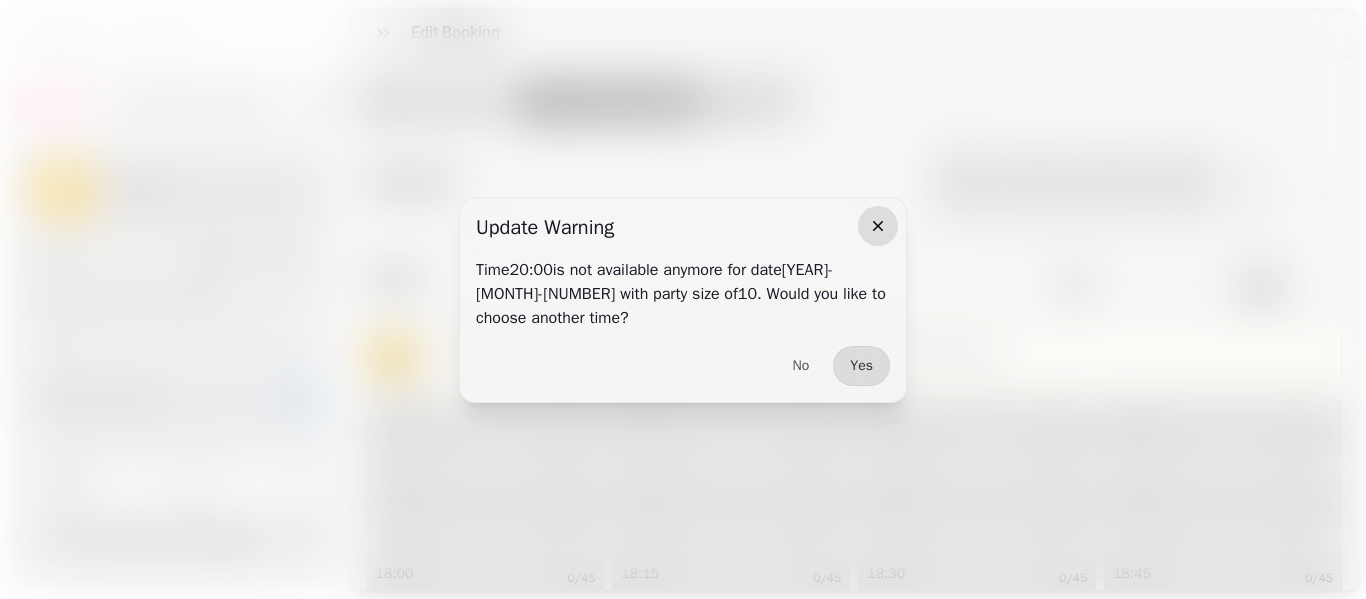 click 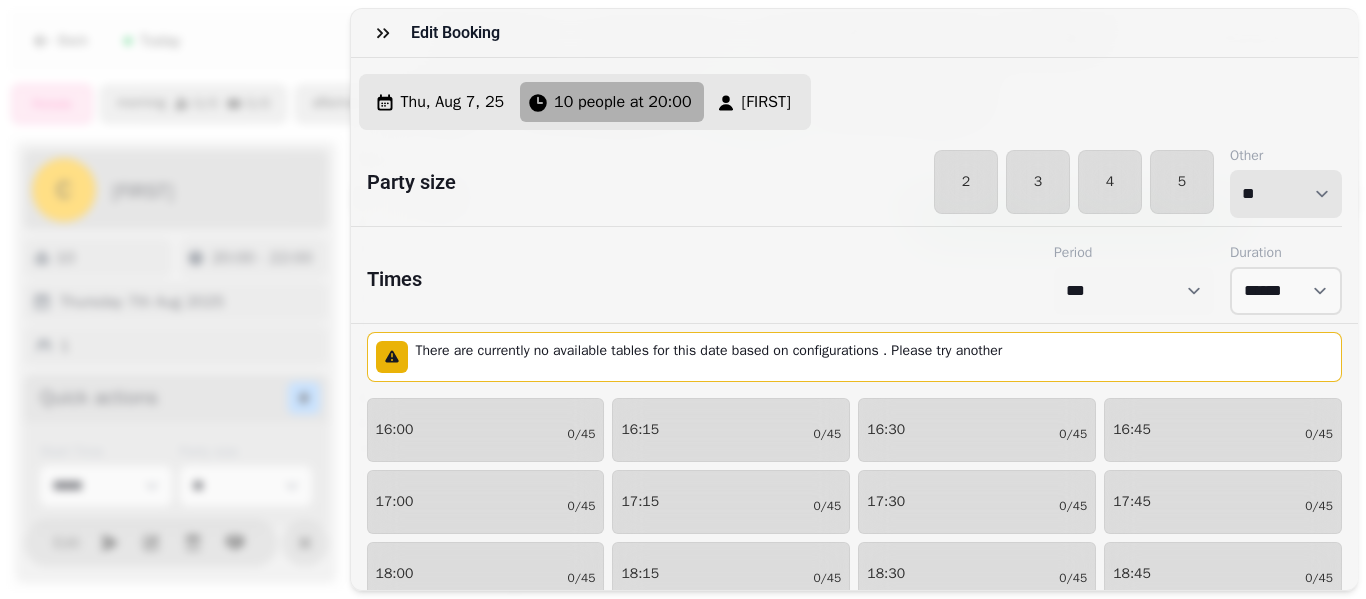 click on "* * * * * * * * * ** ** ** ** ** ** ** ** ** ** ** ** ** ** ** ** ** ** ** ** ** ** ** ** ** ** ** ** ** ** ** ** ** ** ** ** ** ** ** ** ** ** ** ** ** ** ** ** ** ** ** ** ** ** ** ** ** ** ** ** ** ** ** ** ** ** ** ** ** ** ** ** ** ** ** ** ** ** ** ** ** ** ** ** ** ** ** ** ** ** *** *** *** *** *** *** *** *** *** *** *** *** *** *** *** *** *** *** *** *** ***" at bounding box center (1286, 194) 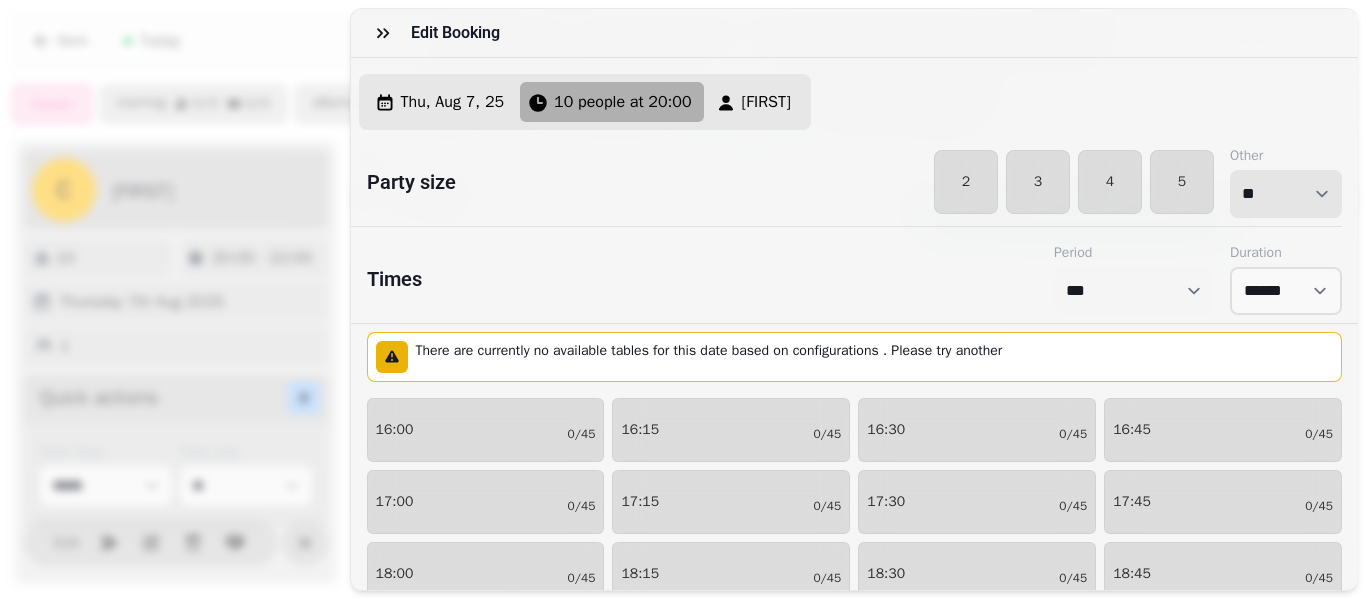 select on "*" 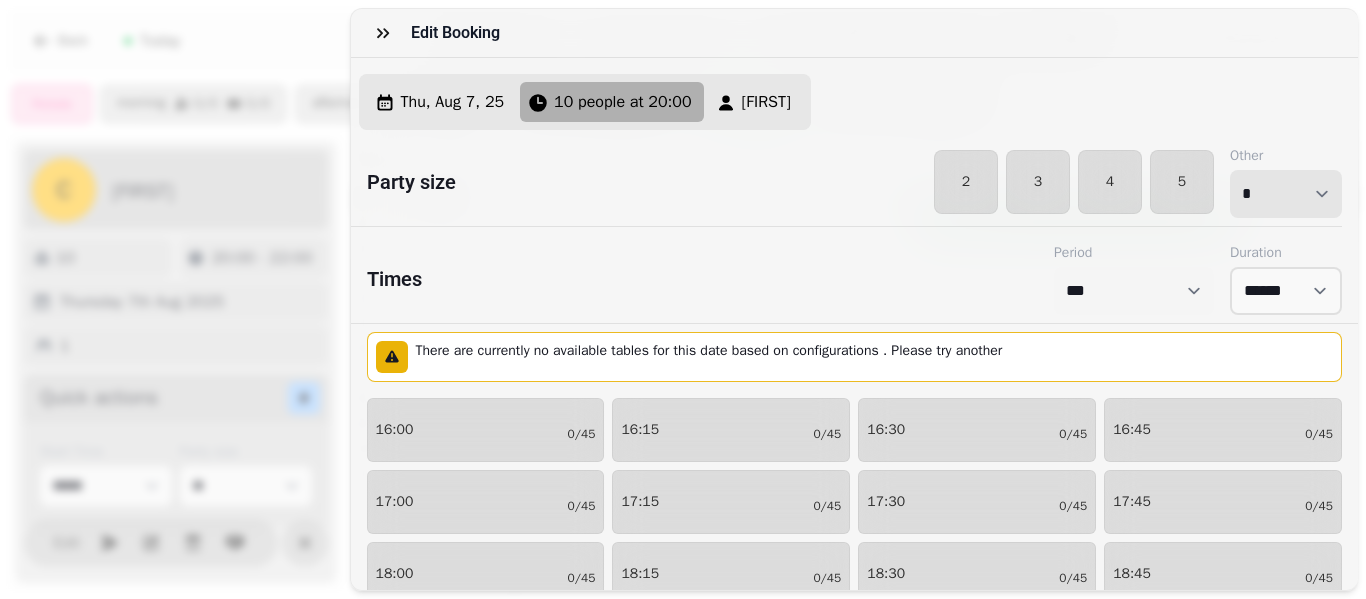 click on "* * * * * * * * * ** ** ** ** ** ** ** ** ** ** ** ** ** ** ** ** ** ** ** ** ** ** ** ** ** ** ** ** ** ** ** ** ** ** ** ** ** ** ** ** ** ** ** ** ** ** ** ** ** ** ** ** ** ** ** ** ** ** ** ** ** ** ** ** ** ** ** ** ** ** ** ** ** ** ** ** ** ** ** ** ** ** ** ** ** ** ** ** ** ** *** *** *** *** *** *** *** *** *** *** *** *** *** *** *** *** *** *** *** *** ***" at bounding box center [1286, 194] 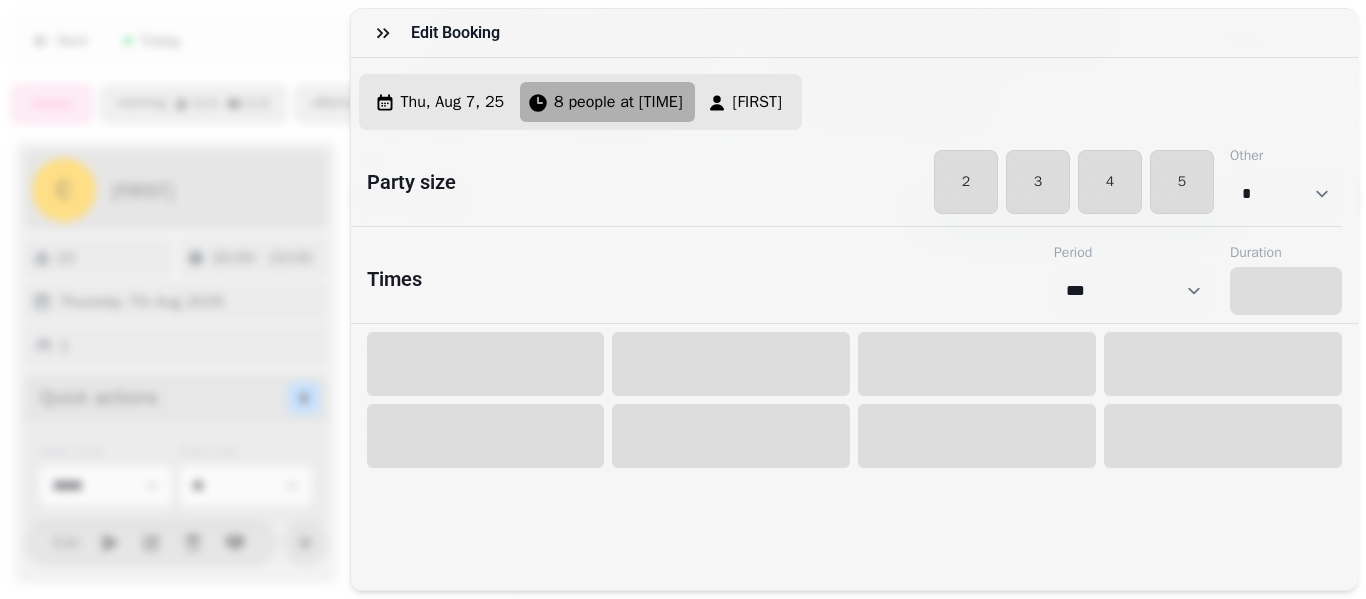 select on "****" 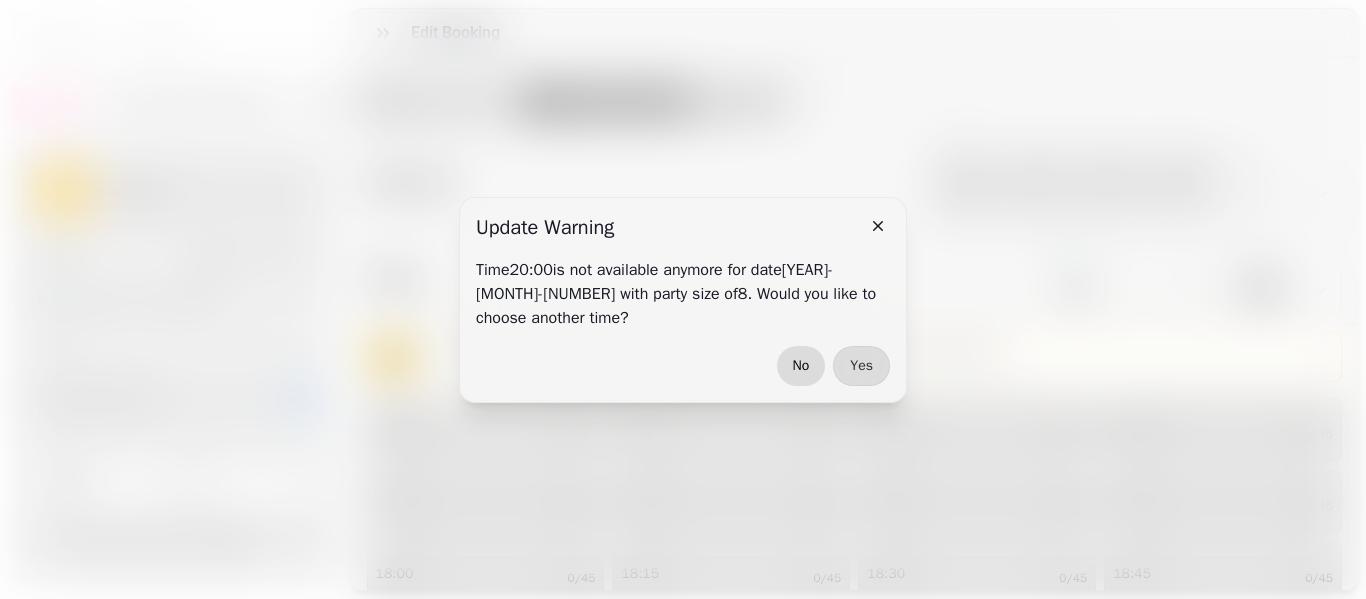 click on "No" at bounding box center (801, 366) 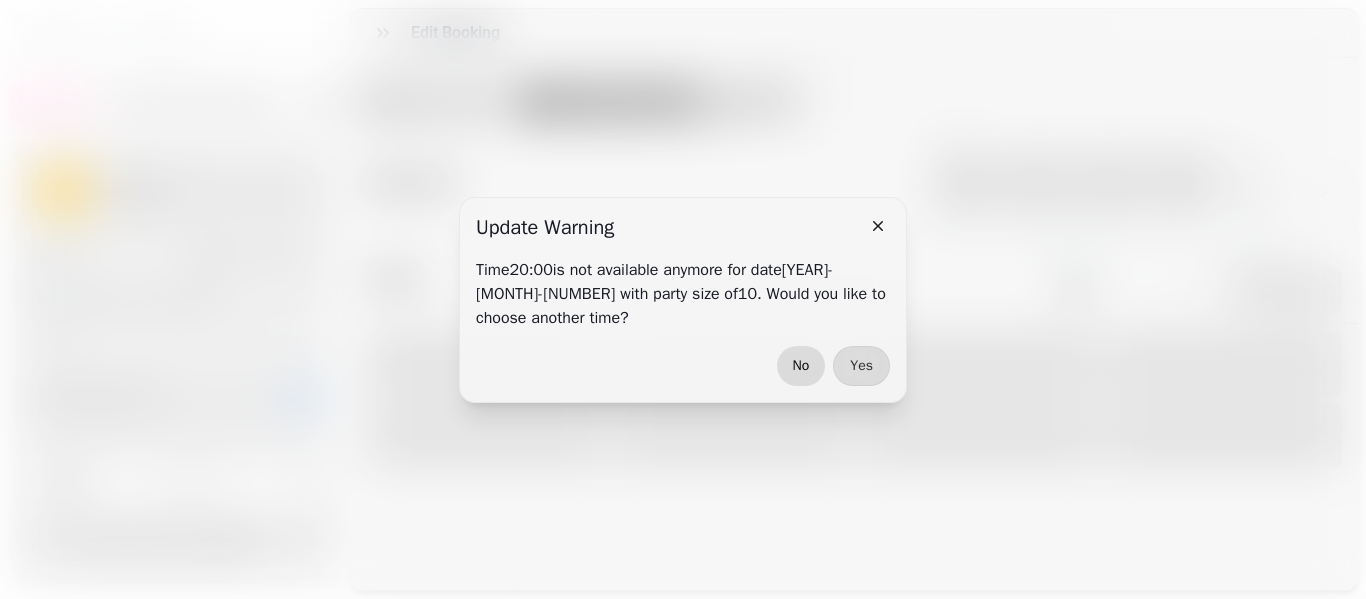 select on "****" 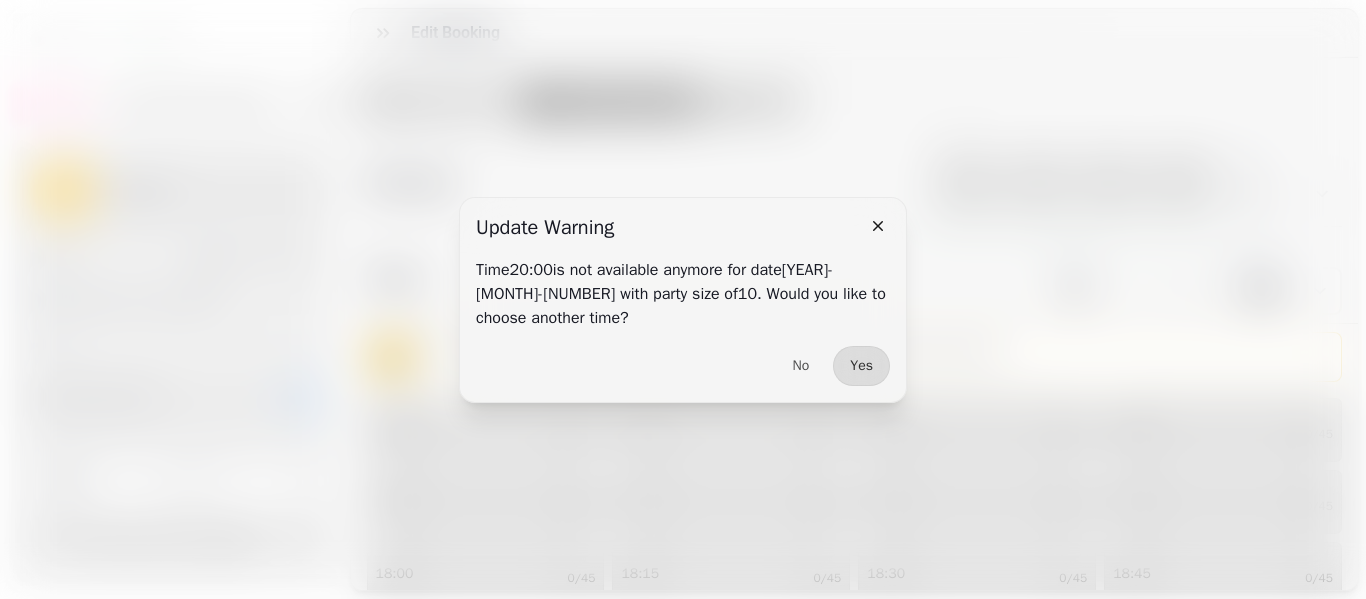 click on "No" at bounding box center (801, 366) 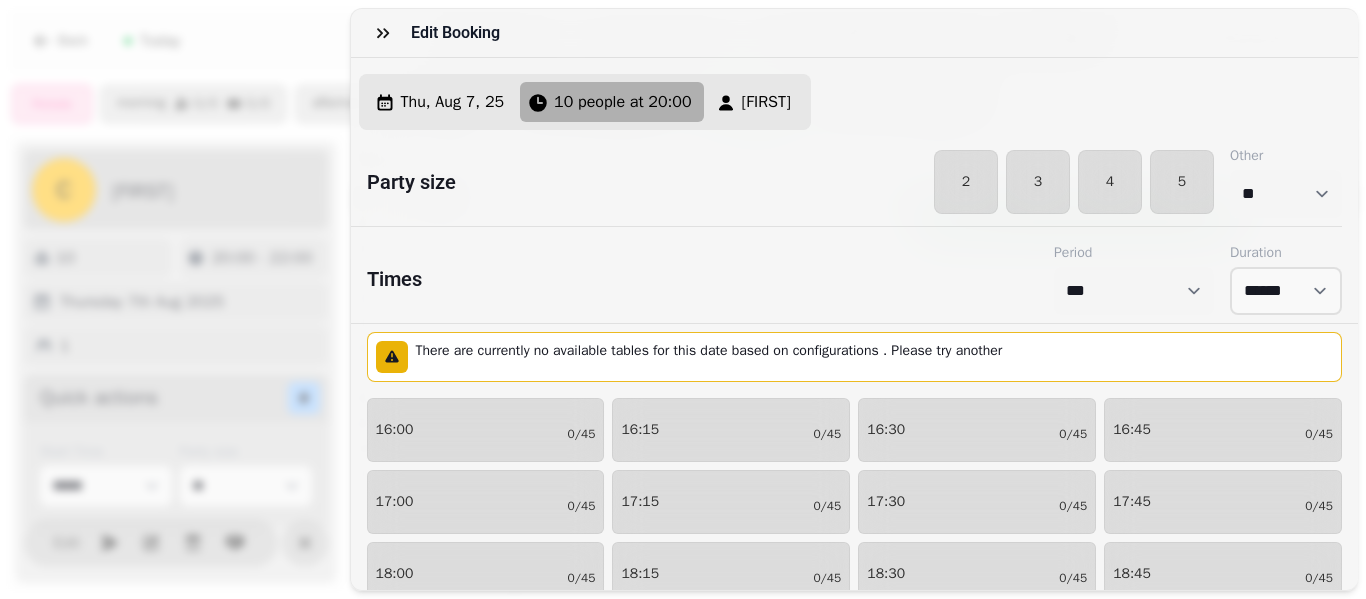 drag, startPoint x: 873, startPoint y: 222, endPoint x: 829, endPoint y: 194, distance: 52.153618 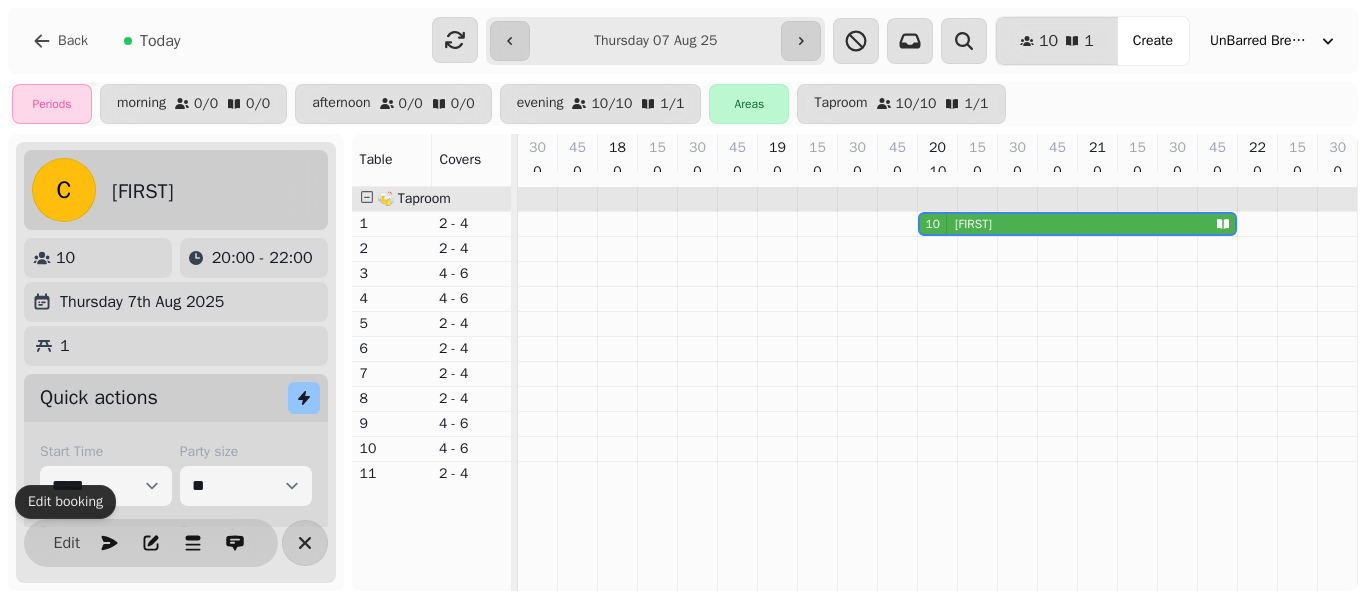 click on "Back Today" at bounding box center (216, 41) 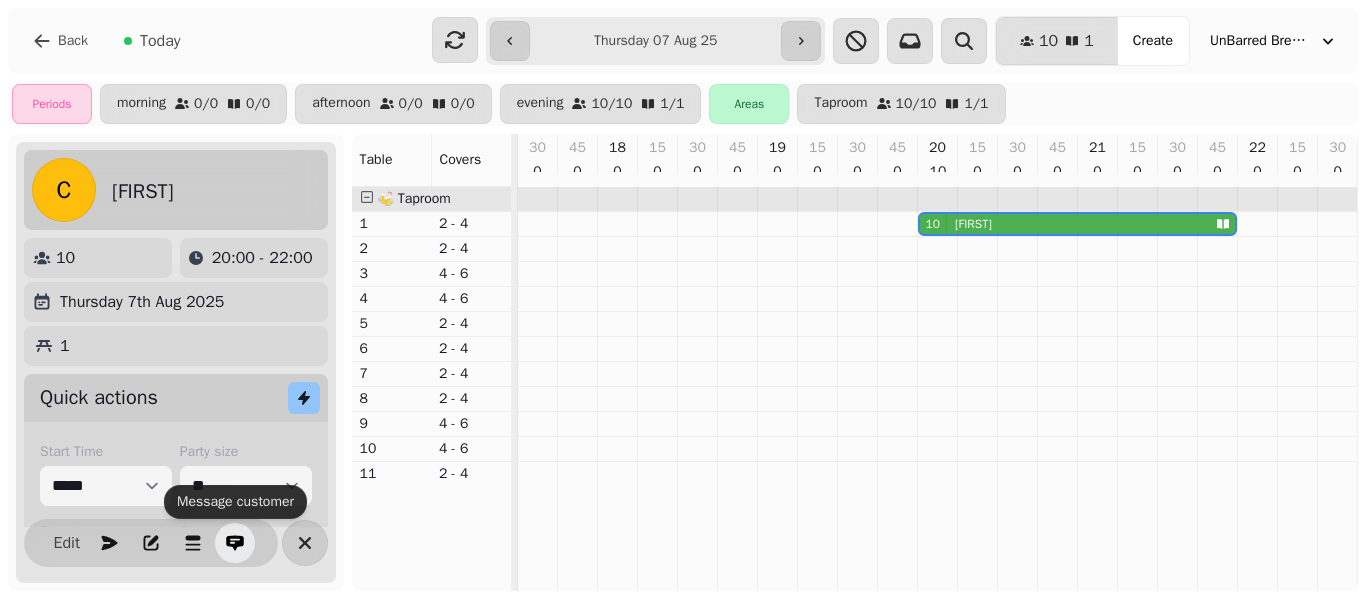 click 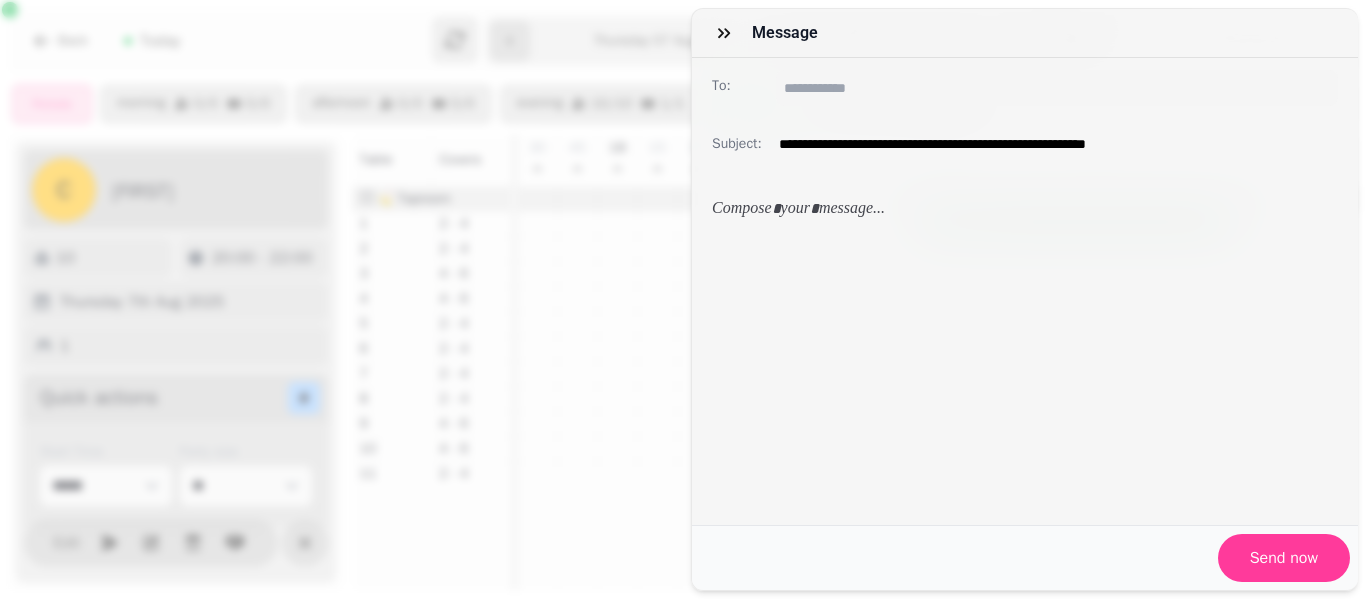 drag, startPoint x: 856, startPoint y: 232, endPoint x: 766, endPoint y: 170, distance: 109.28861 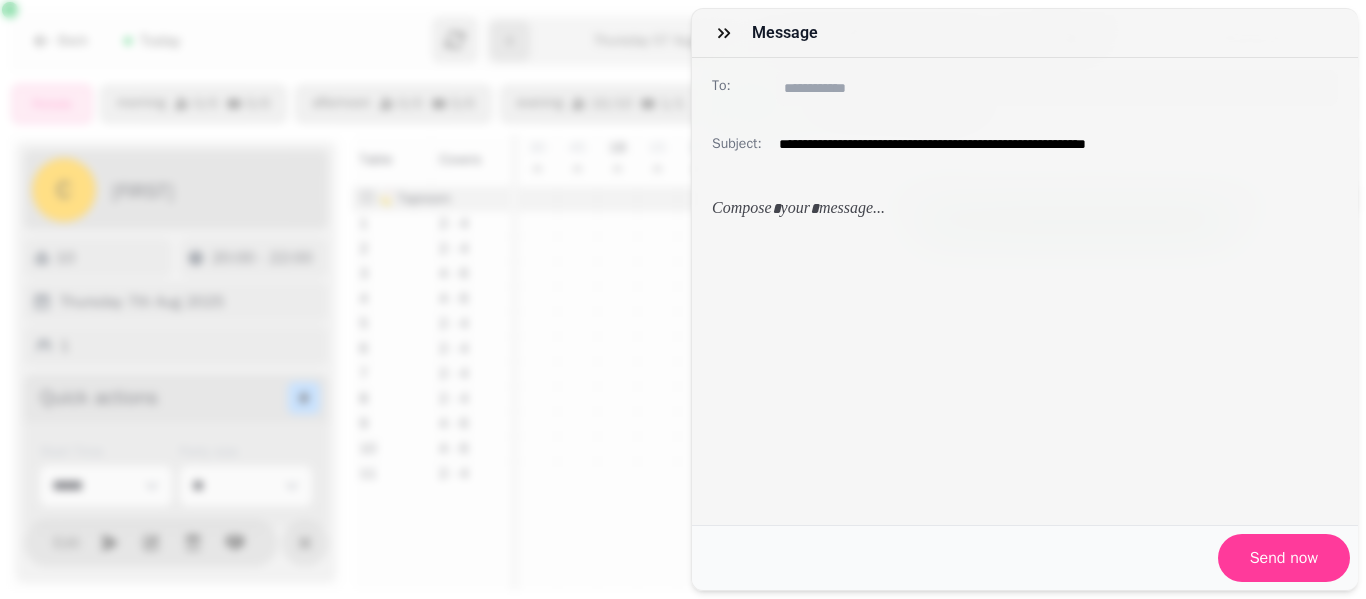 click on "**********" at bounding box center [1025, 324] 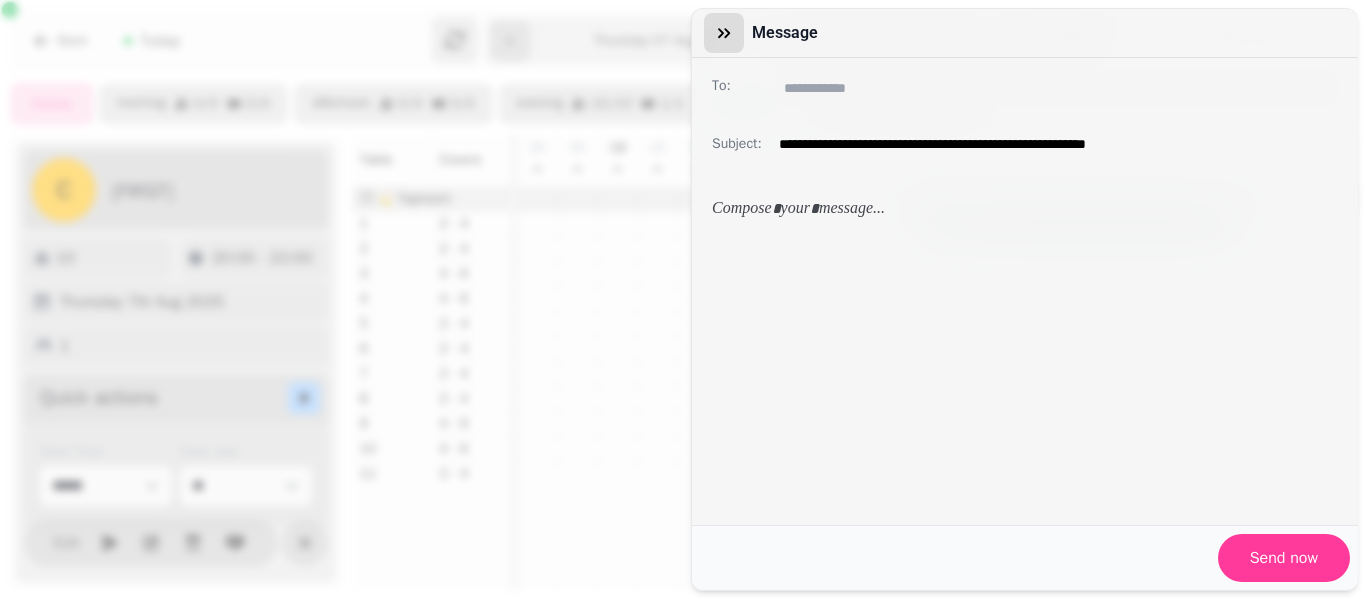 click 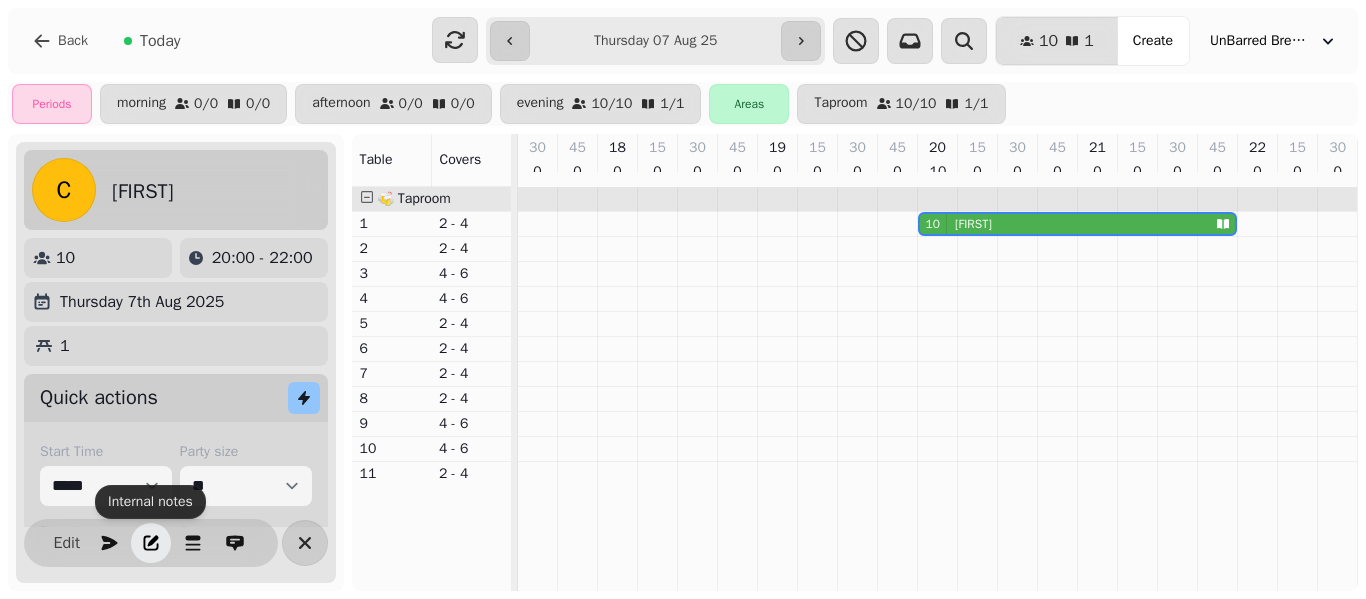 click 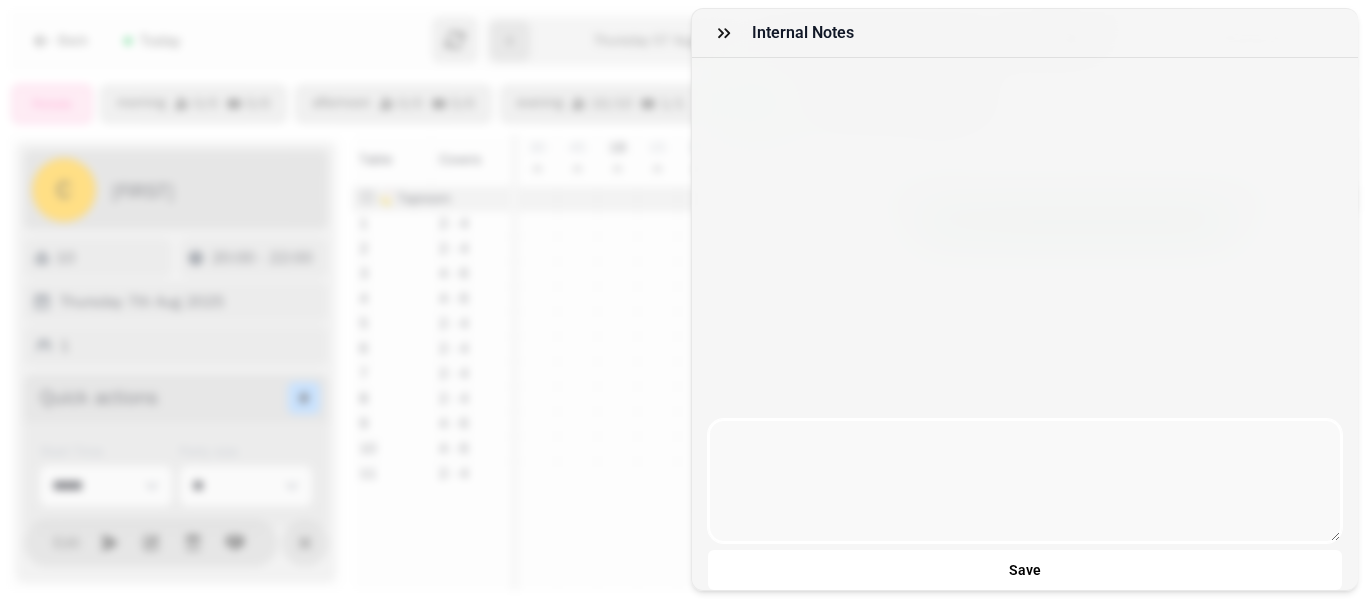 click at bounding box center (1025, 481) 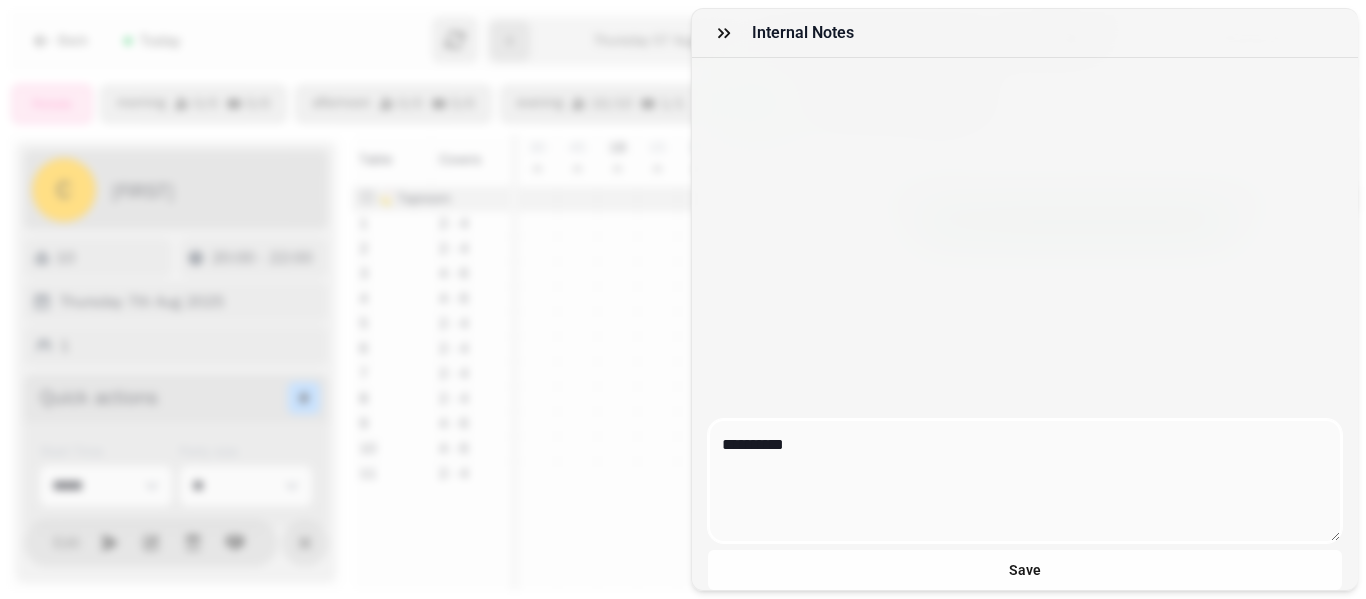 type on "**********" 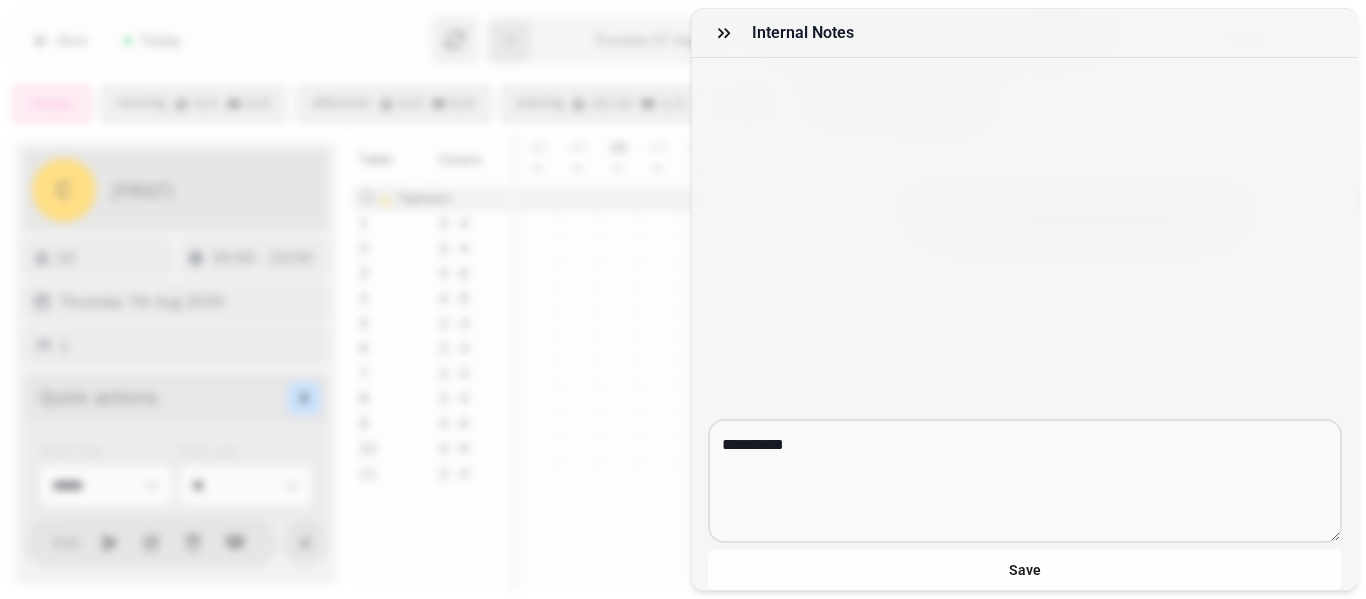 click on "Save" at bounding box center [1025, 570] 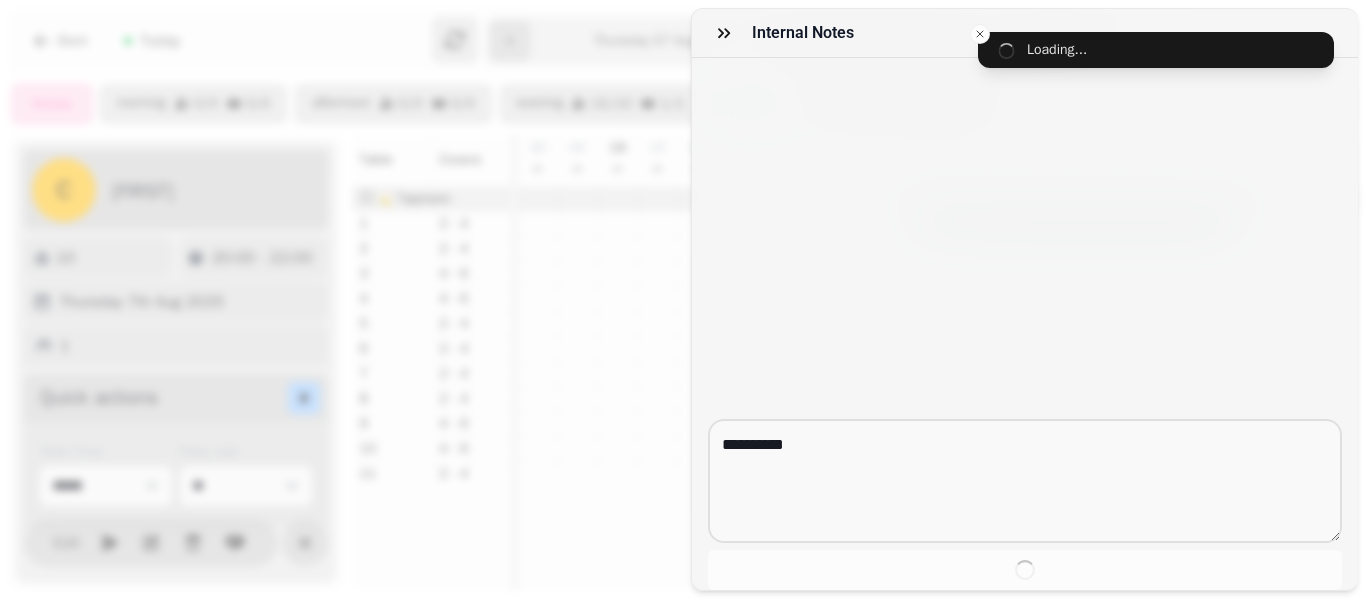 type 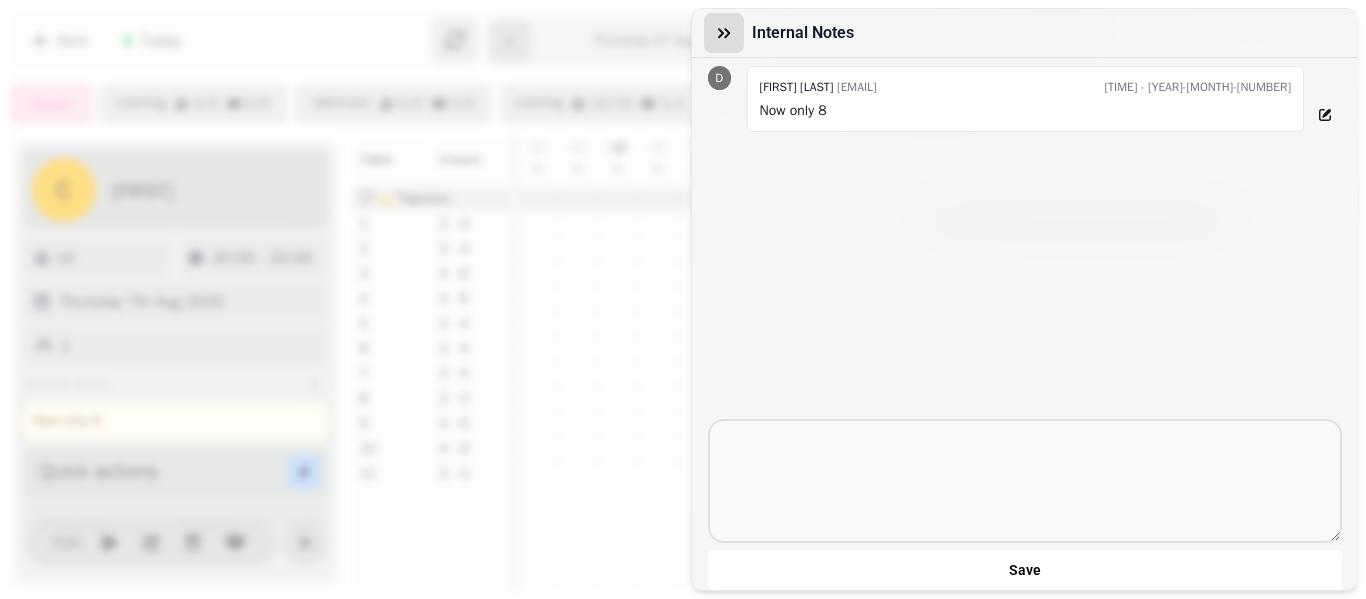 click 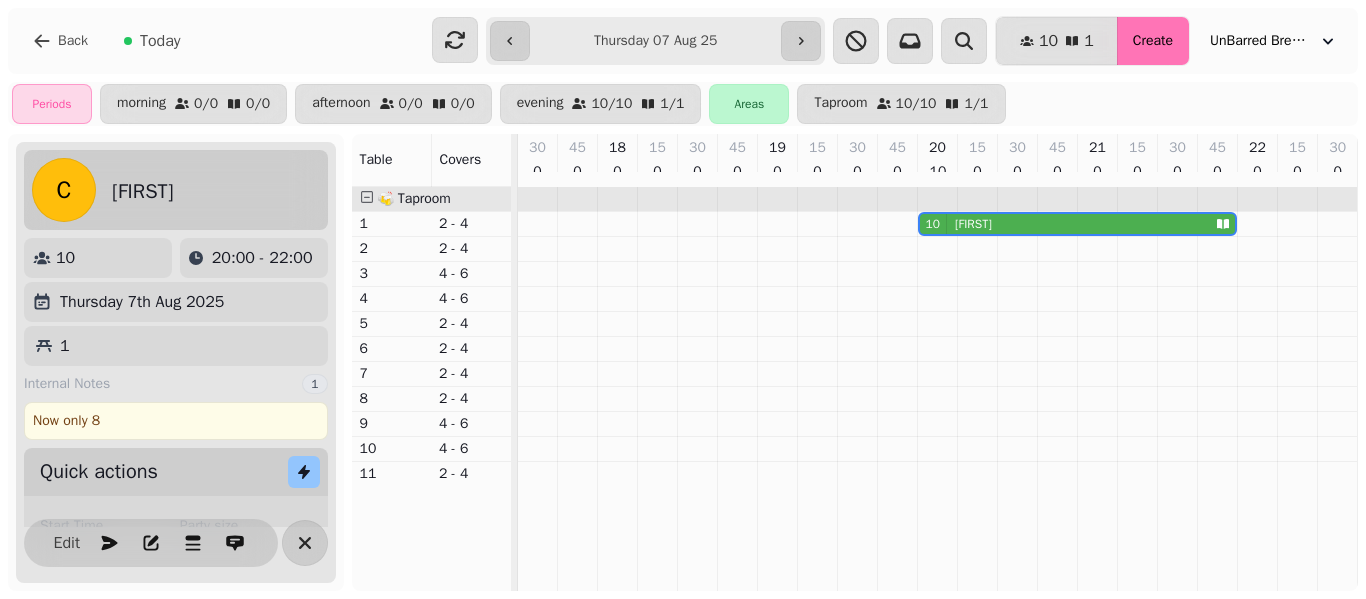 click on "Create" at bounding box center [1153, 41] 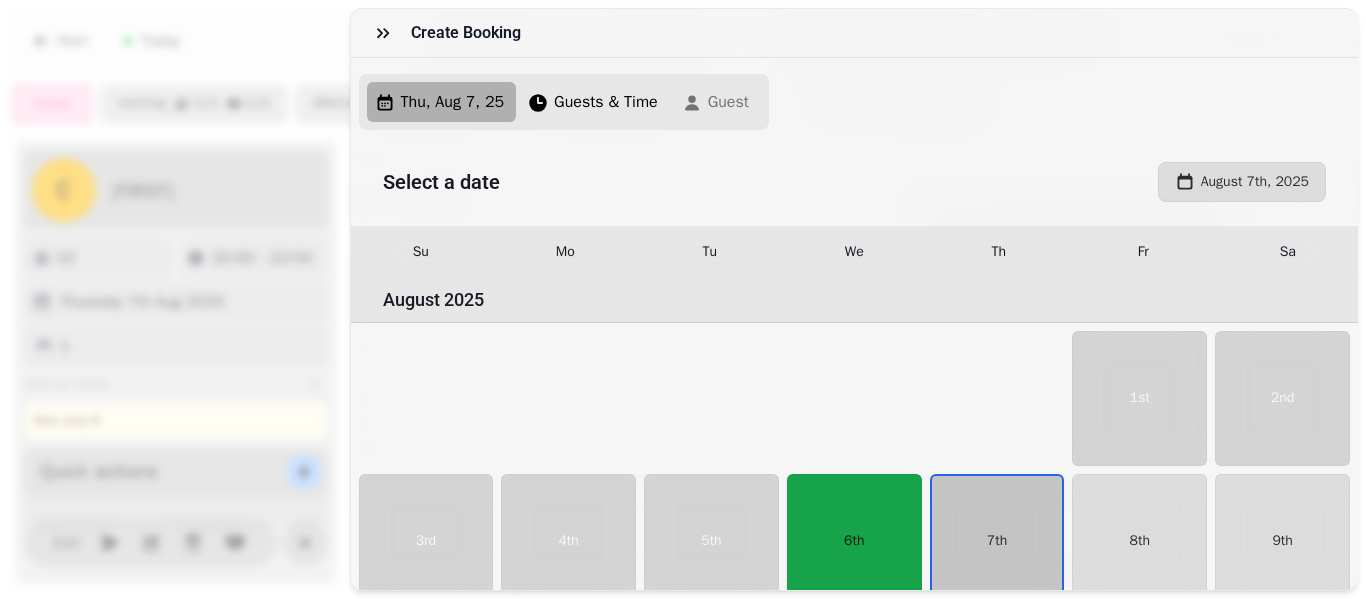 scroll, scrollTop: 149, scrollLeft: 0, axis: vertical 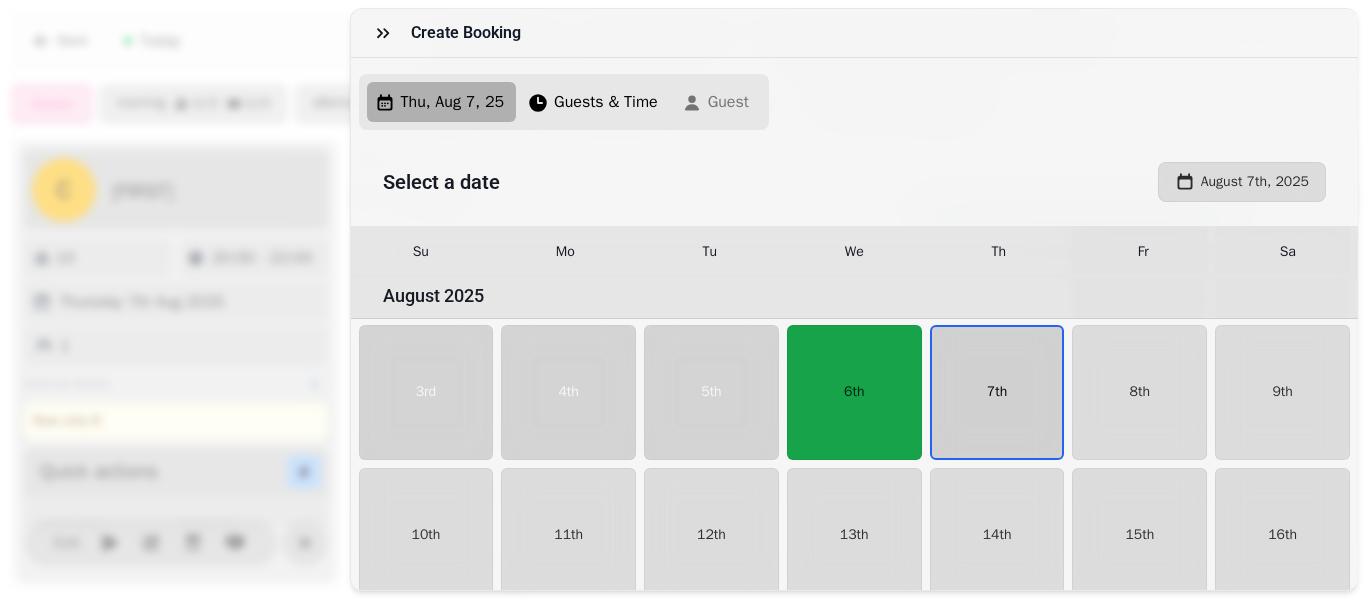 click on "7th" at bounding box center [997, 392] 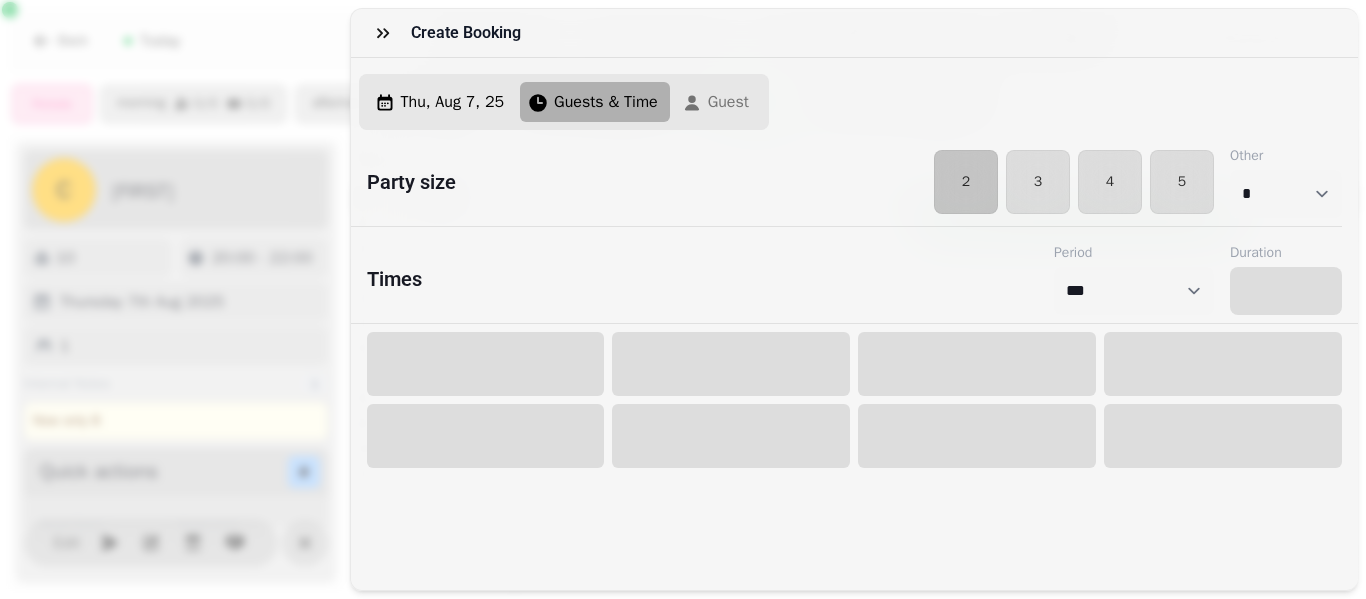 select on "****" 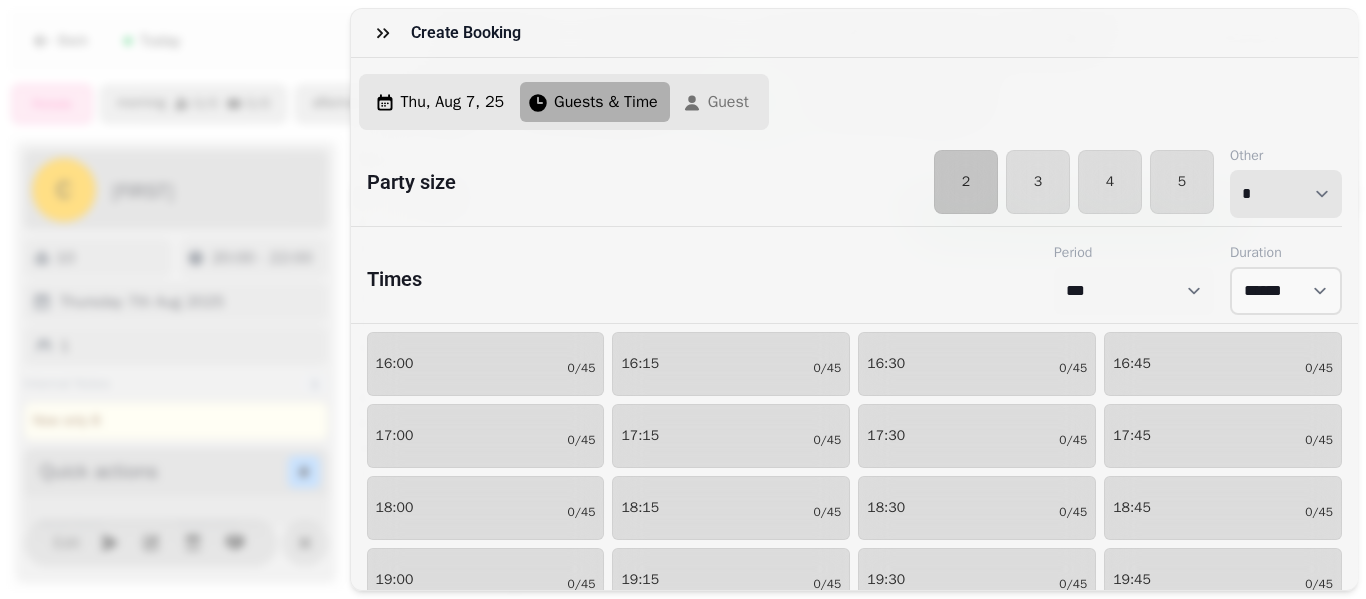 click on "* * * * * * * * * ** ** ** ** ** ** ** ** ** ** ** ** ** ** ** ** ** ** ** ** ** ** ** ** ** ** ** ** ** ** ** ** ** ** ** ** ** ** ** ** ** ** ** ** ** ** ** ** ** ** ** ** ** ** ** ** ** ** ** ** ** ** ** ** ** ** ** ** ** ** ** ** ** ** ** ** ** ** ** ** ** ** ** ** ** ** ** ** ** ** *** *** *** *** *** *** *** *** *** *** *** *** *** *** *** *** *** *** *** *** ***" at bounding box center [1286, 194] 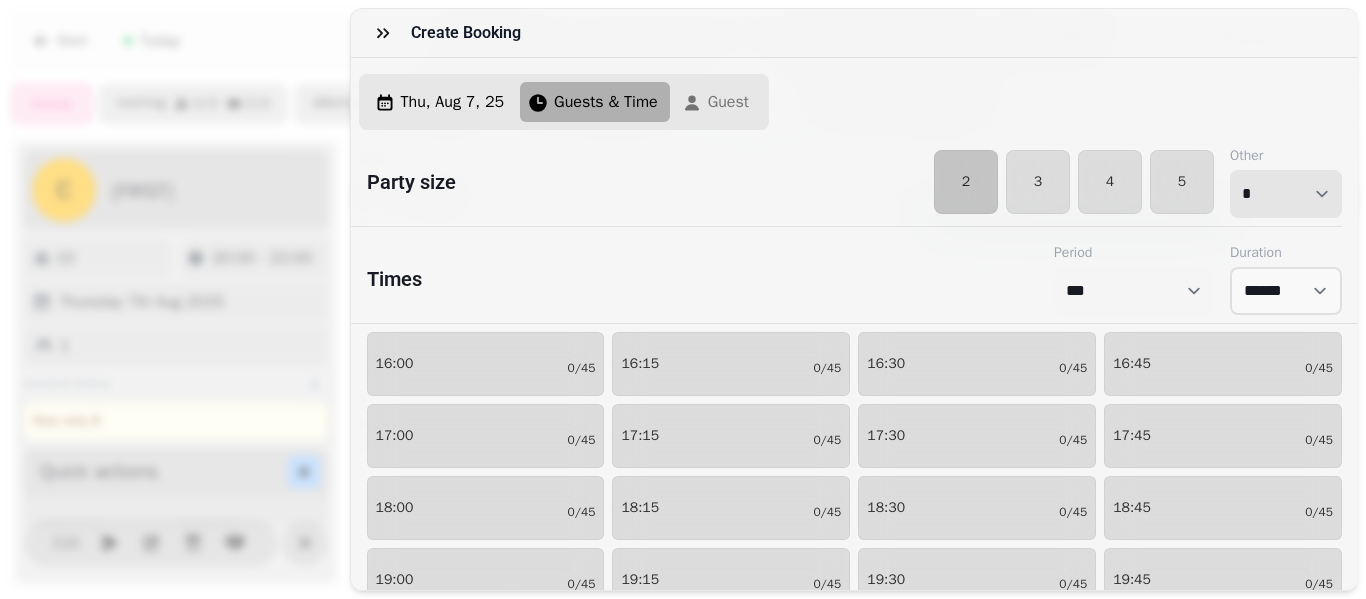 select on "*" 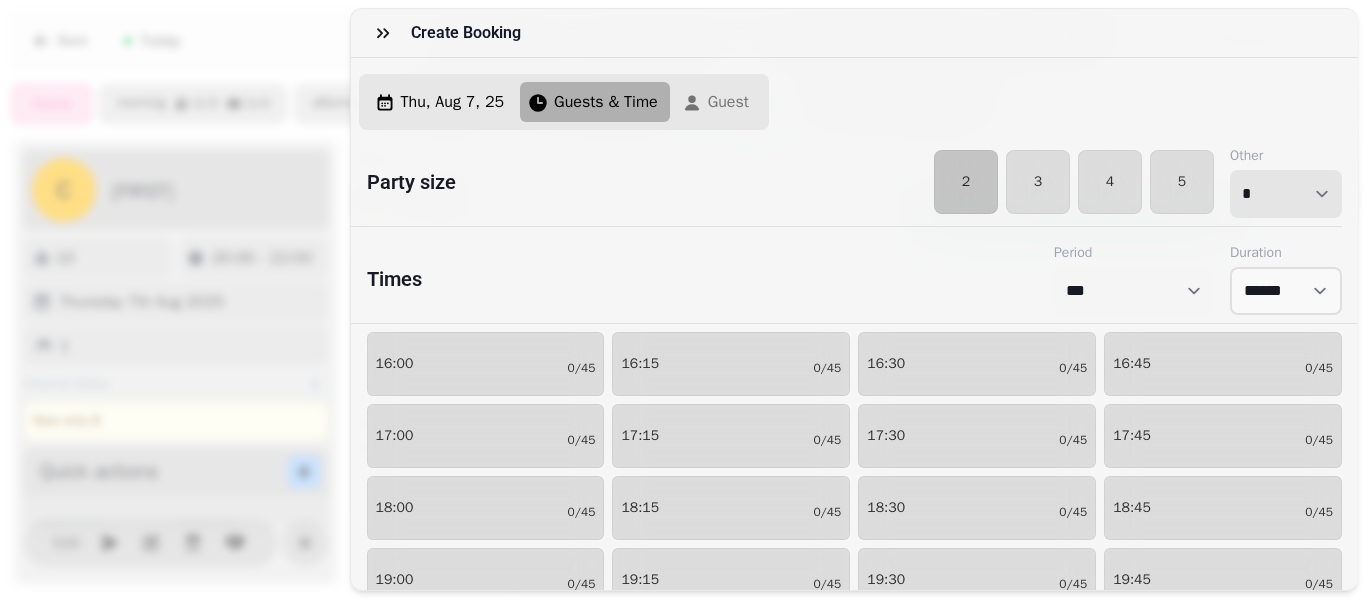 click on "* * * * * * * * * ** ** ** ** ** ** ** ** ** ** ** ** ** ** ** ** ** ** ** ** ** ** ** ** ** ** ** ** ** ** ** ** ** ** ** ** ** ** ** ** ** ** ** ** ** ** ** ** ** ** ** ** ** ** ** ** ** ** ** ** ** ** ** ** ** ** ** ** ** ** ** ** ** ** ** ** ** ** ** ** ** ** ** ** ** ** ** ** ** ** *** *** *** *** *** *** *** *** *** *** *** *** *** *** *** *** *** *** *** *** ***" at bounding box center [1286, 194] 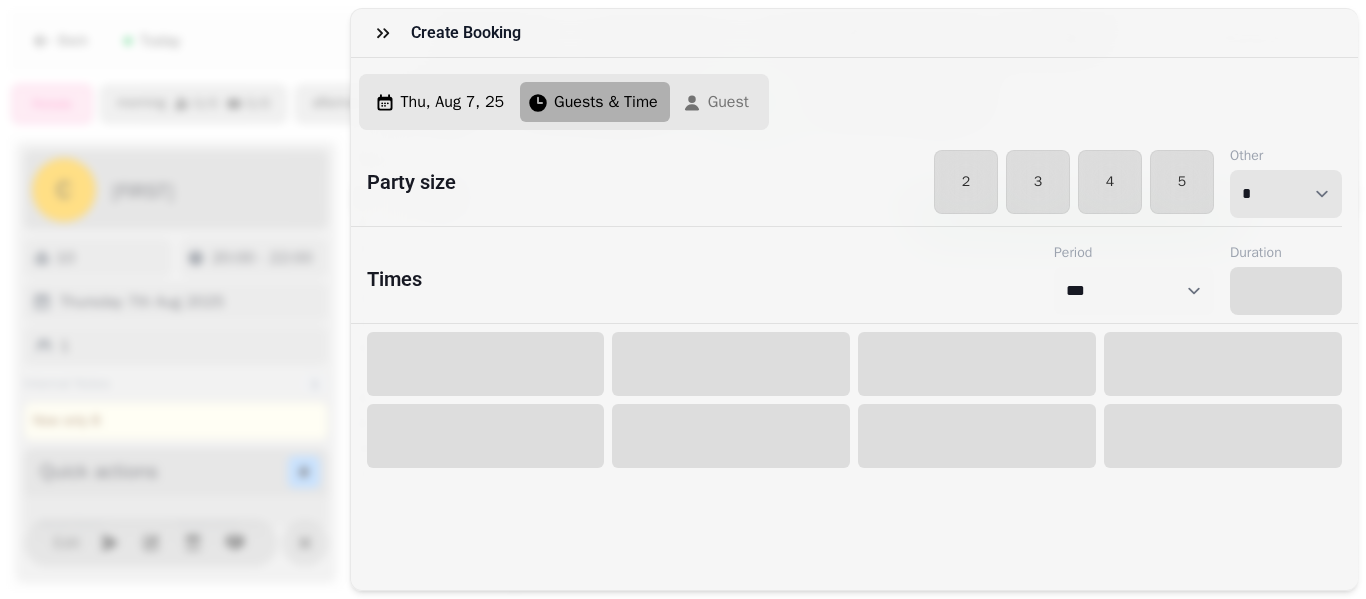 select on "****" 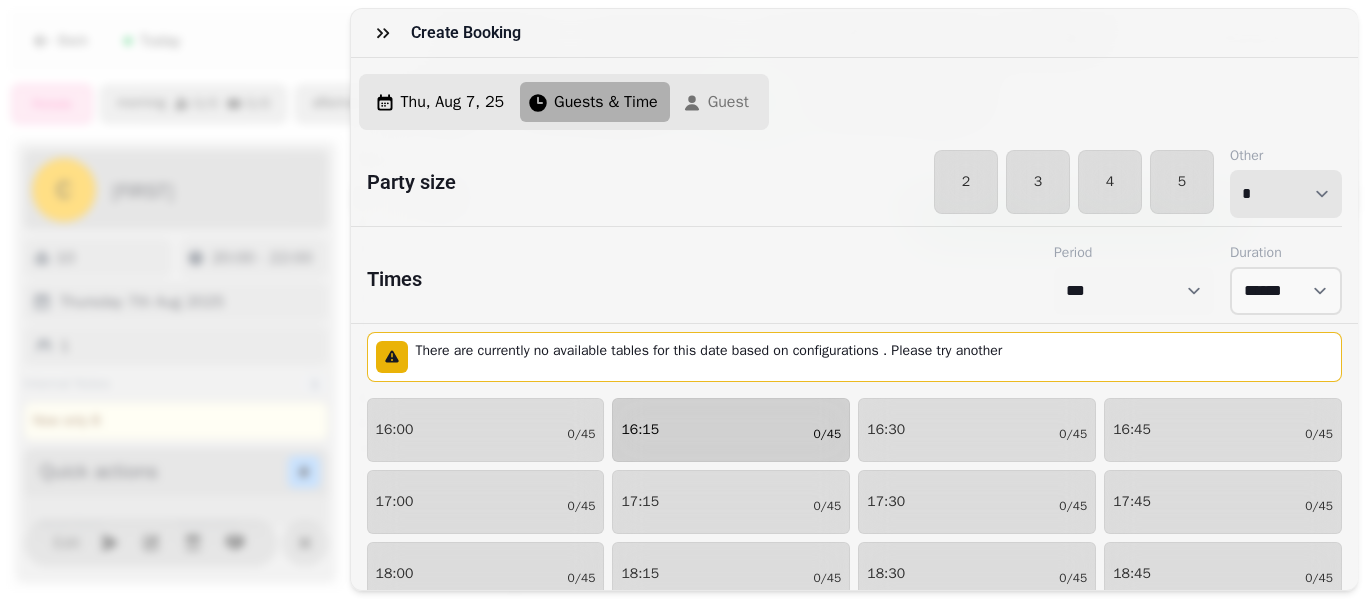 scroll, scrollTop: 322, scrollLeft: 0, axis: vertical 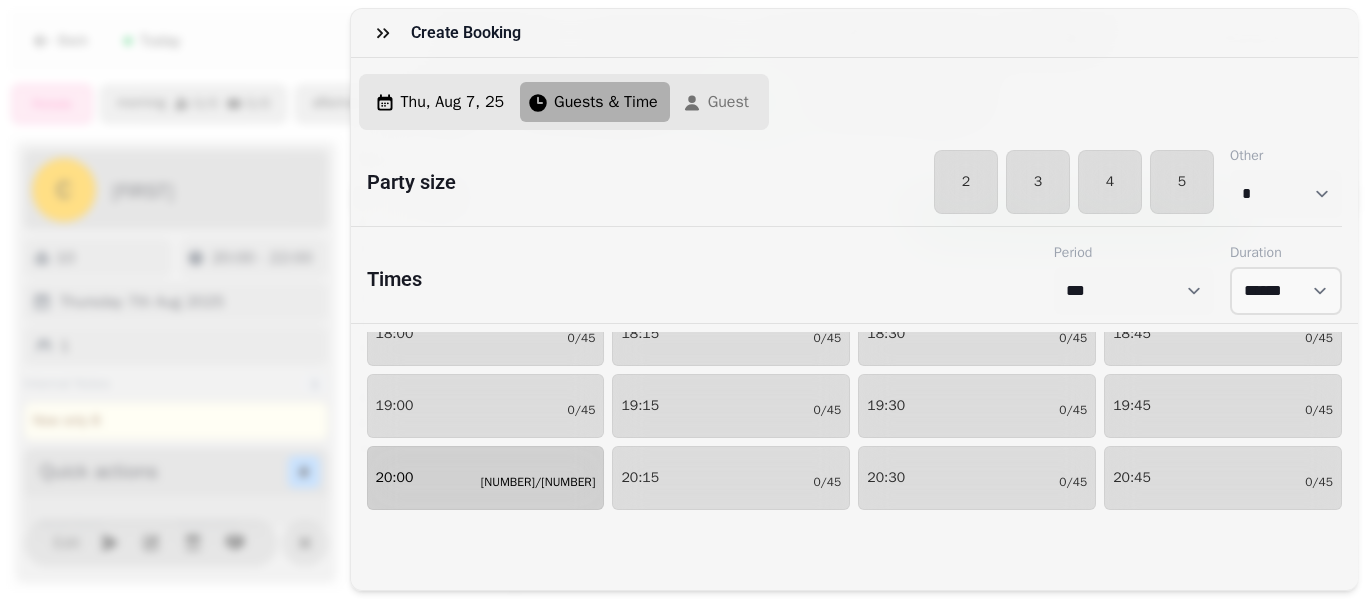 click on "[TIME] 10/[NUMBER]" at bounding box center [486, 478] 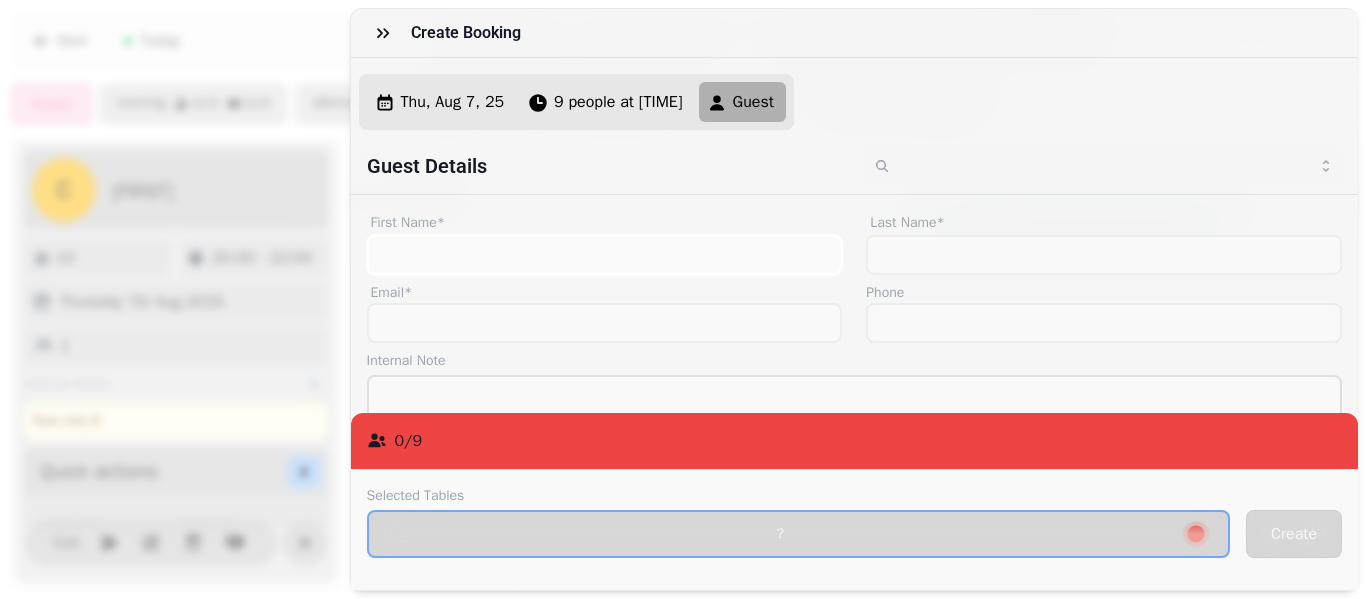 click on "First Name*" at bounding box center (605, 255) 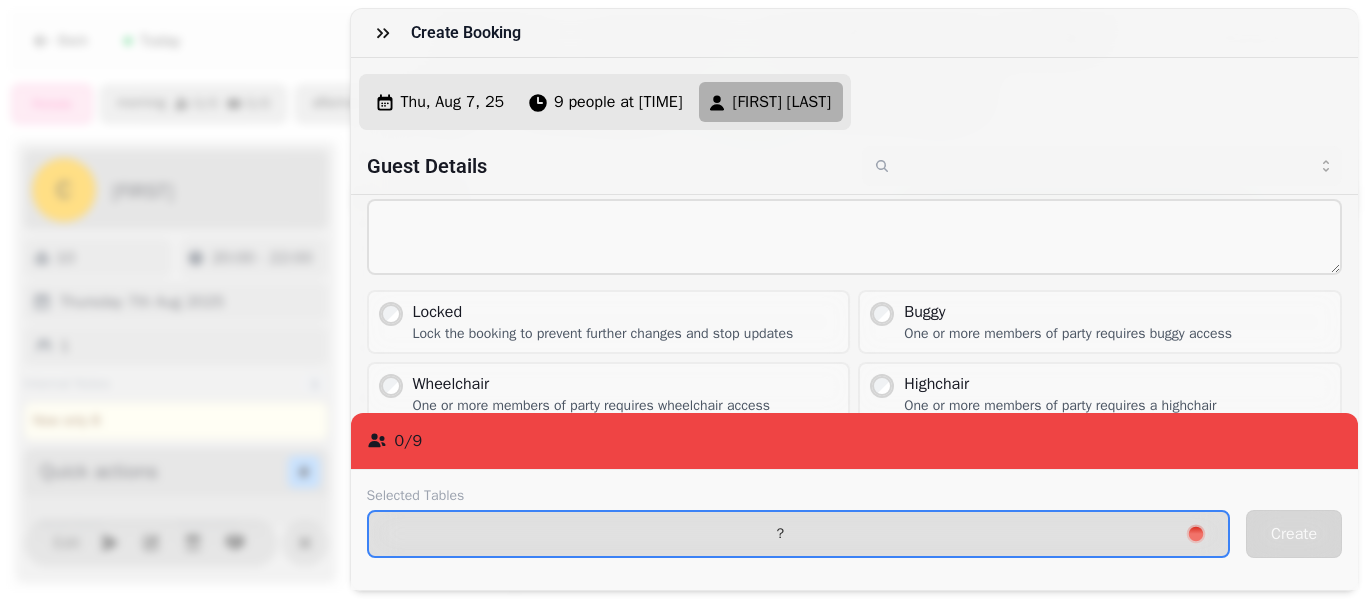 scroll, scrollTop: 197, scrollLeft: 0, axis: vertical 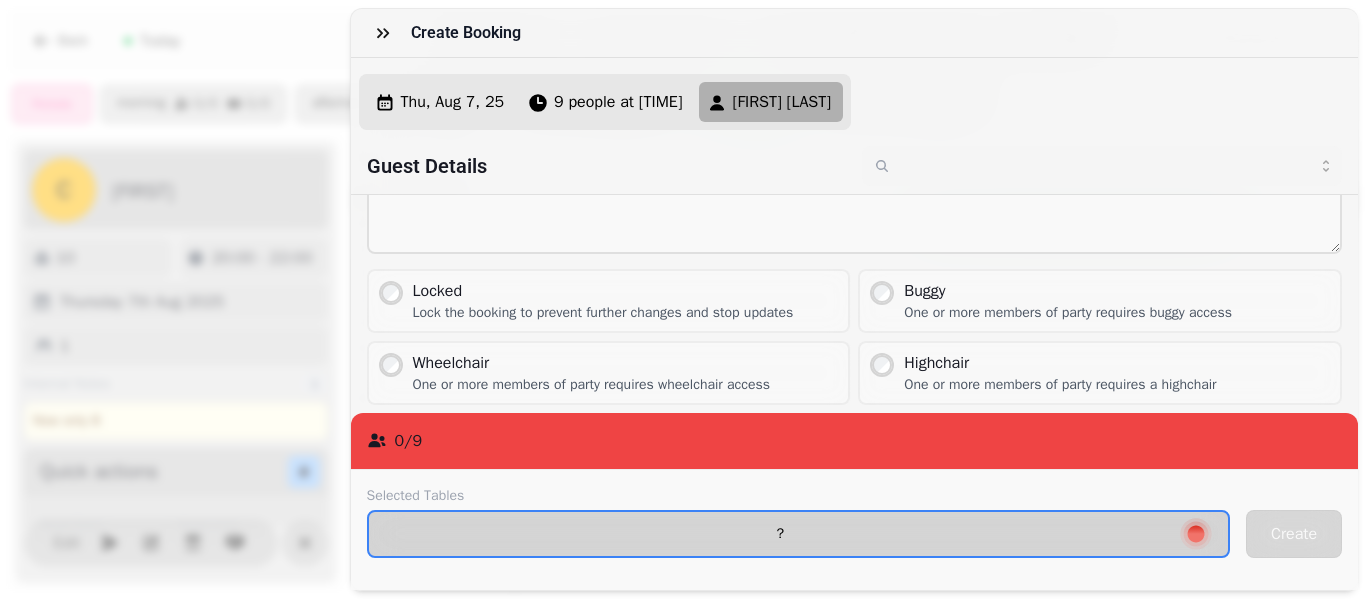type on "**********" 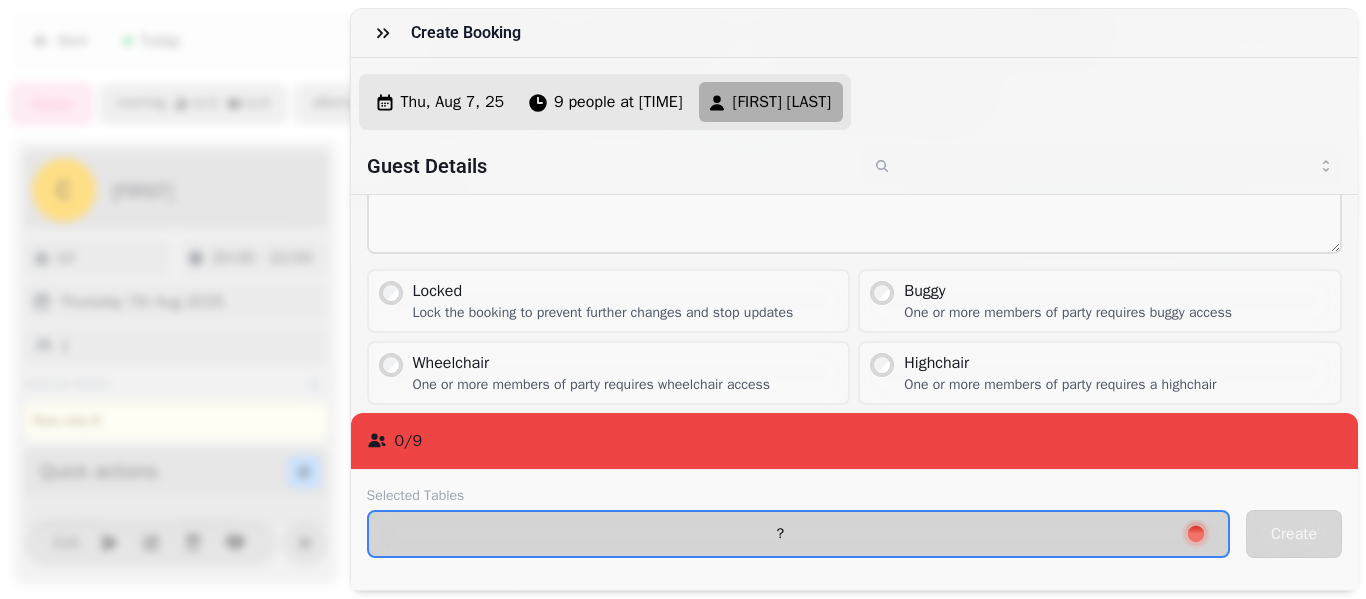 click on "?" at bounding box center [799, 534] 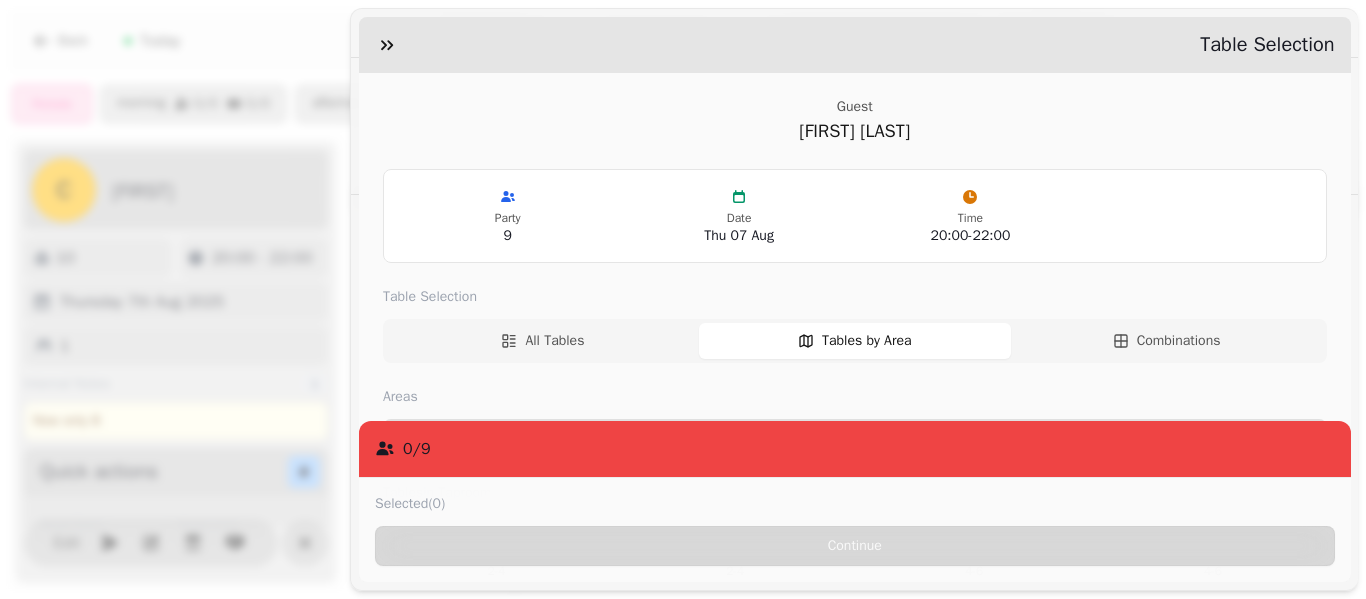 scroll, scrollTop: 144, scrollLeft: 0, axis: vertical 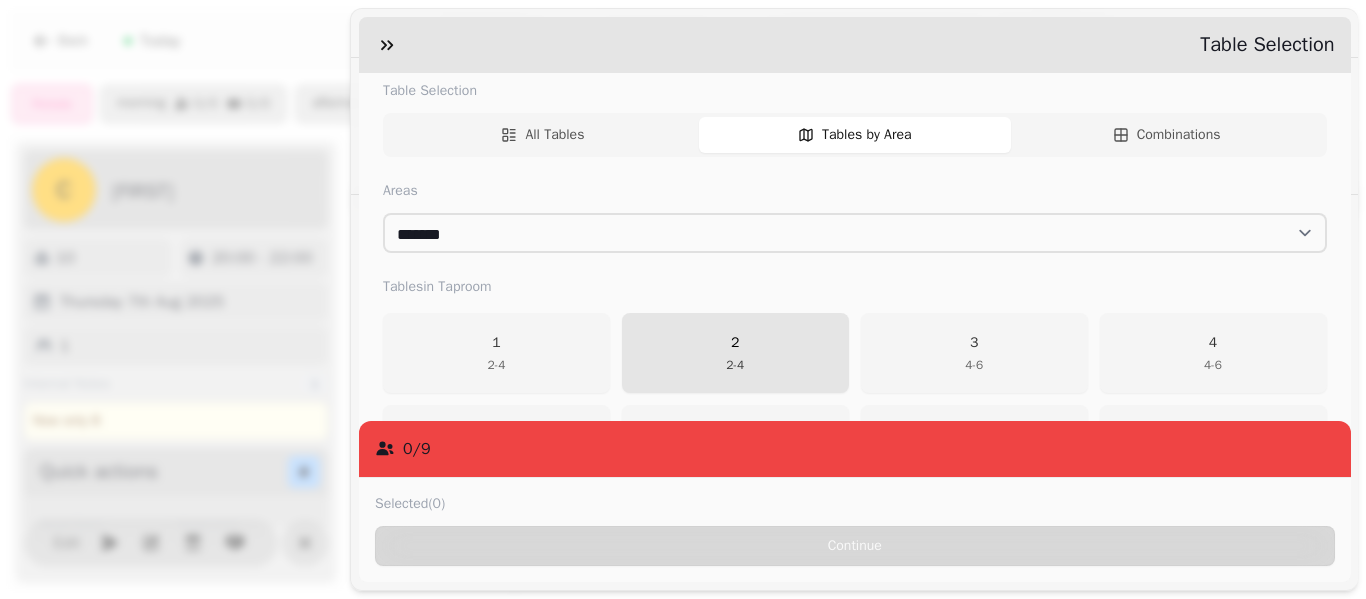 click on "2 2  -  4" at bounding box center (734, 353) 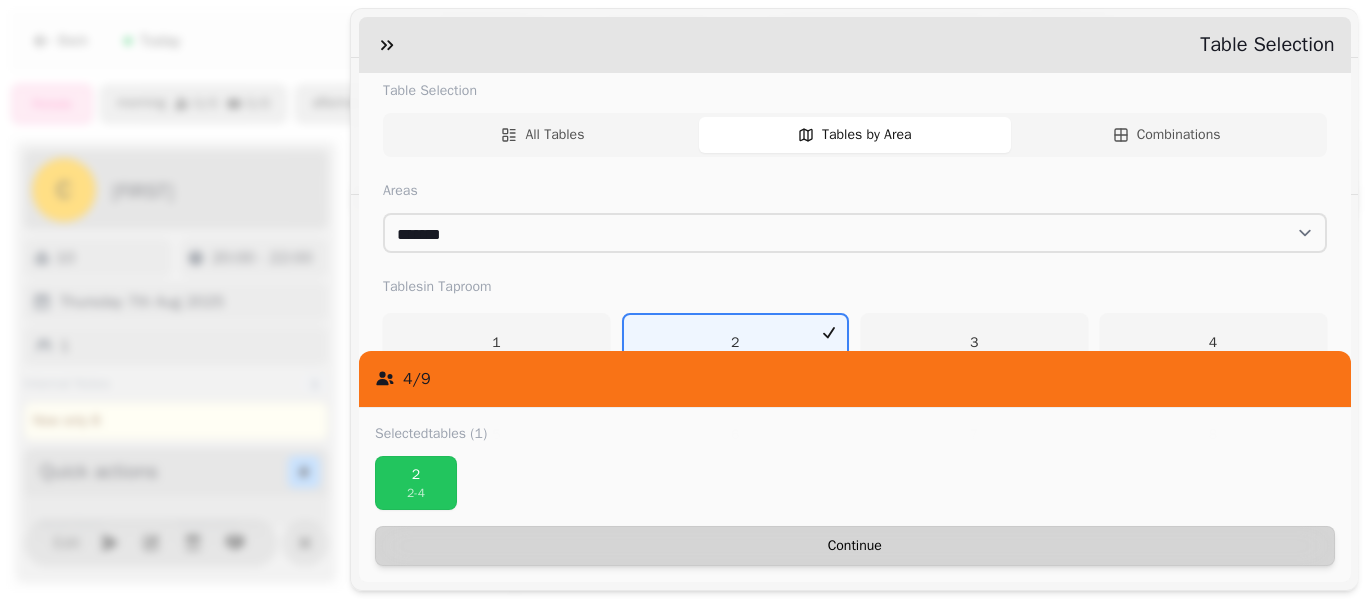 click on "Continue" at bounding box center [855, 546] 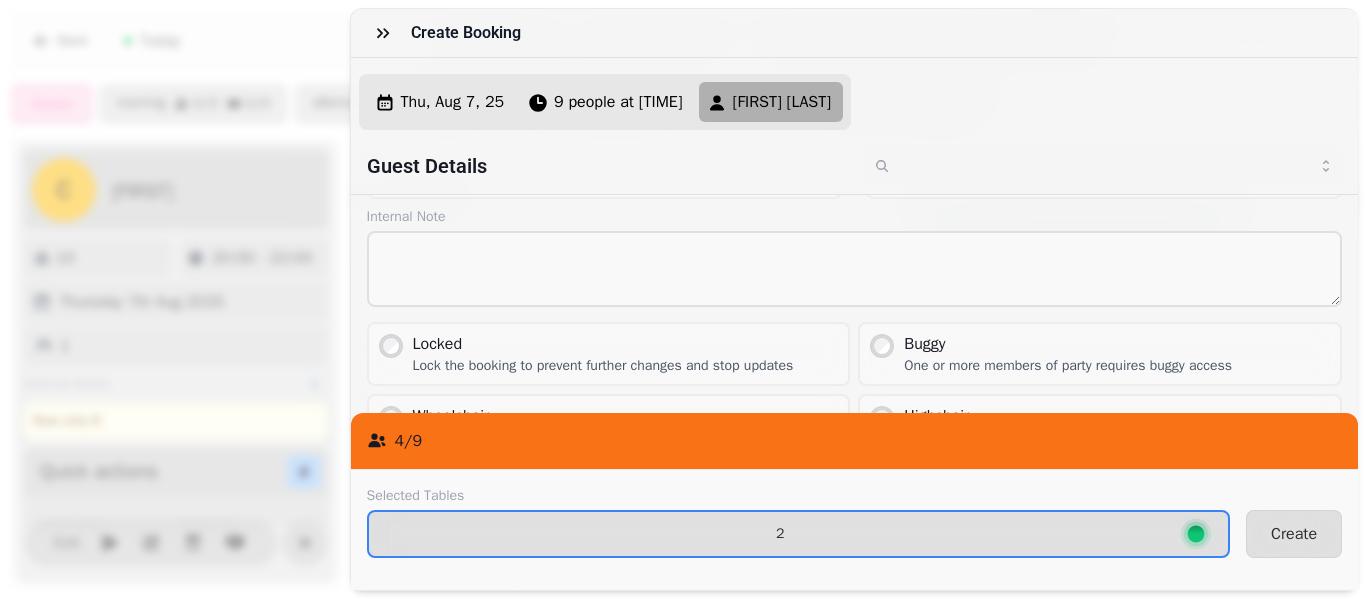 scroll, scrollTop: 197, scrollLeft: 0, axis: vertical 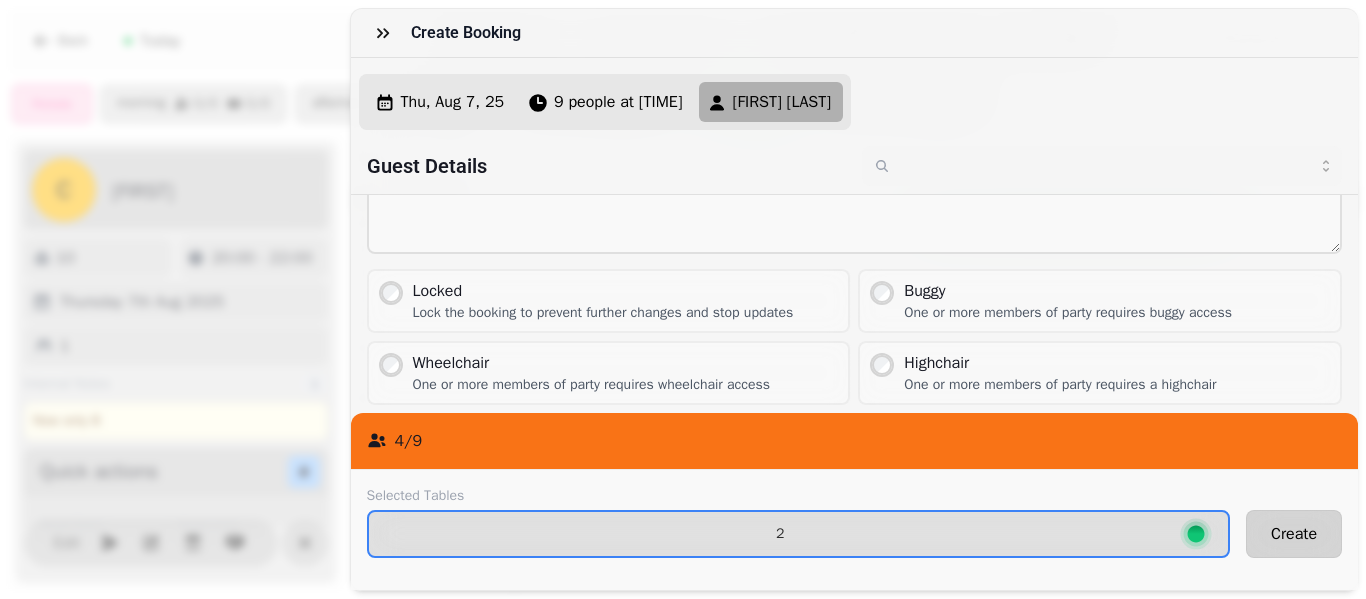 click on "Create" at bounding box center [1294, 534] 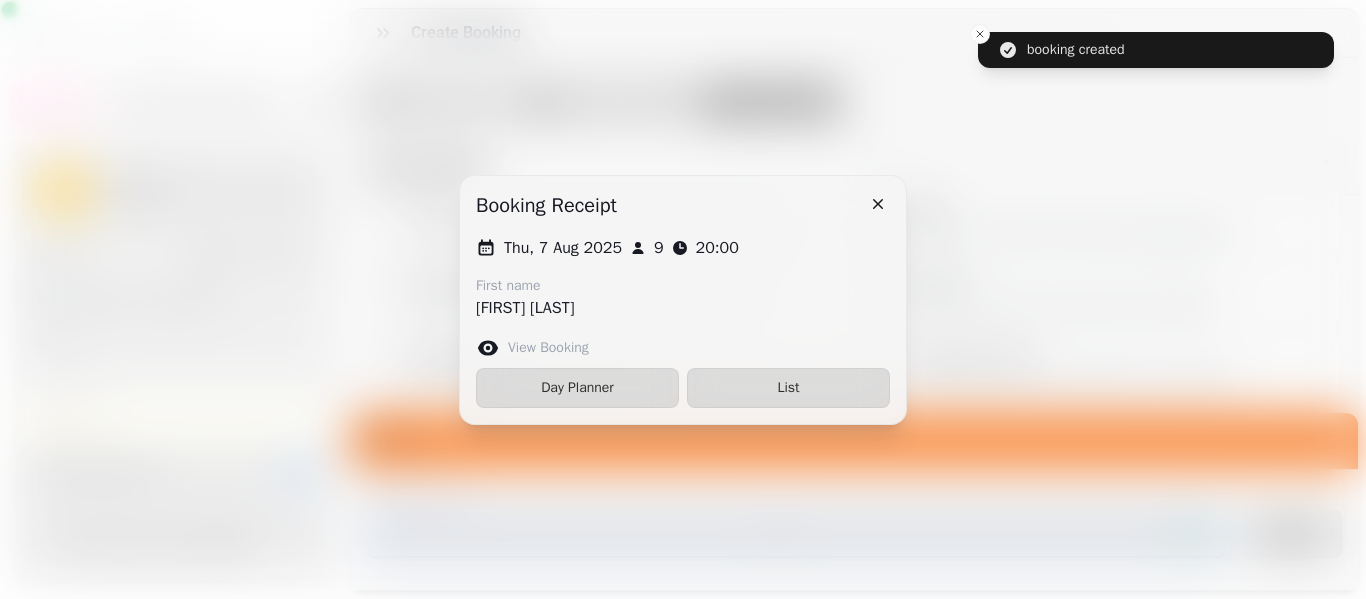 scroll, scrollTop: 83, scrollLeft: 0, axis: vertical 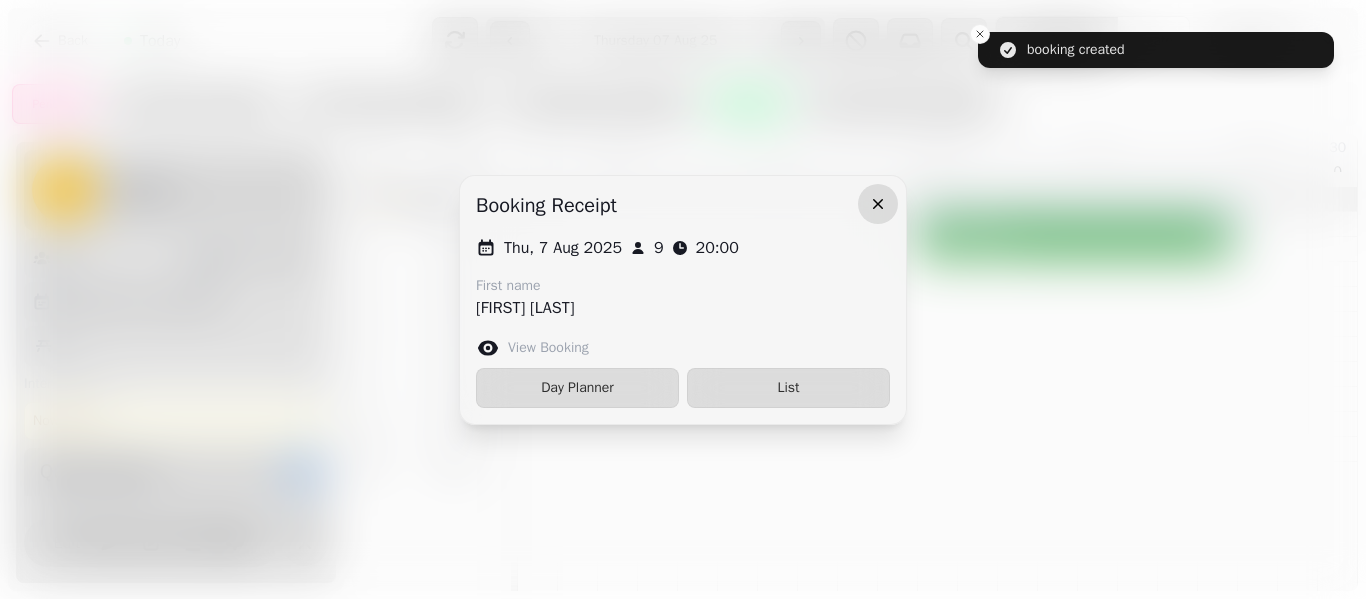 click 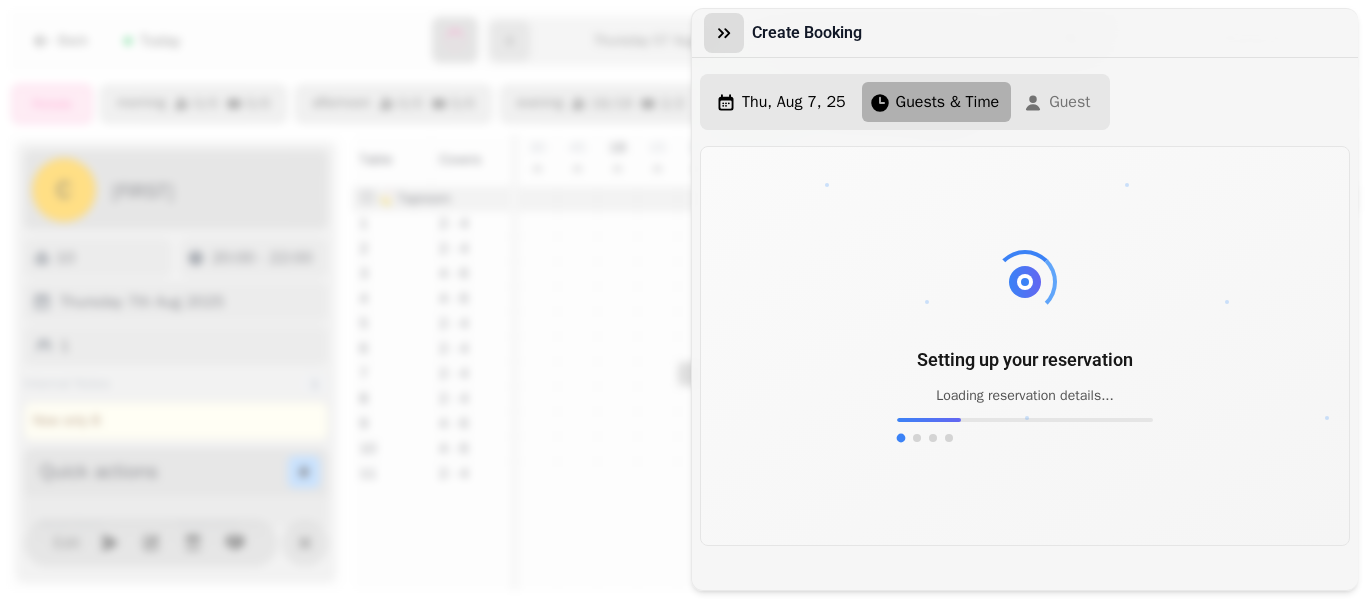 click 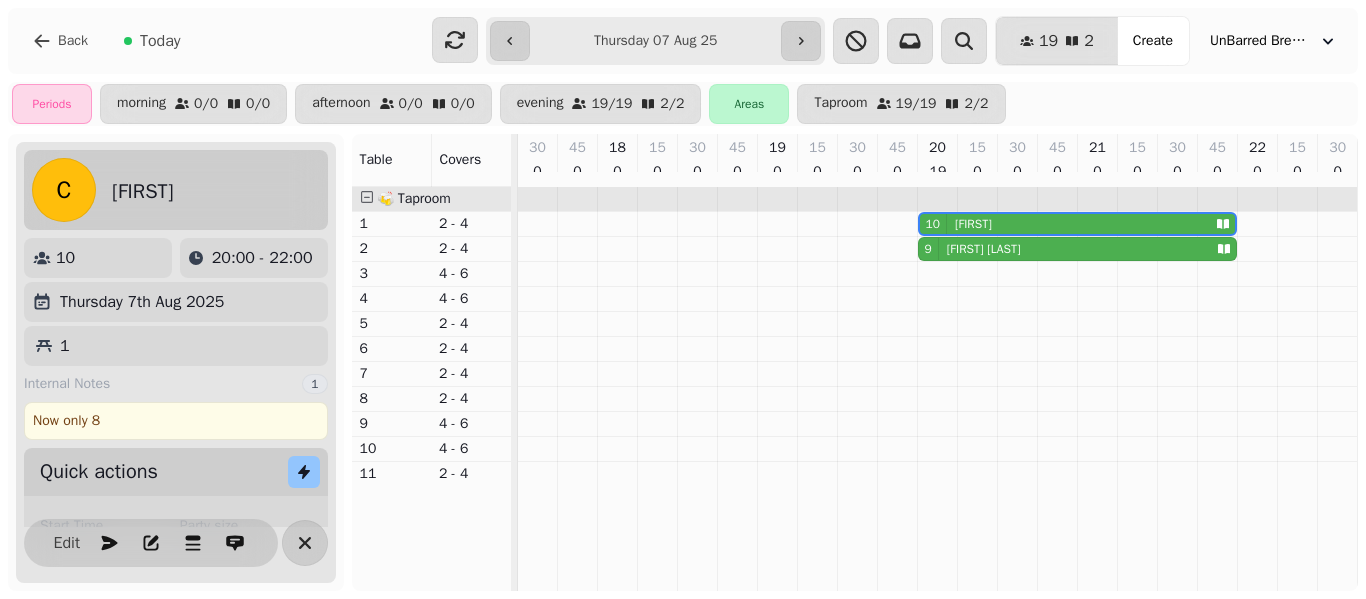 click on "[FIRST] [LAST]" at bounding box center (984, 249) 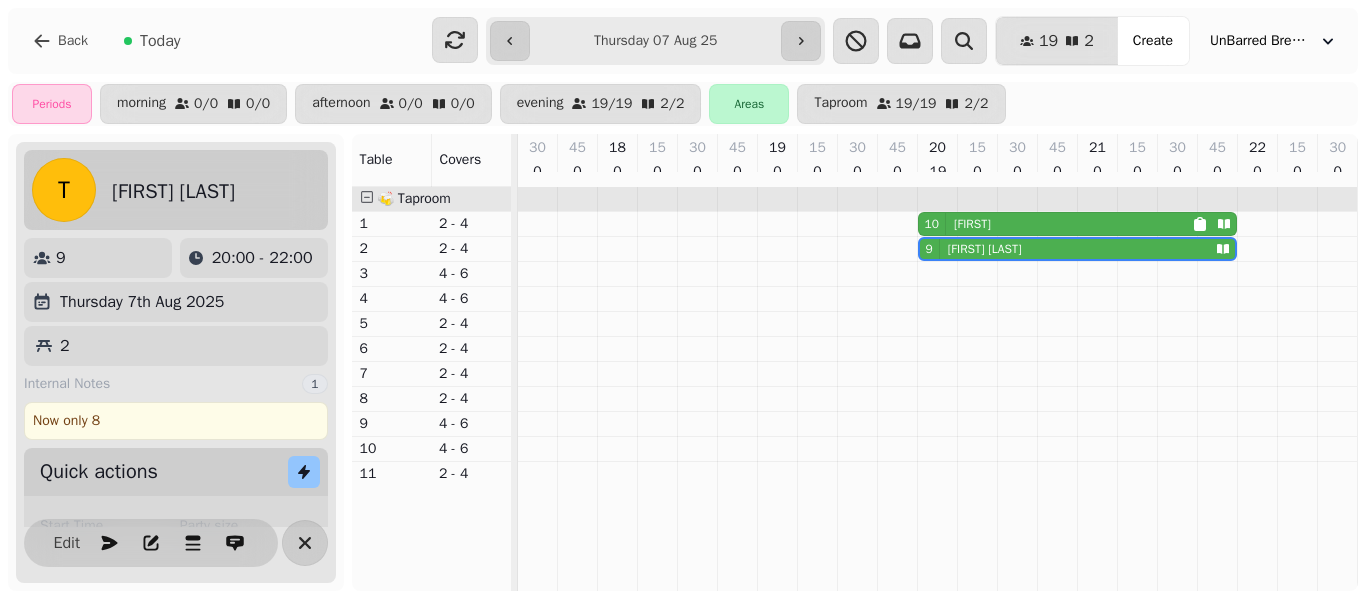 select on "*" 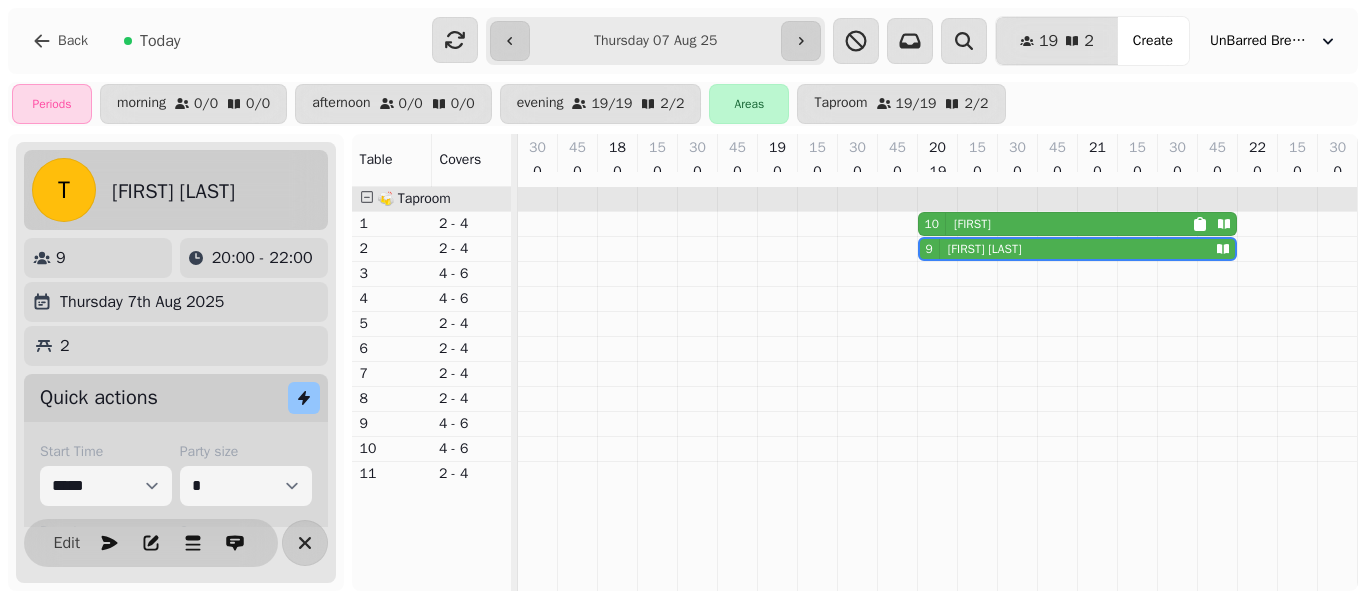 scroll, scrollTop: 157, scrollLeft: 0, axis: vertical 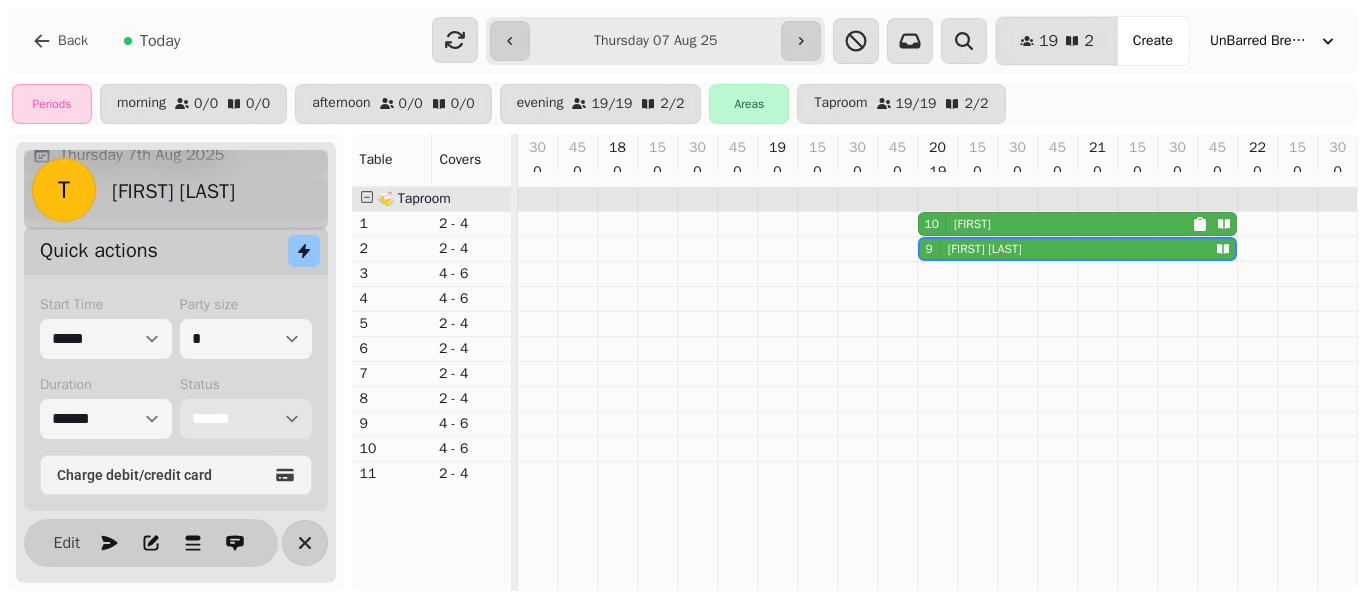 click on "**********" at bounding box center [246, 419] 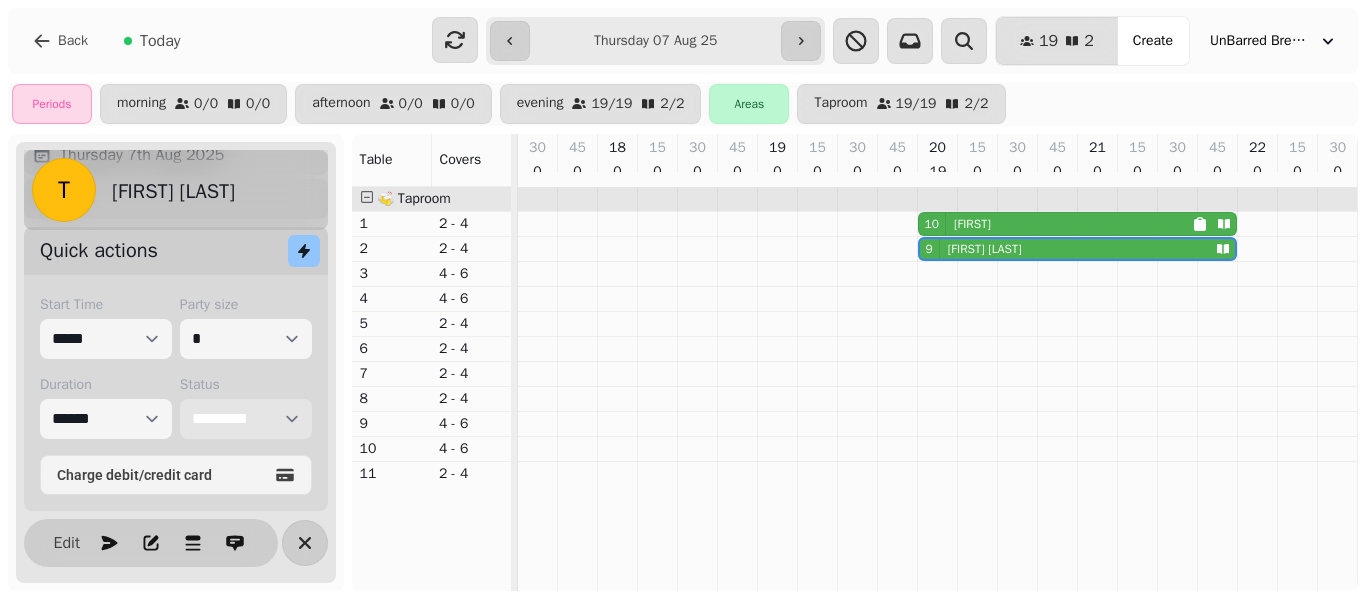 click on "**********" at bounding box center (246, 419) 